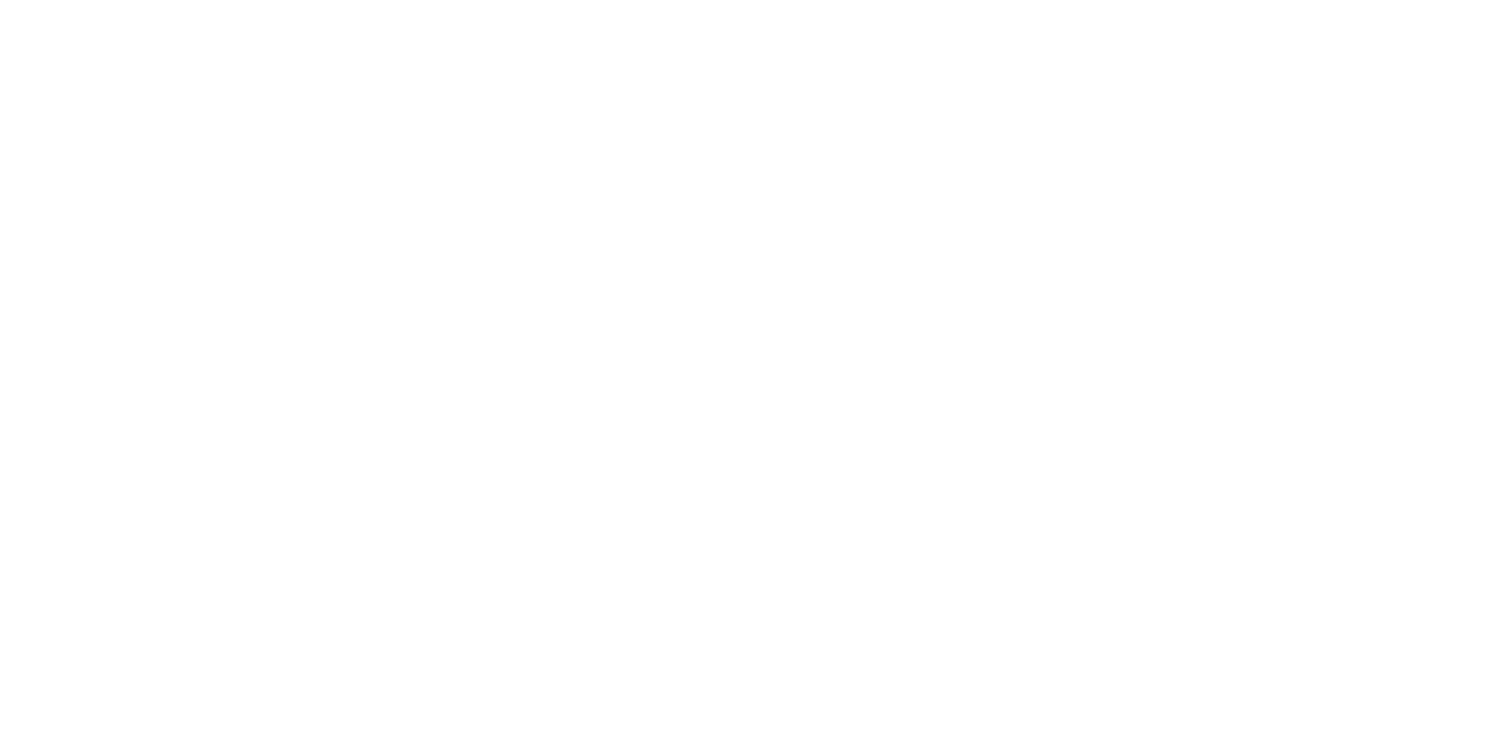 scroll, scrollTop: 0, scrollLeft: 0, axis: both 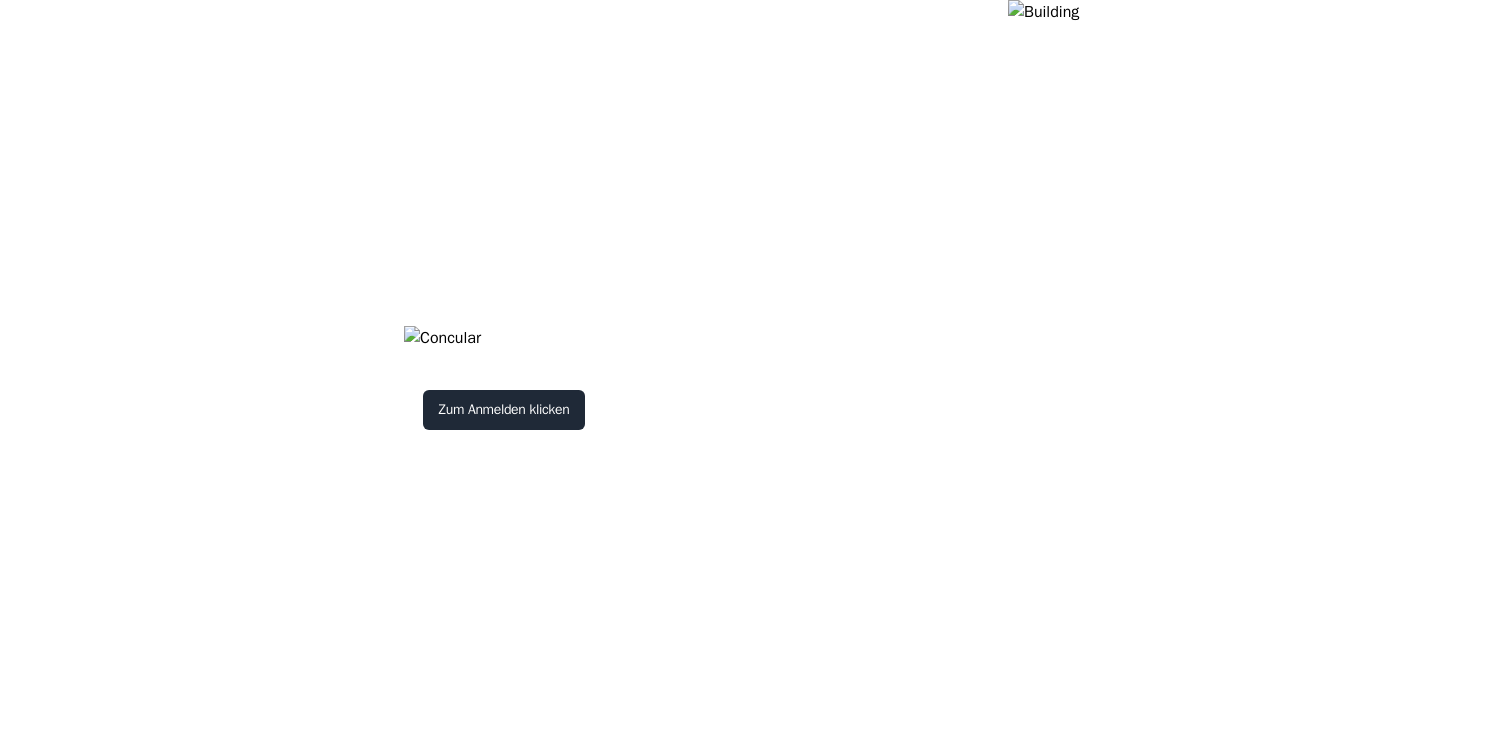 click on "Zum Anmelden klicken" at bounding box center (504, 377) 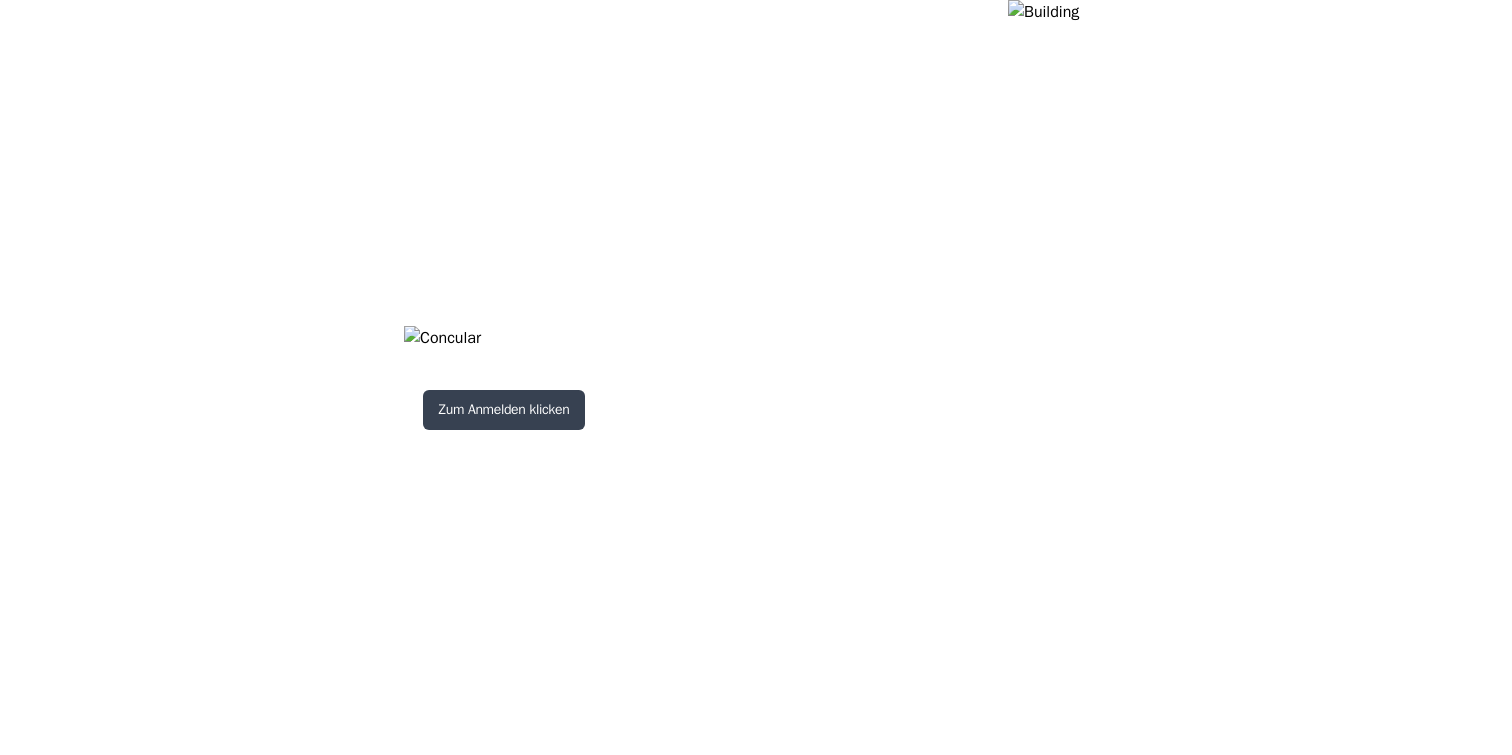 click on "Zum Anmelden klicken" at bounding box center [504, 410] 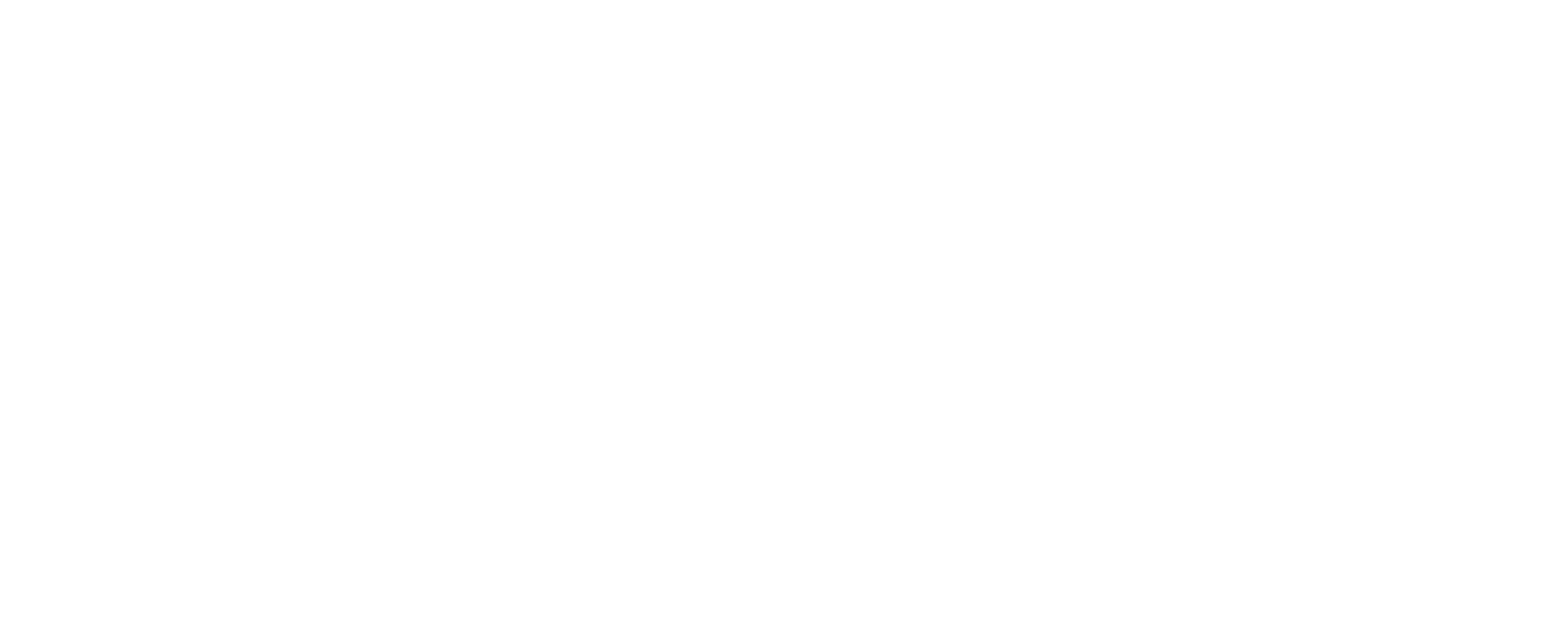 scroll, scrollTop: 0, scrollLeft: 0, axis: both 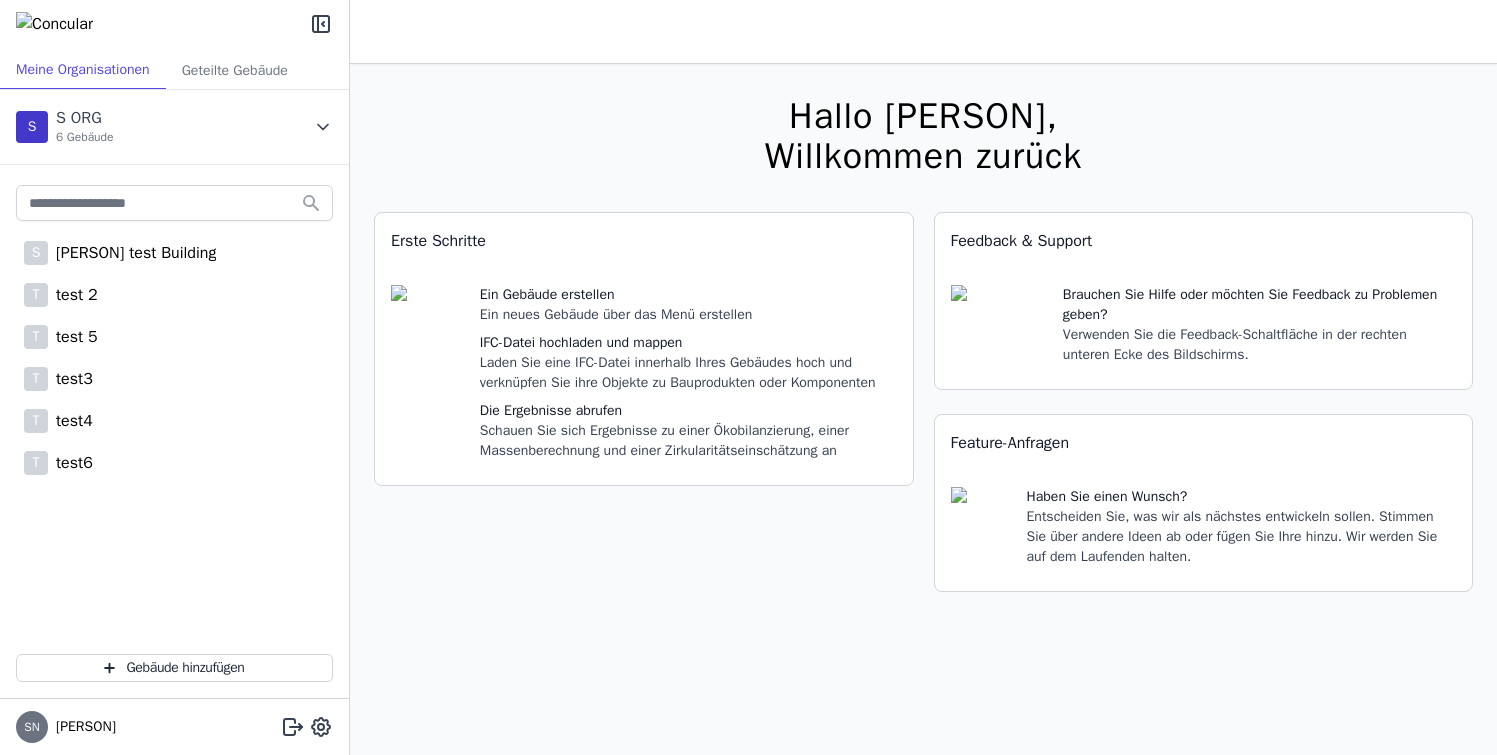 click at bounding box center (323, 127) 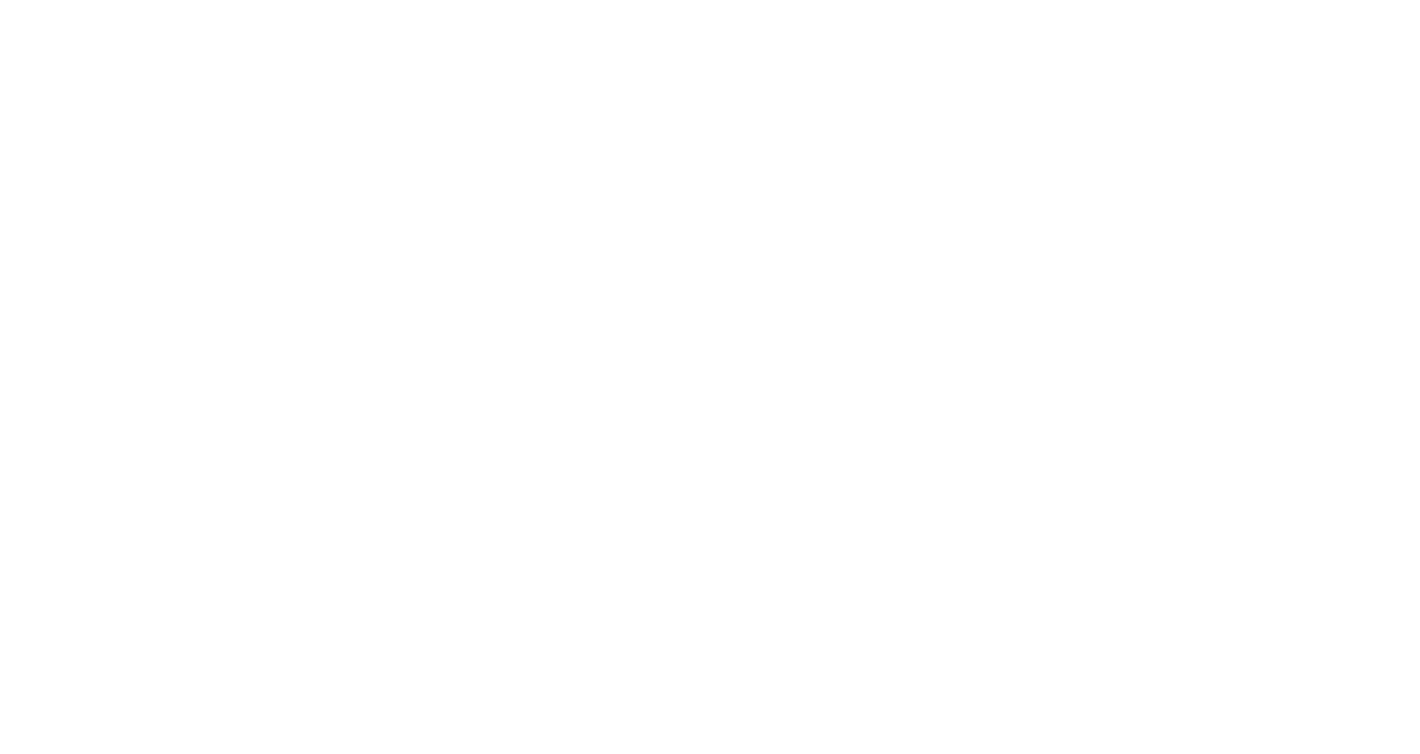 scroll, scrollTop: 0, scrollLeft: 0, axis: both 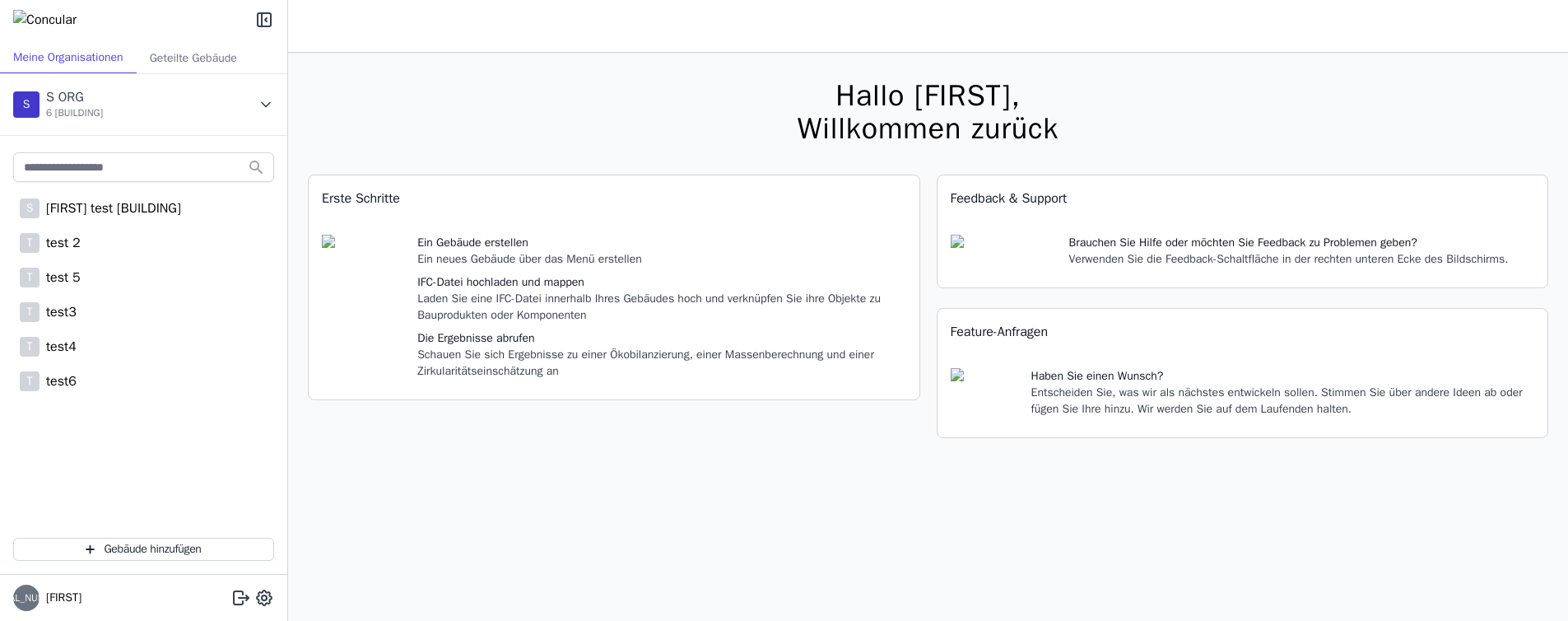 click at bounding box center [266, 105] 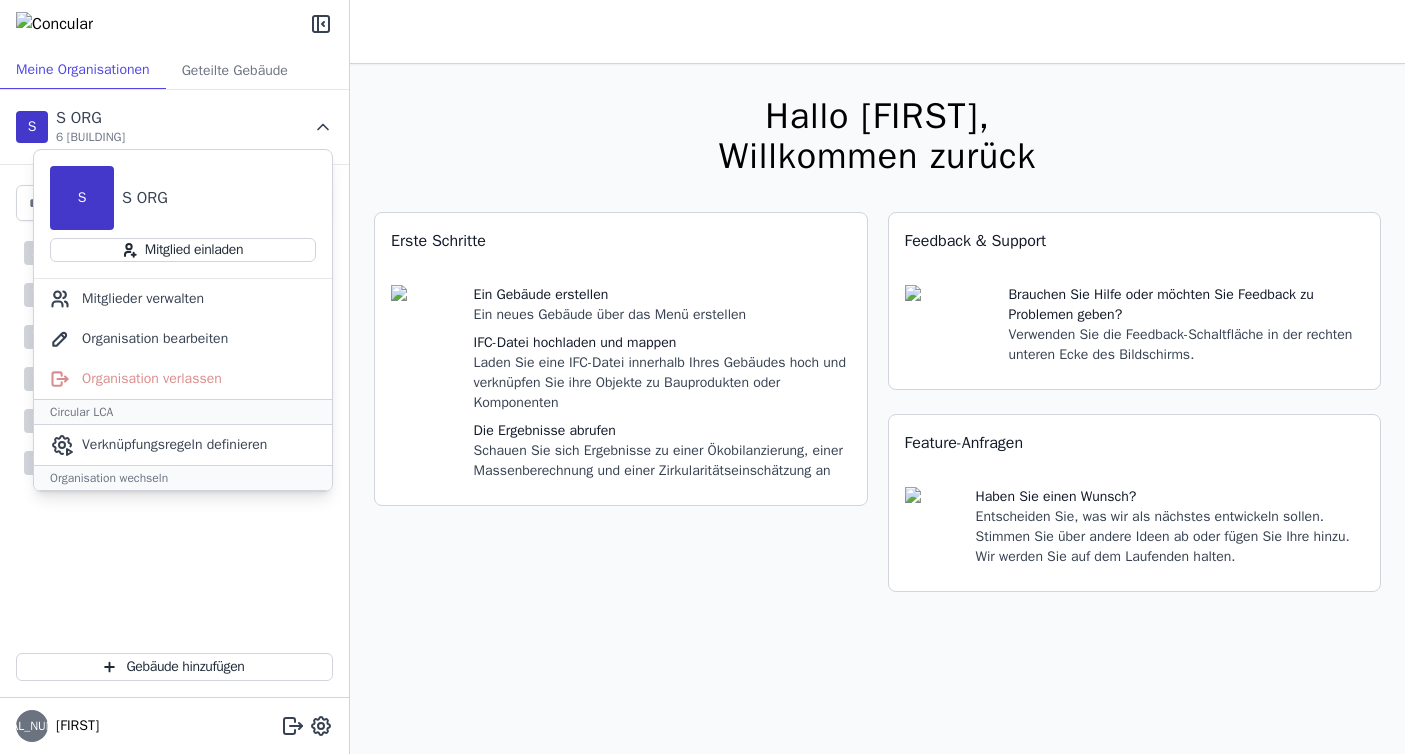click on "S Sima test Building T test 2 T test 5 T test3 T test4 T test6" at bounding box center (174, 395) 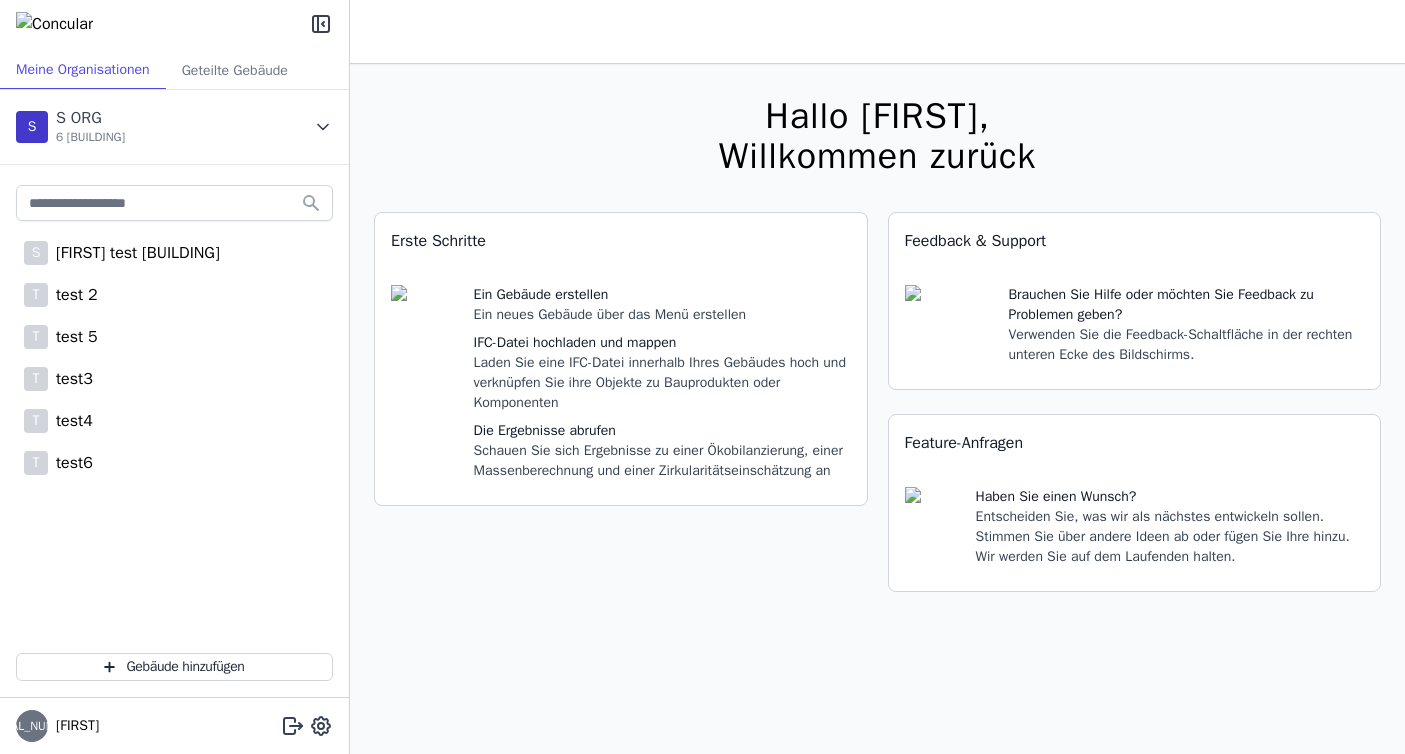 click at bounding box center (323, 127) 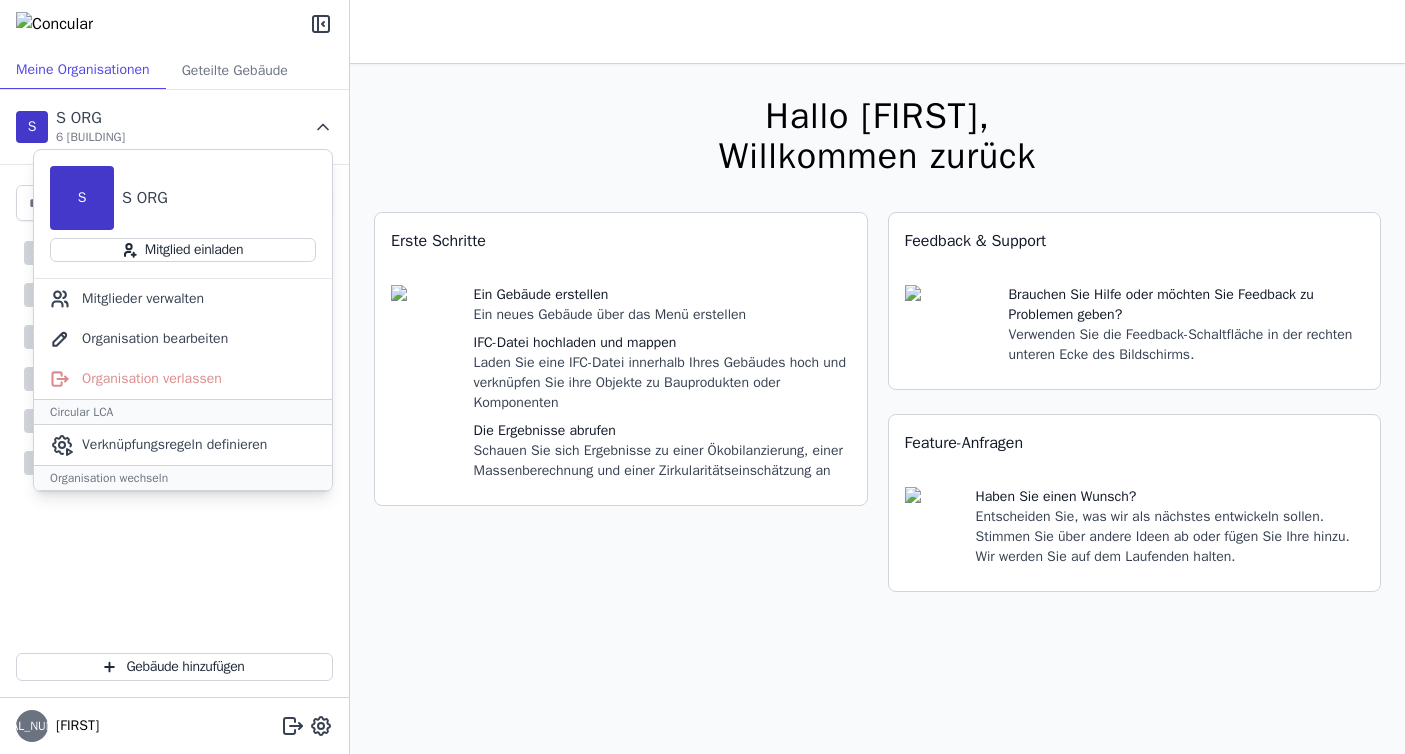 click at bounding box center [323, 127] 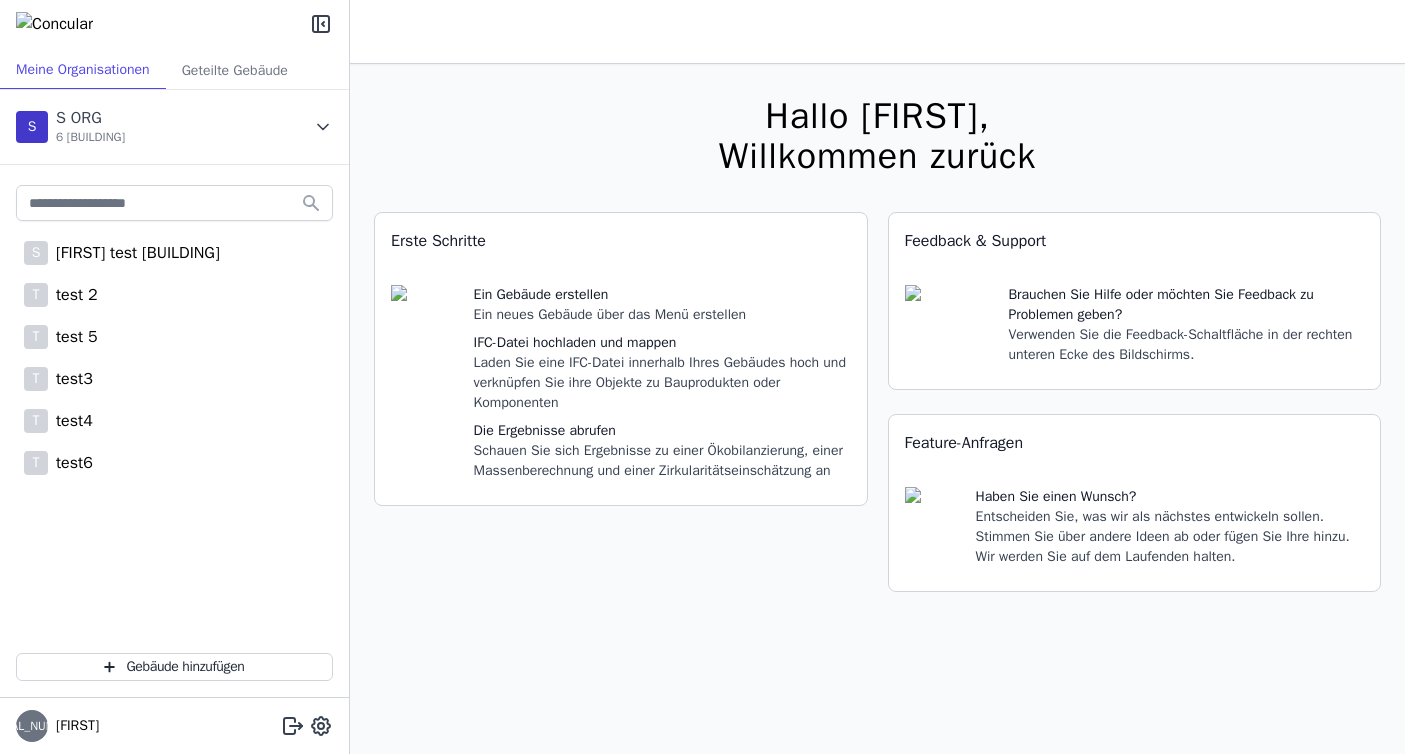 click at bounding box center (323, 127) 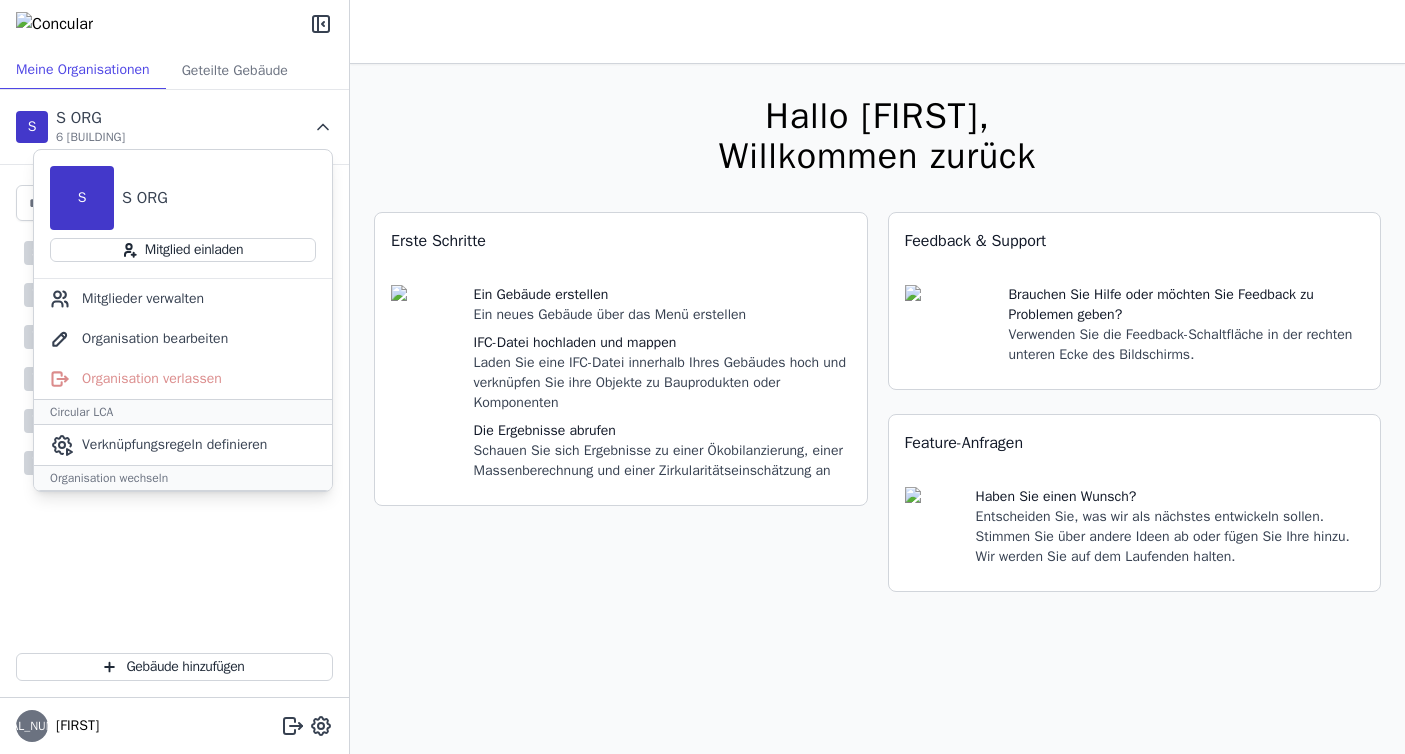click at bounding box center [323, 127] 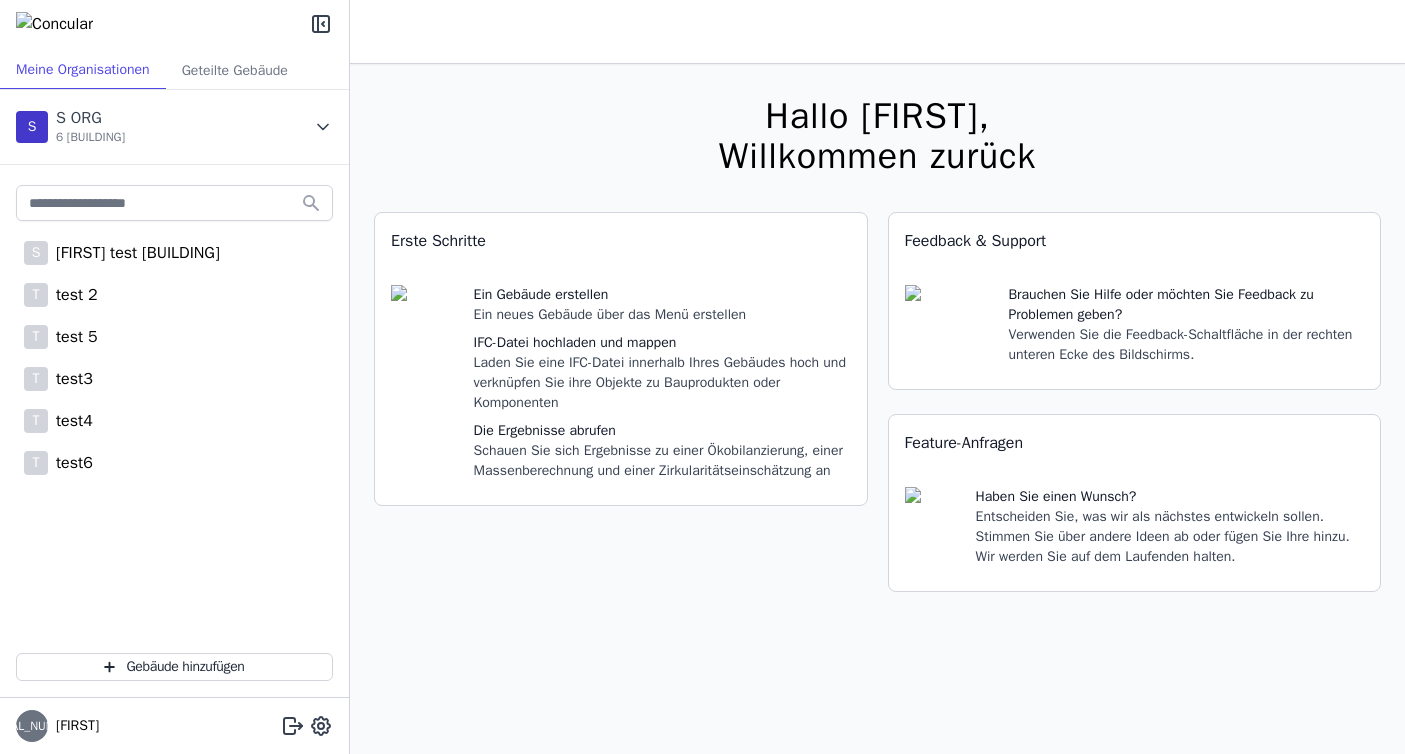 click at bounding box center (323, 127) 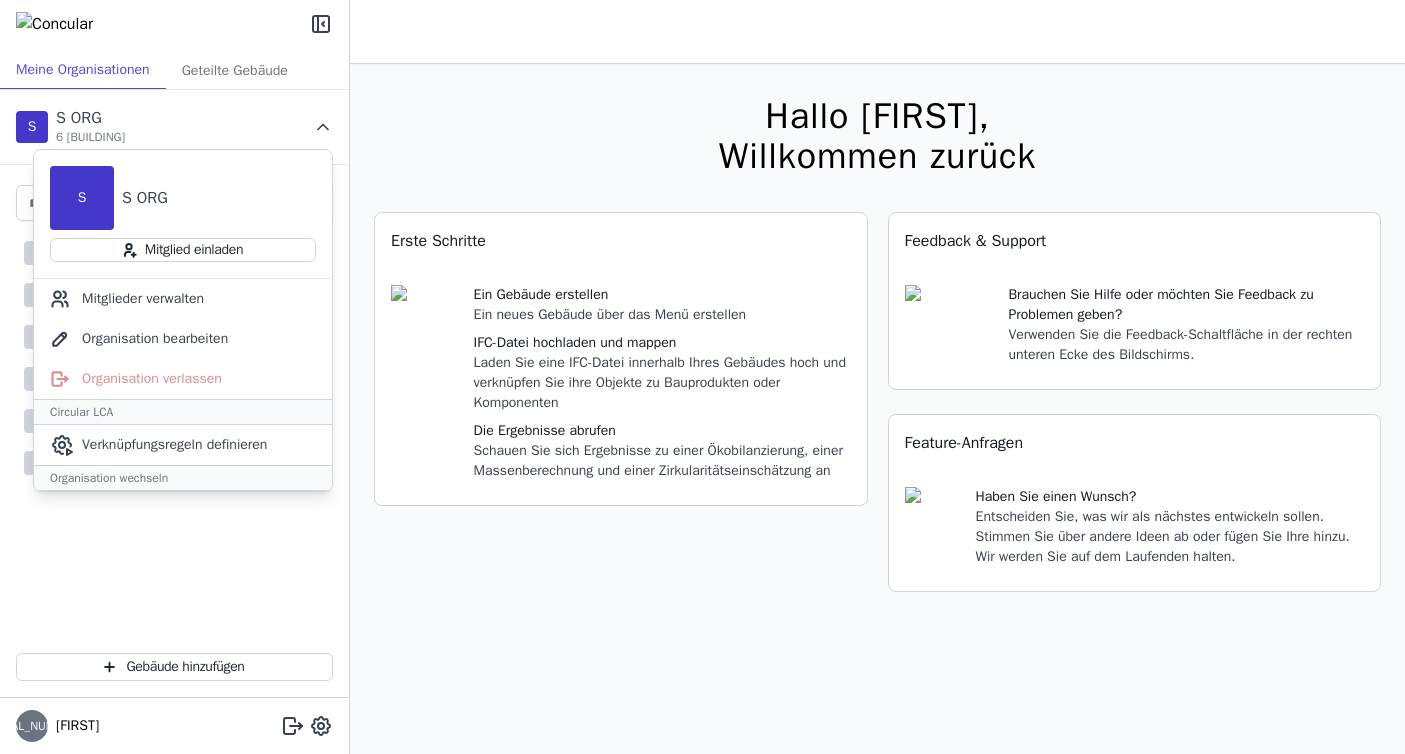 click at bounding box center (323, 127) 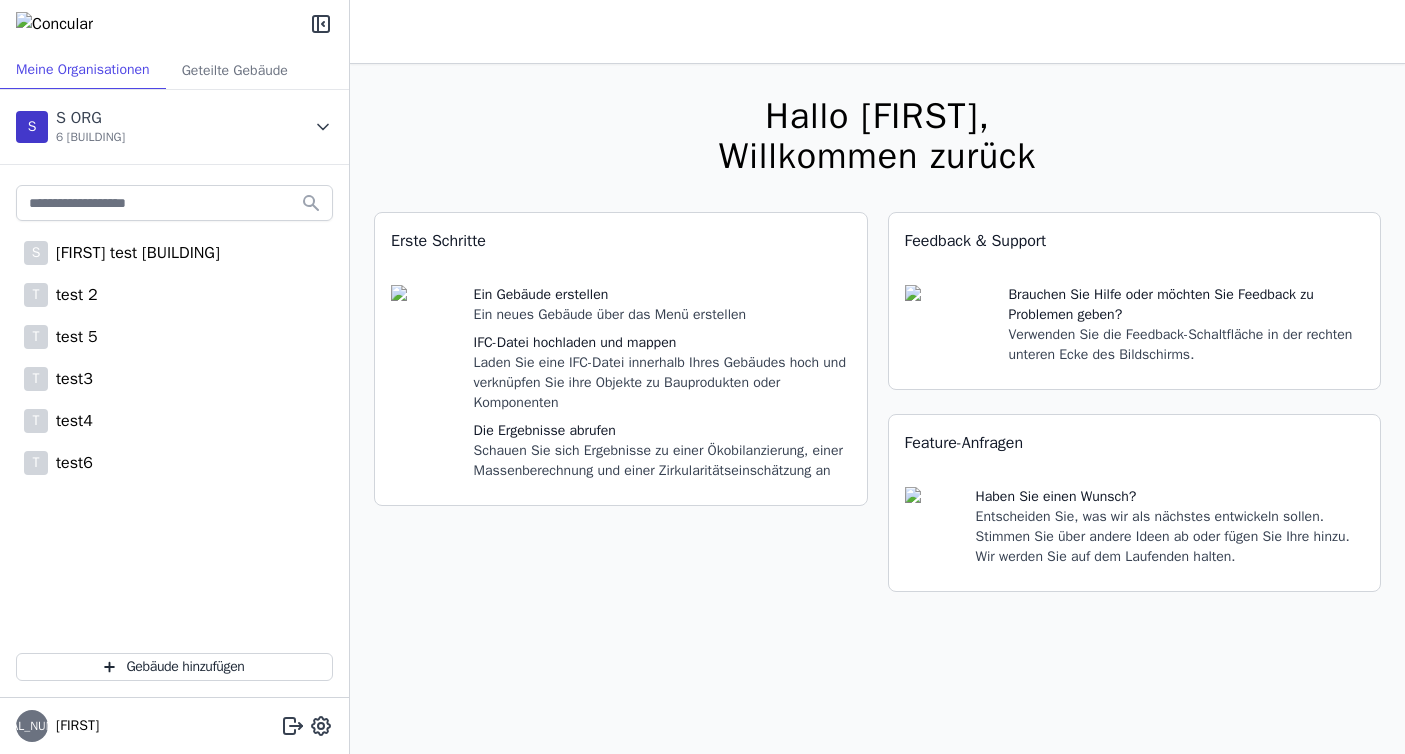 click at bounding box center [323, 127] 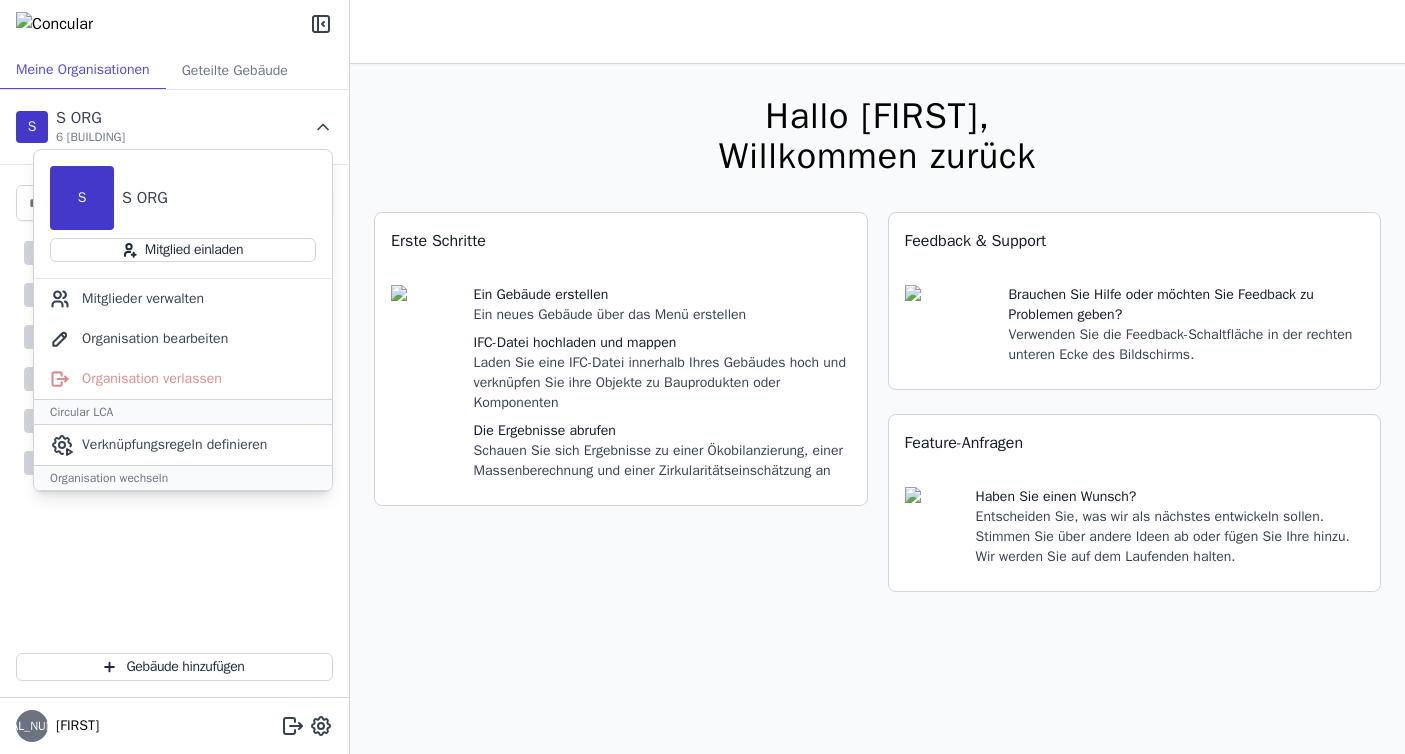 click at bounding box center [323, 127] 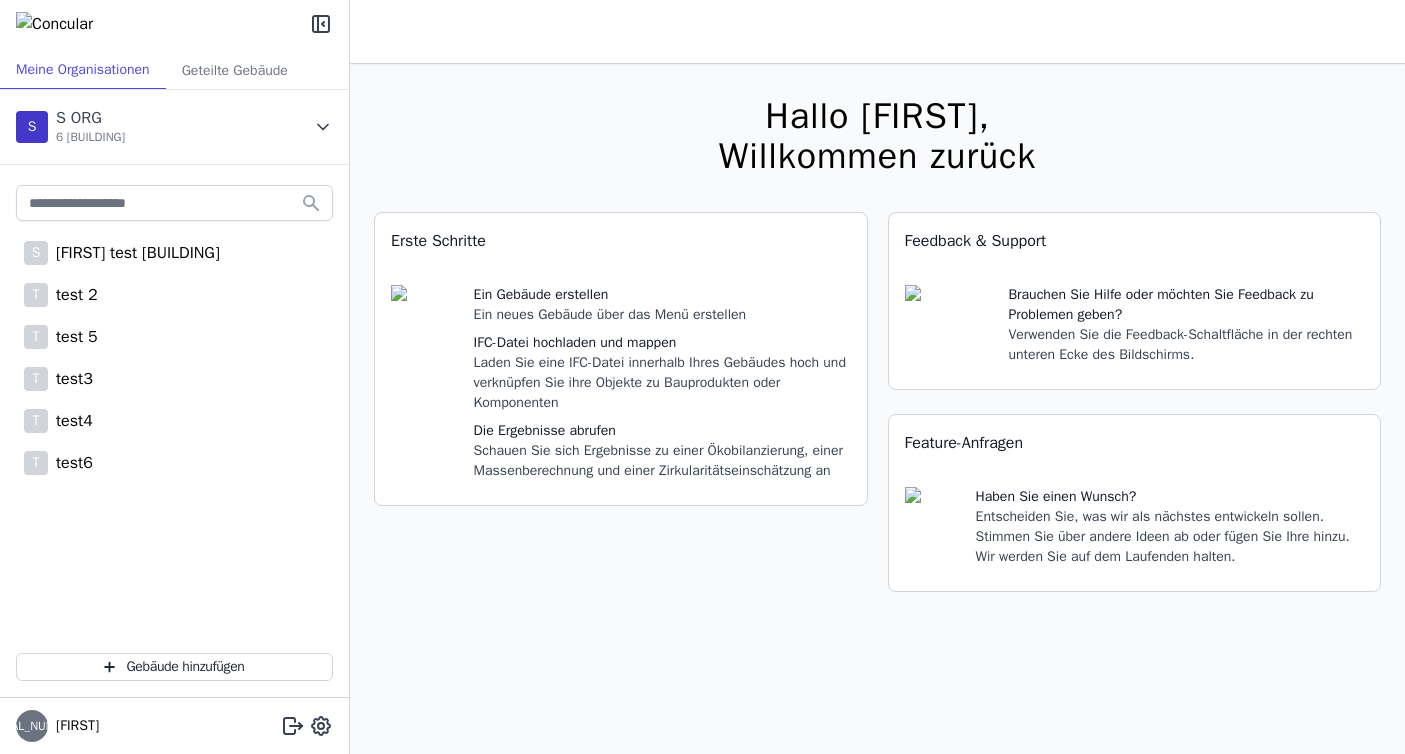 click at bounding box center (323, 127) 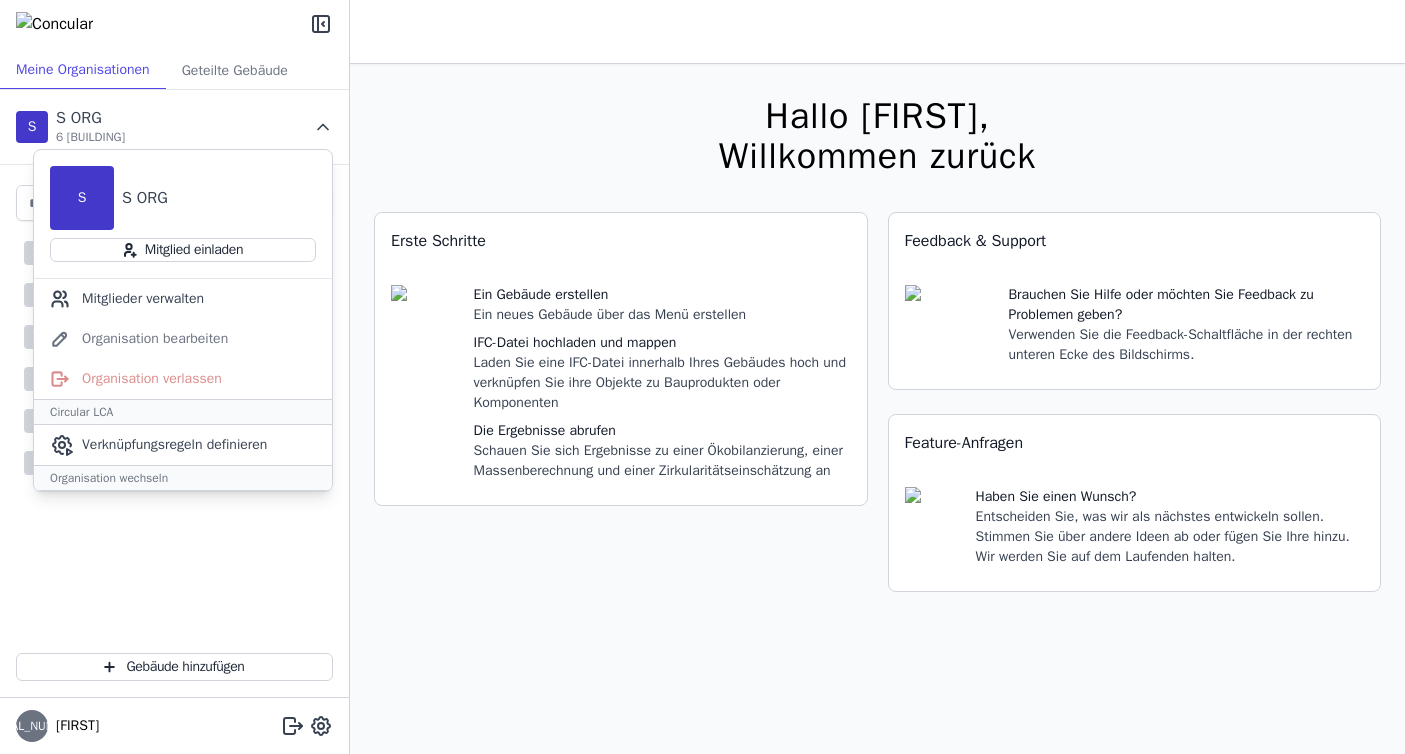 click on "Organisation bearbeiten" at bounding box center [183, 339] 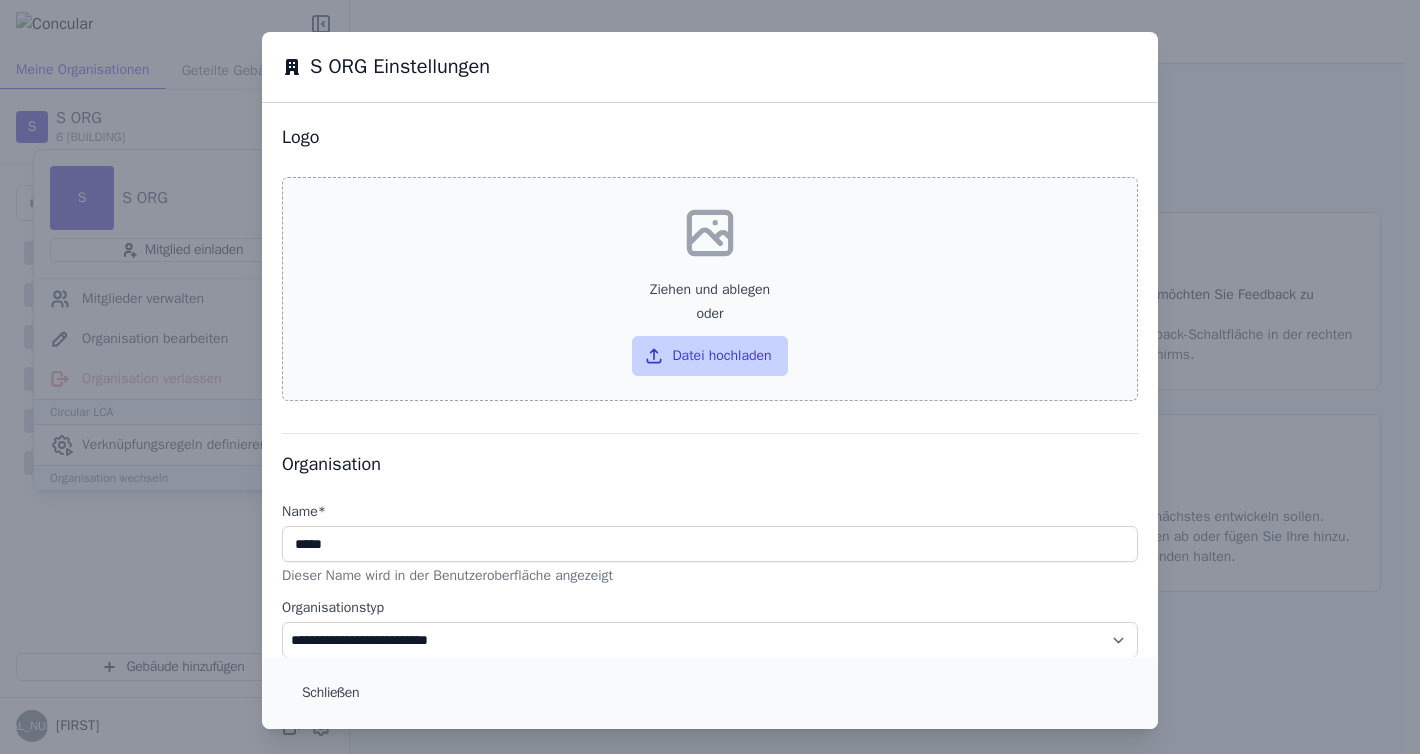 click on "Datei hochladen" at bounding box center [709, 356] 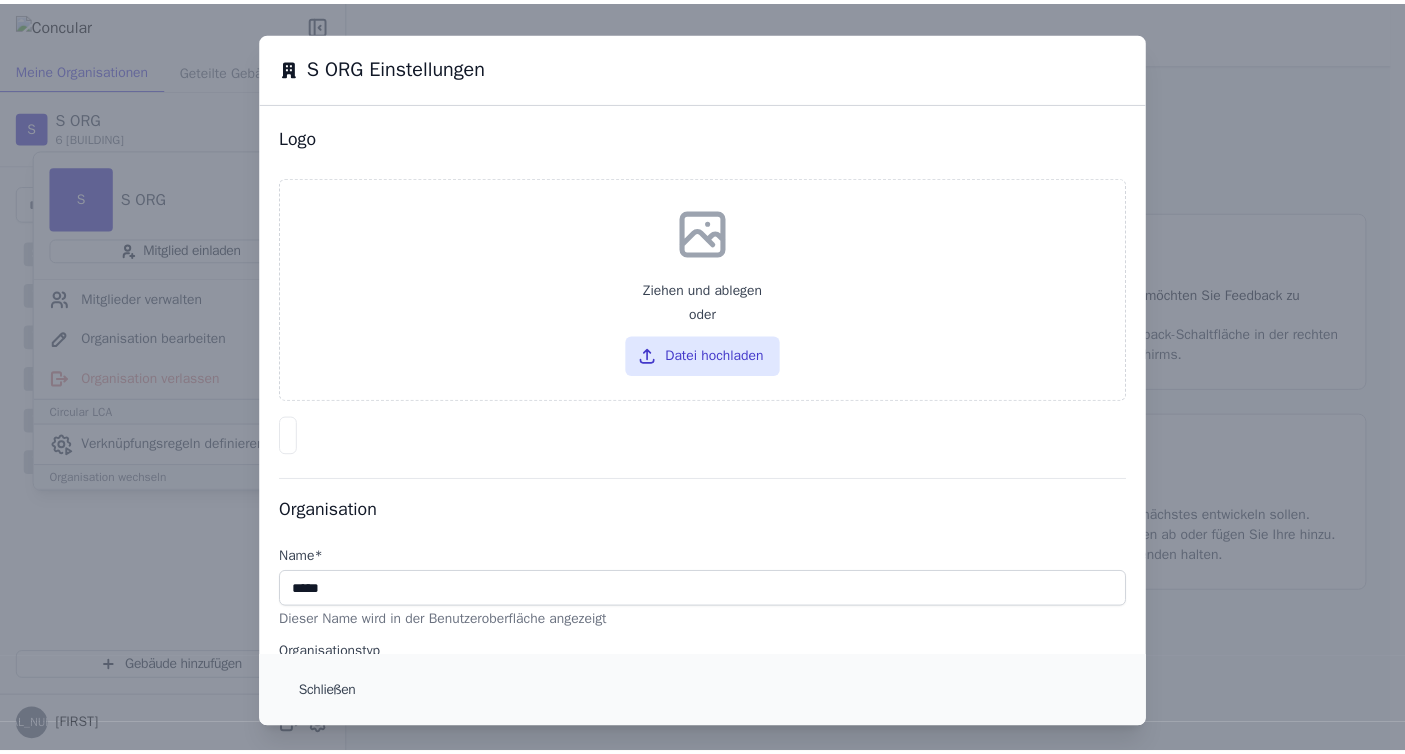 scroll, scrollTop: 552, scrollLeft: 0, axis: vertical 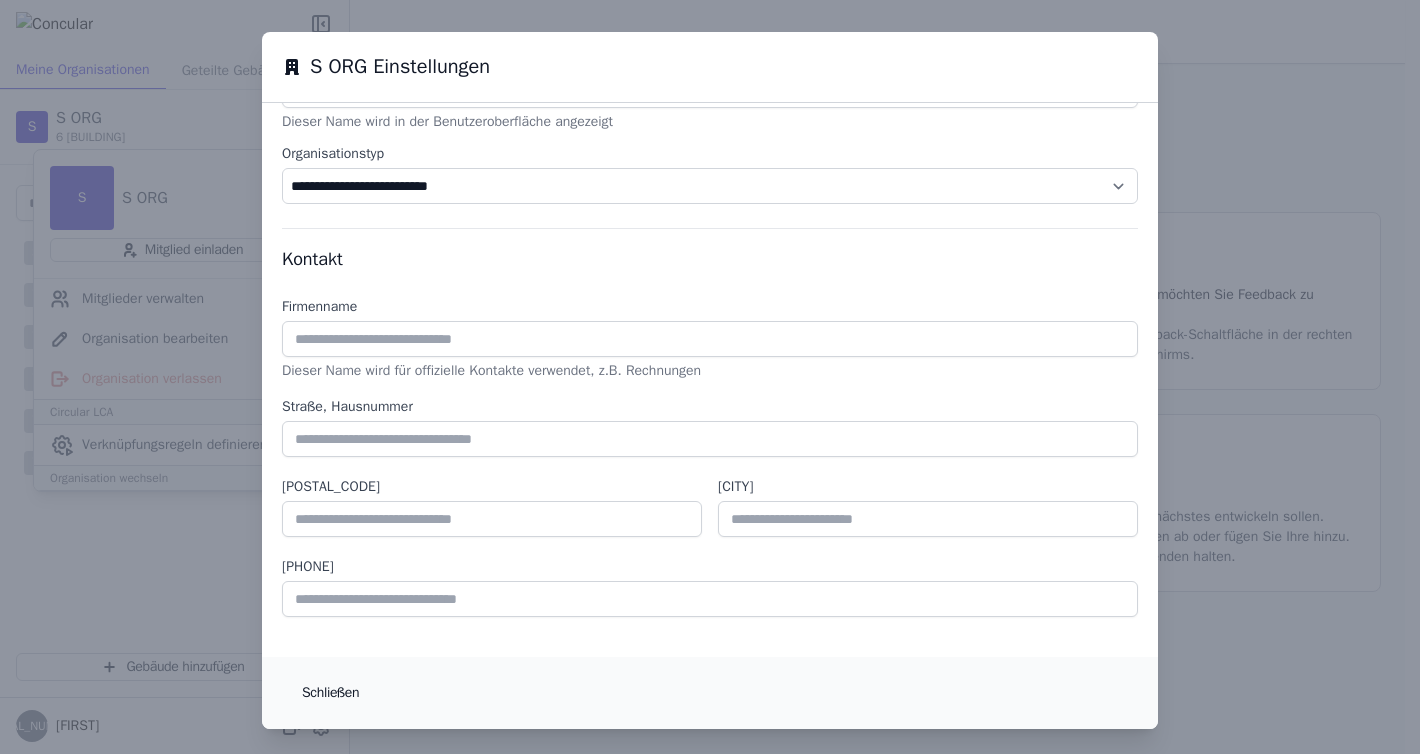 click on "Schließen" at bounding box center [330, 693] 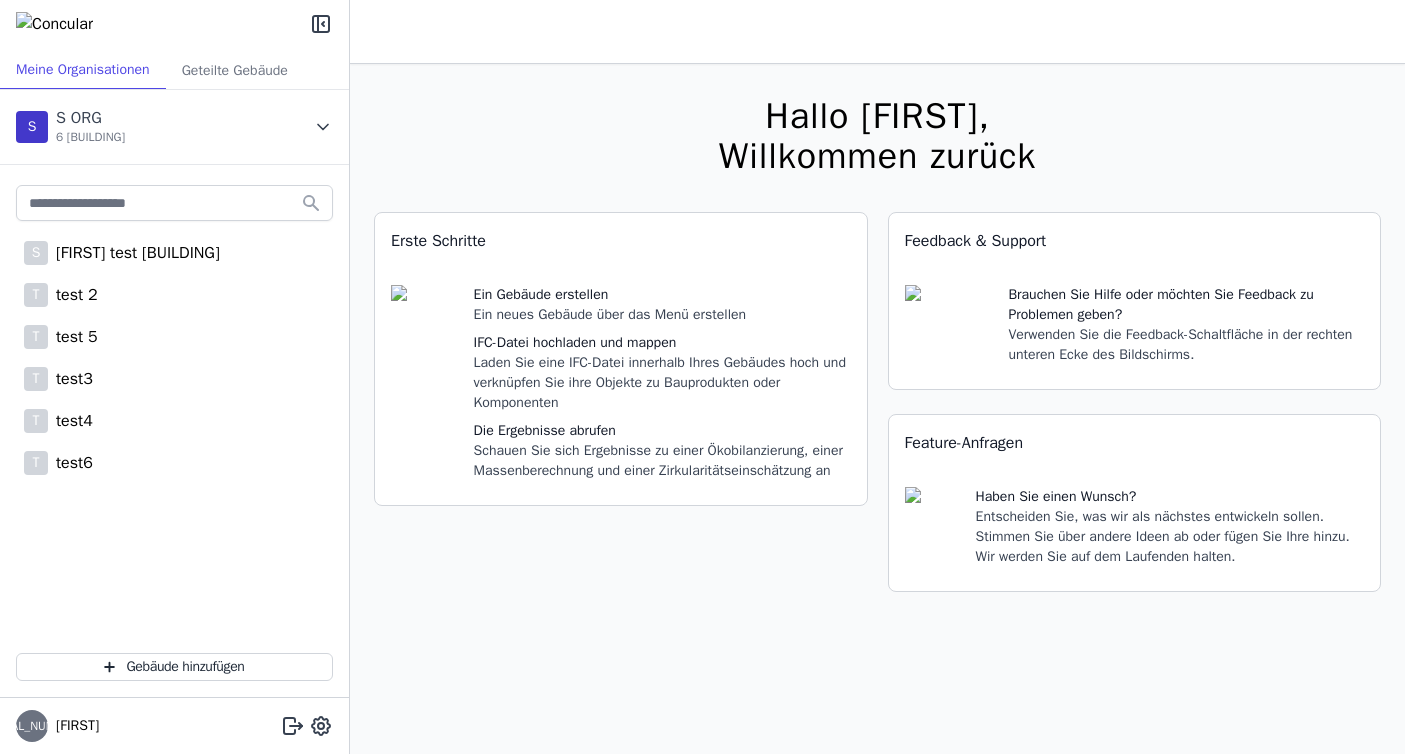 click on "S Sima test Building T test 2 T test 5 T test3 T test4 T test6" at bounding box center [174, 395] 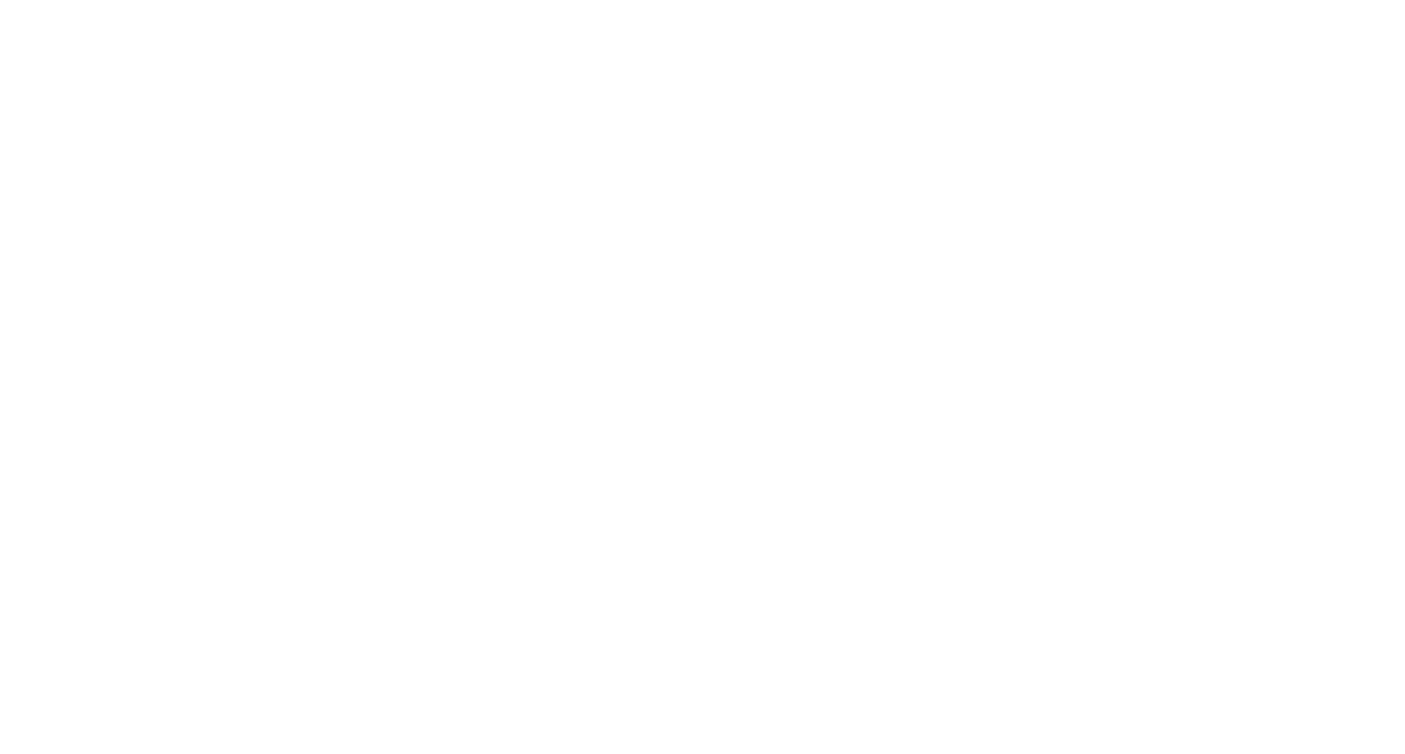 scroll, scrollTop: 0, scrollLeft: 0, axis: both 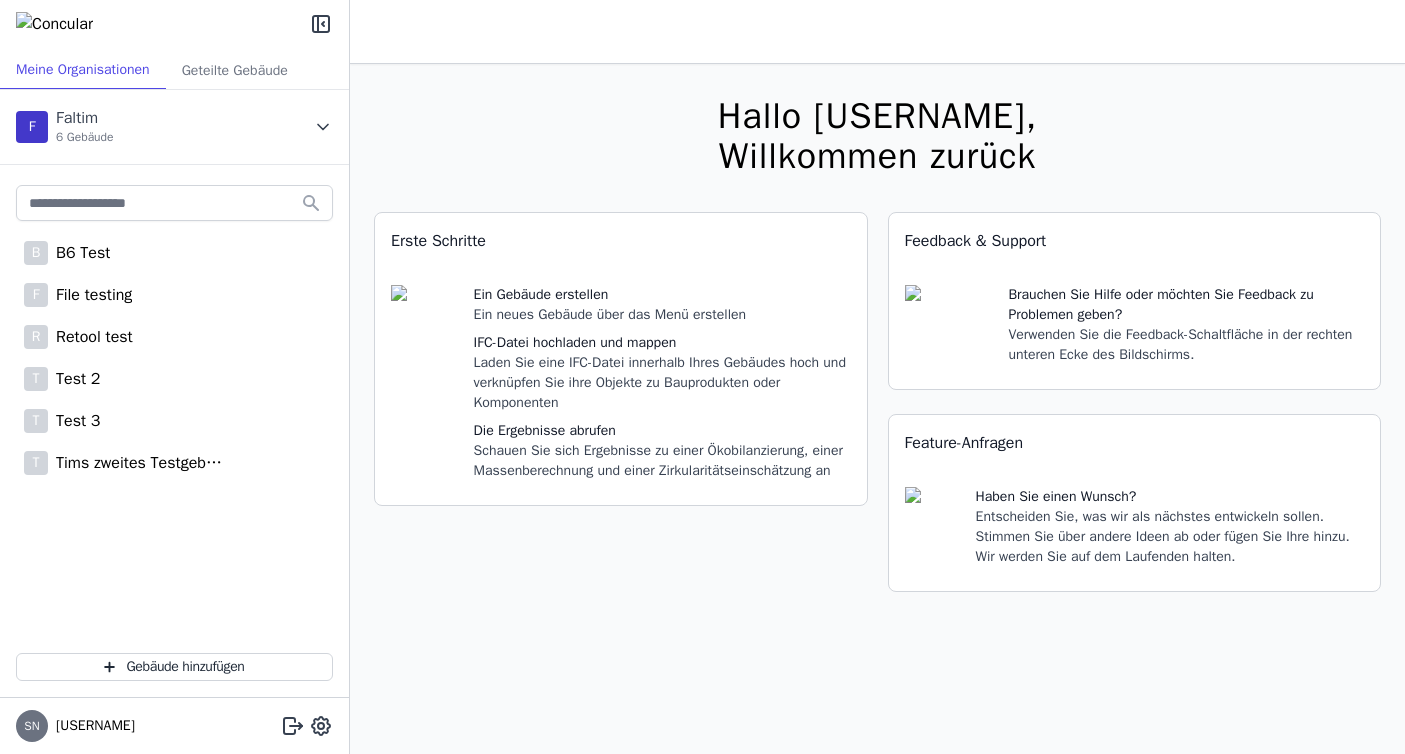 click at bounding box center [323, 127] 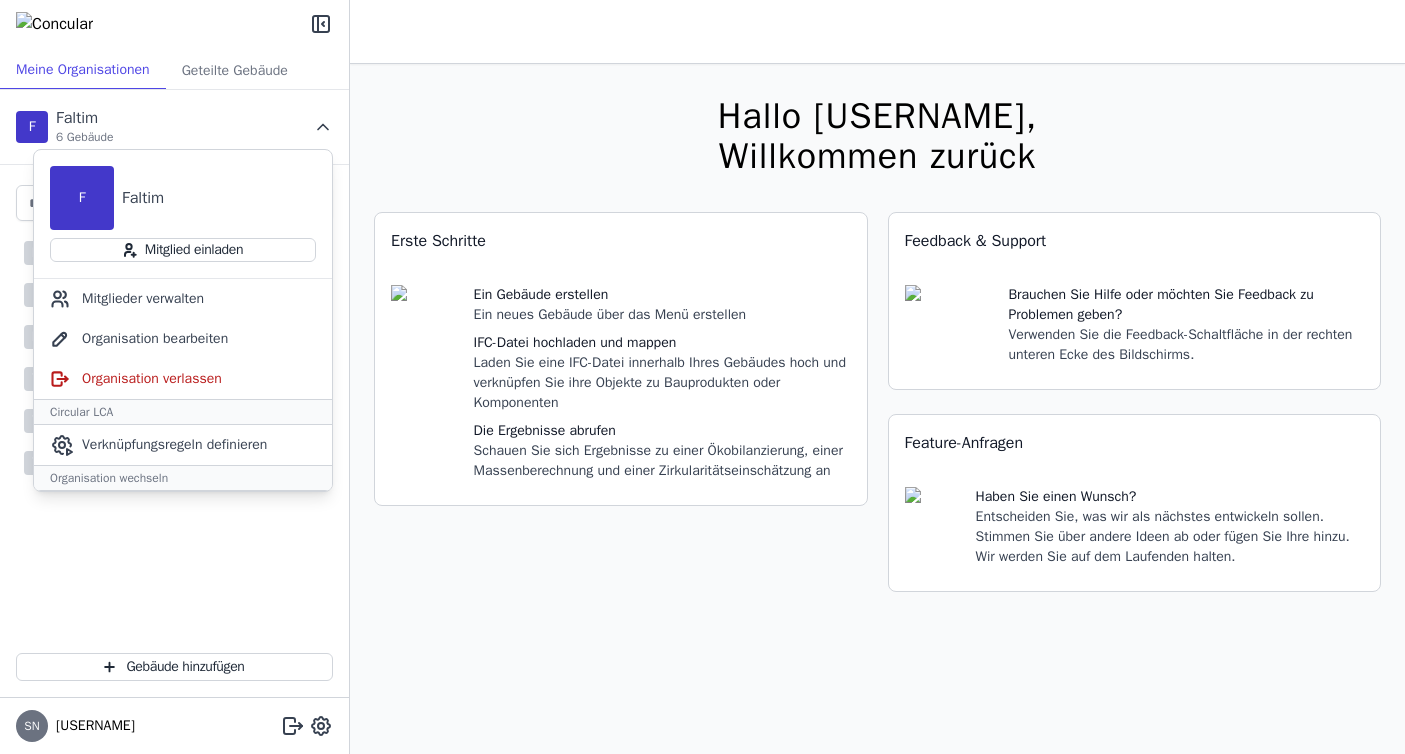 click at bounding box center [323, 127] 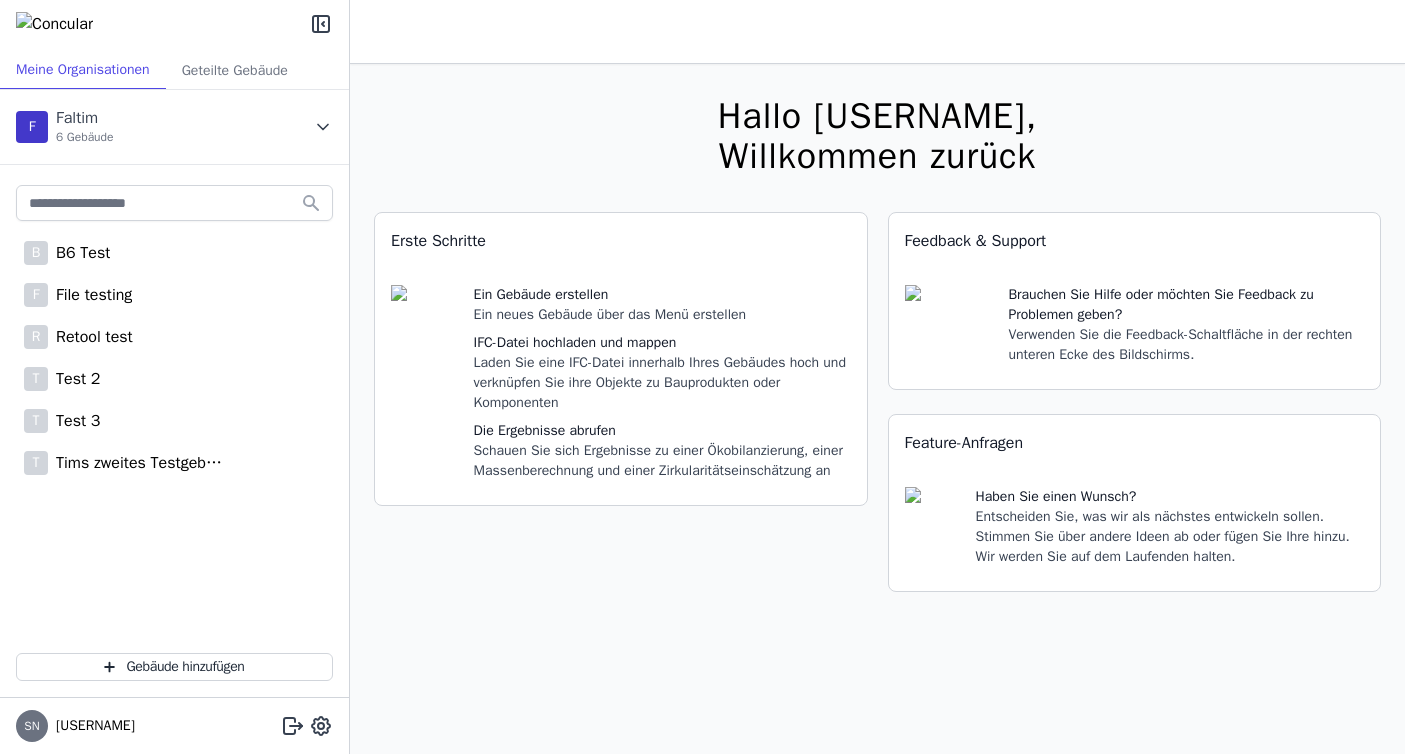 click at bounding box center [323, 127] 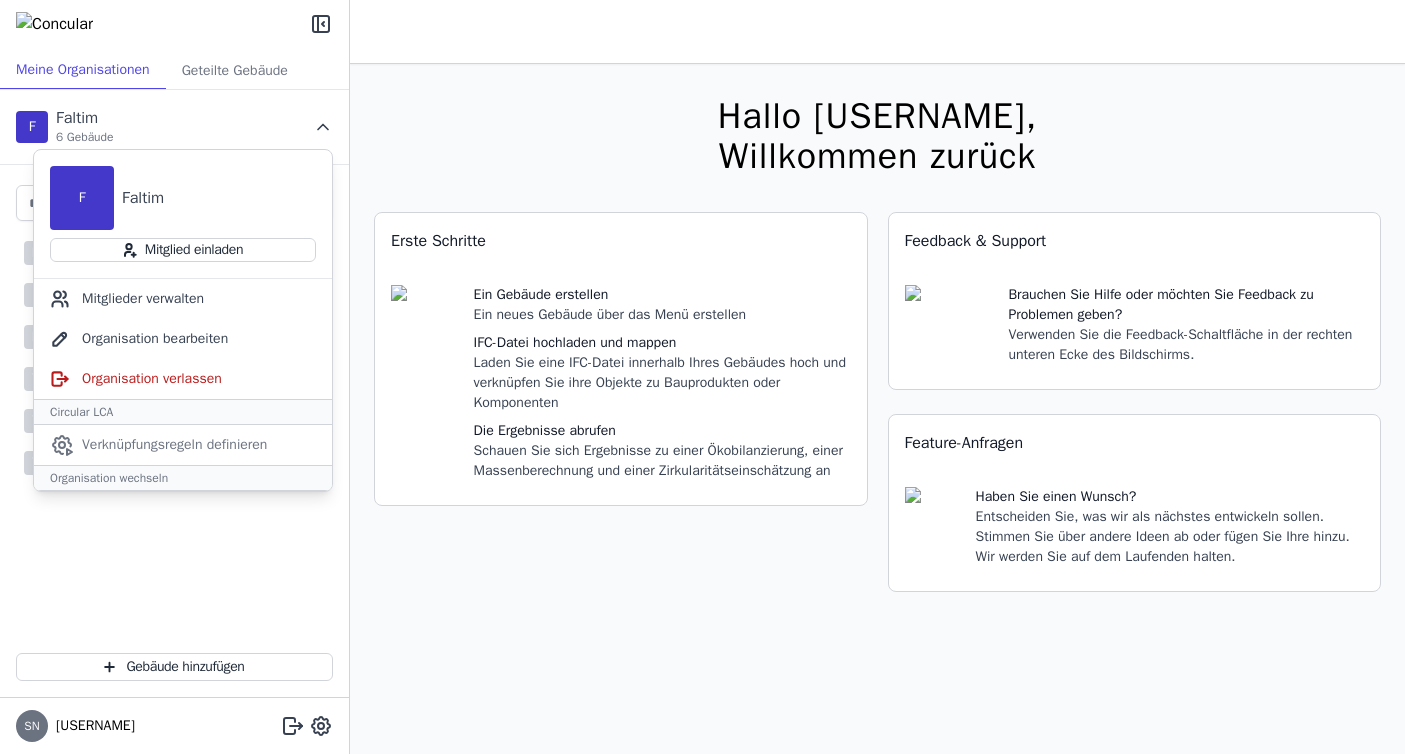 click on "Verknüpfungsregeln definieren" at bounding box center (174, 445) 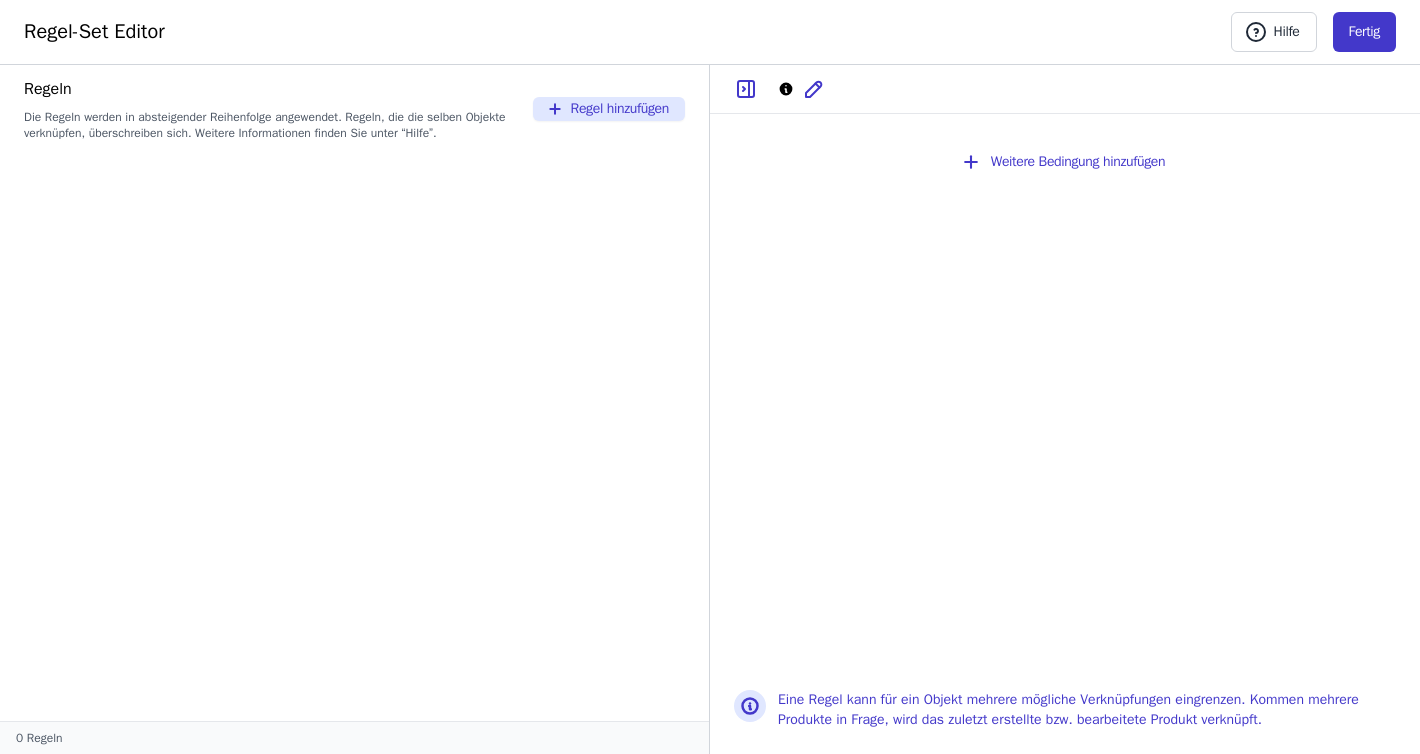 click on "Fertig" at bounding box center [1364, 32] 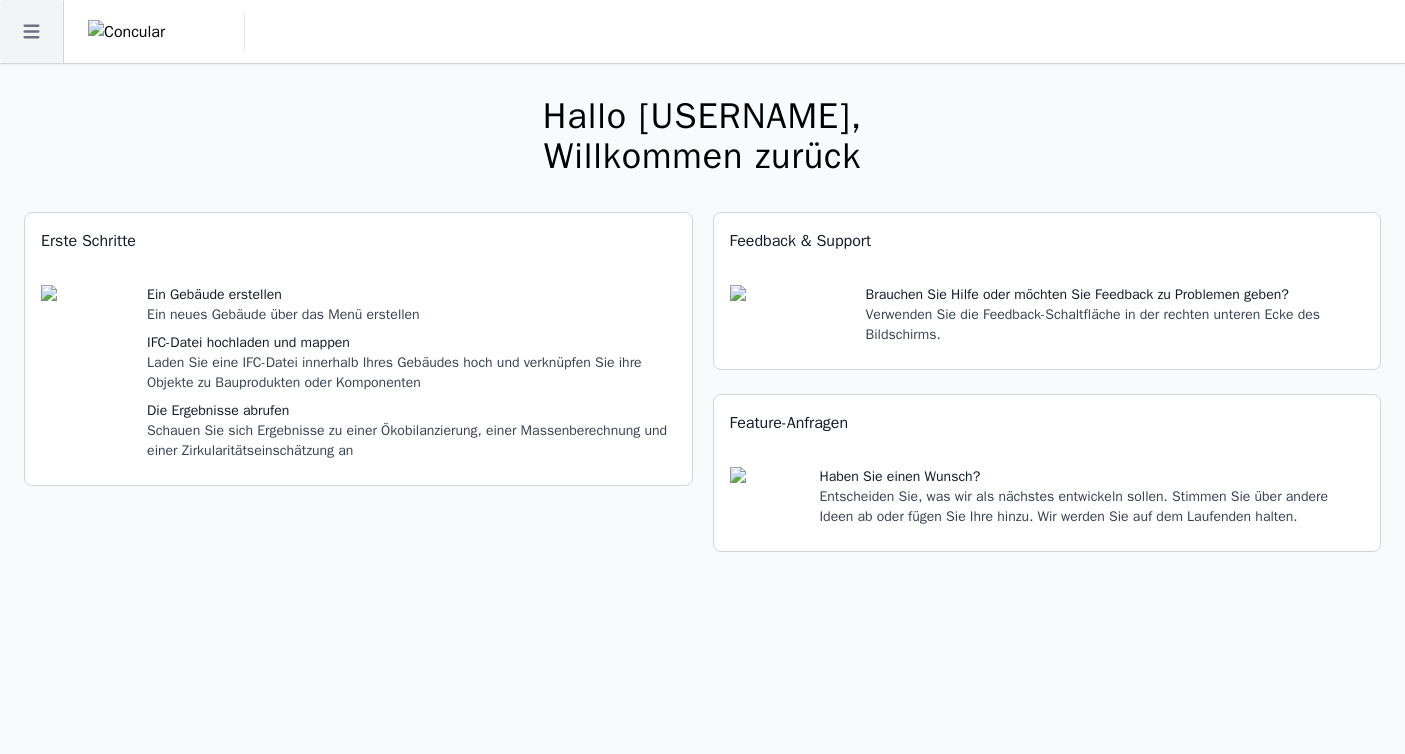 click at bounding box center [31, 31] 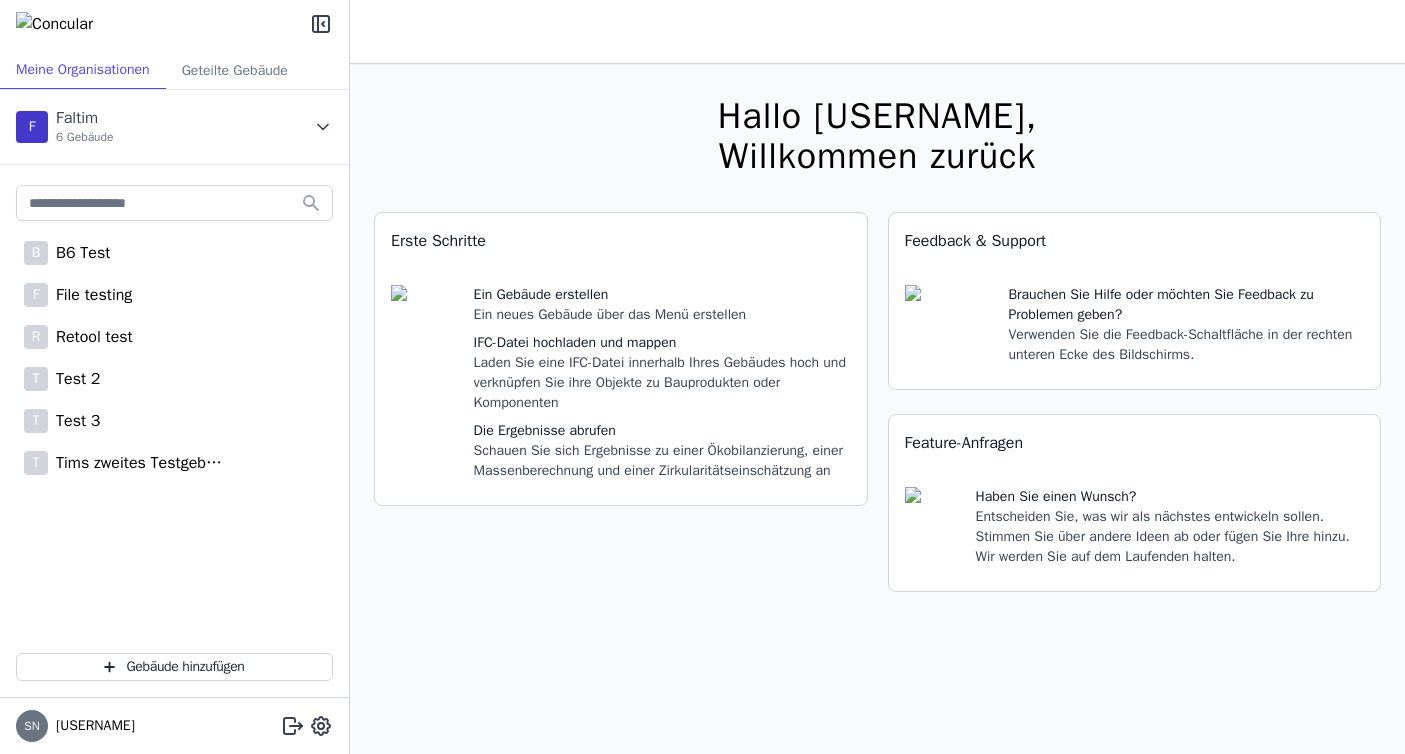 click at bounding box center (323, 127) 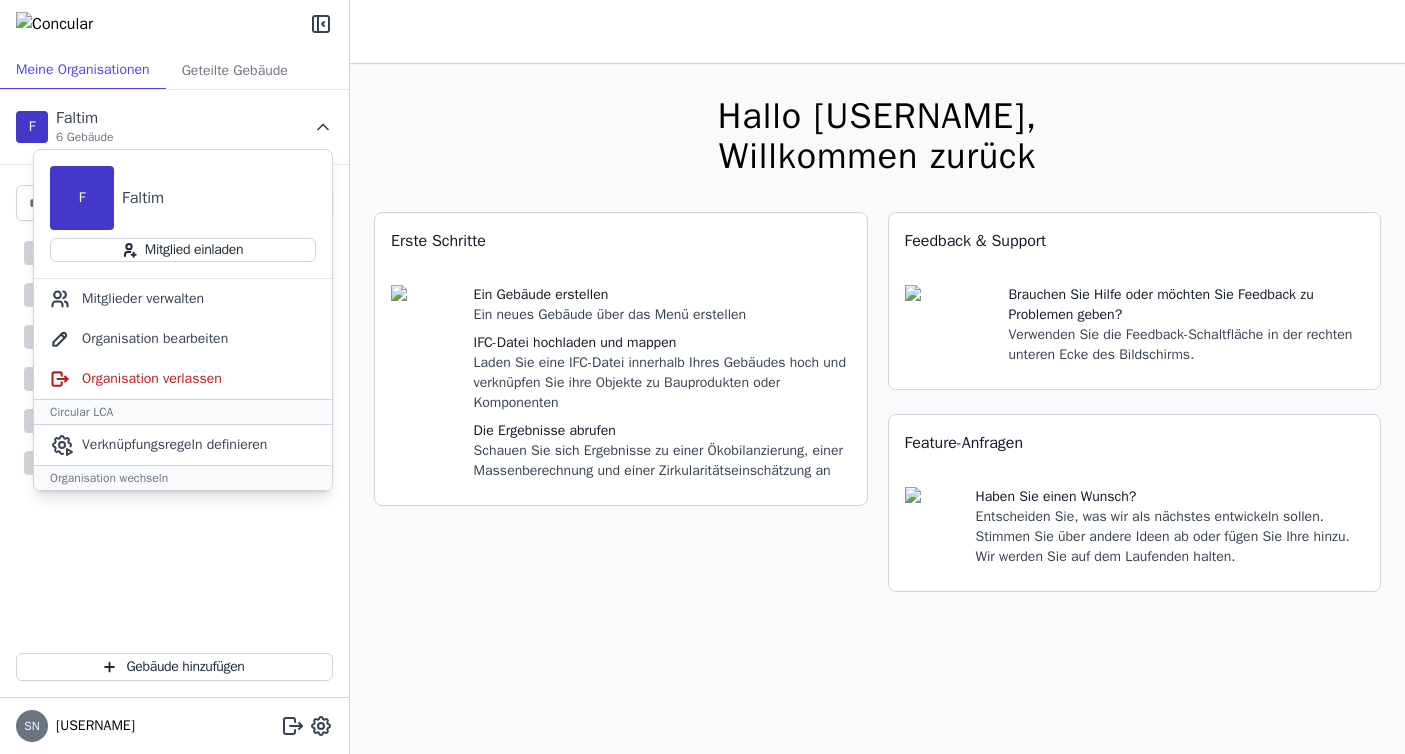 click on "B B6 Test F File testing R Retool test T Test 2 T Test 3 T Tims zweites Testgebäude" at bounding box center (174, 395) 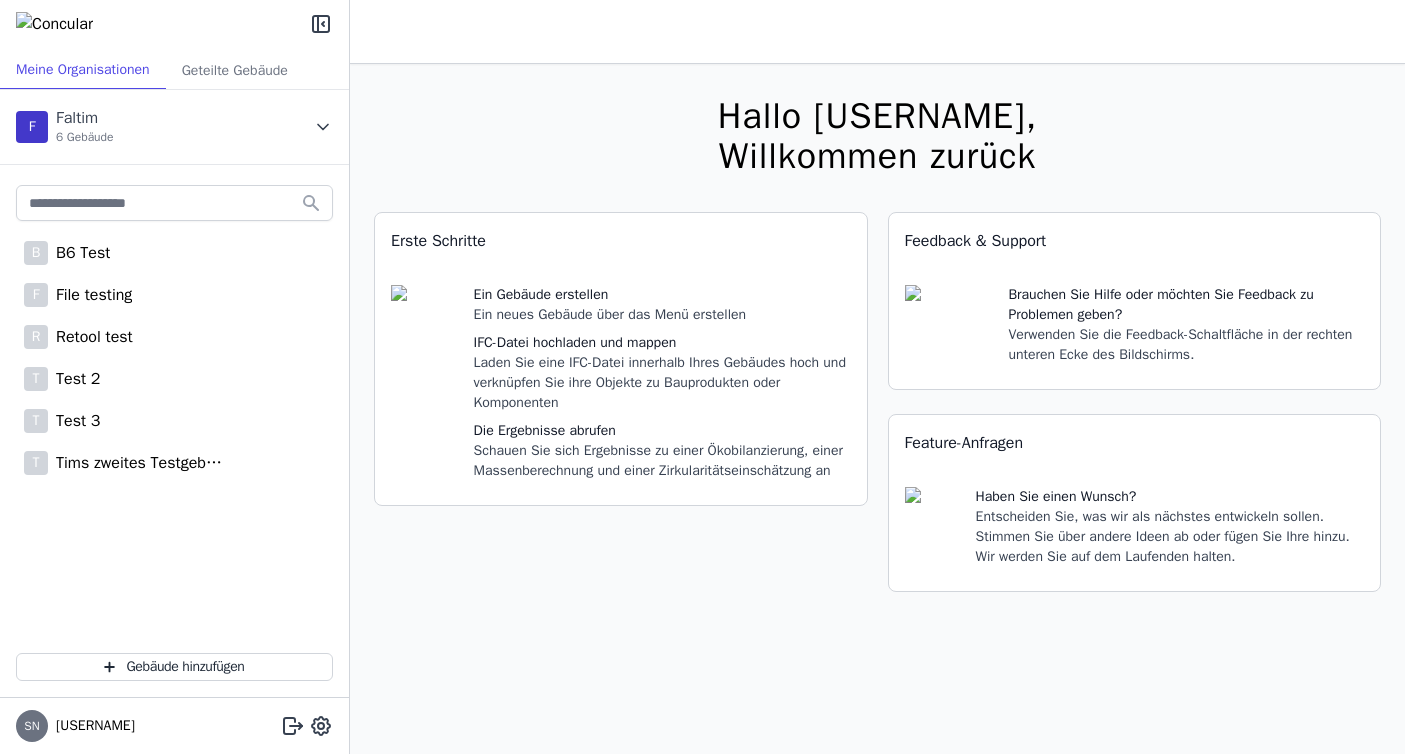 click at bounding box center [323, 127] 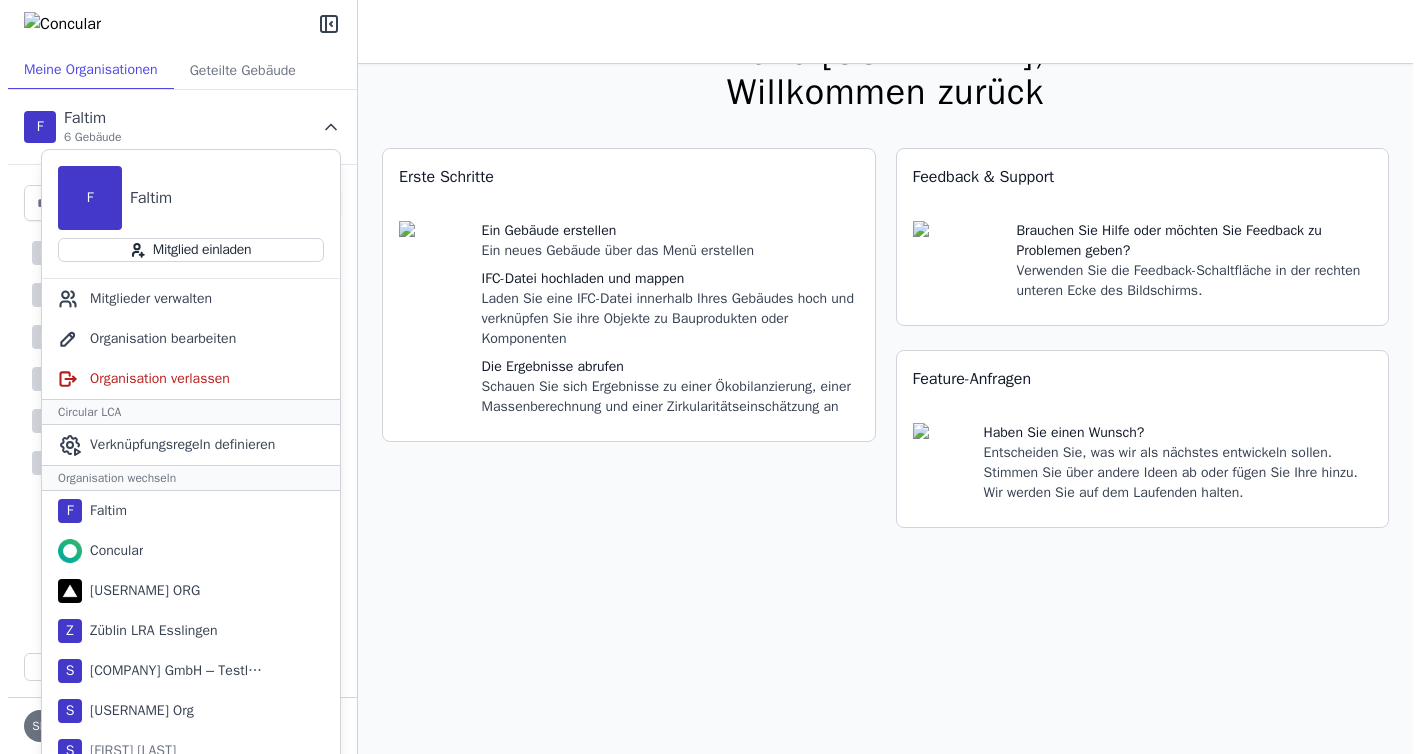 scroll, scrollTop: 0, scrollLeft: 0, axis: both 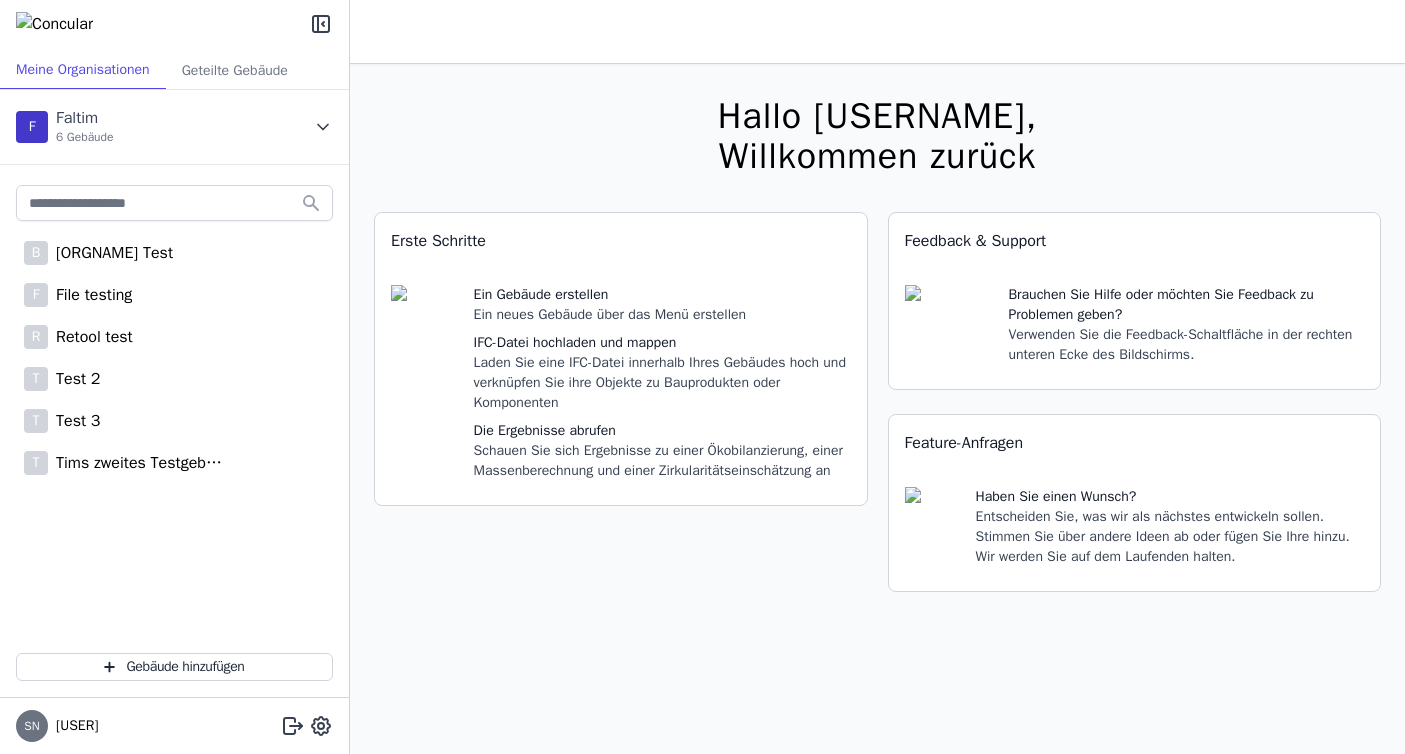 click at bounding box center (323, 127) 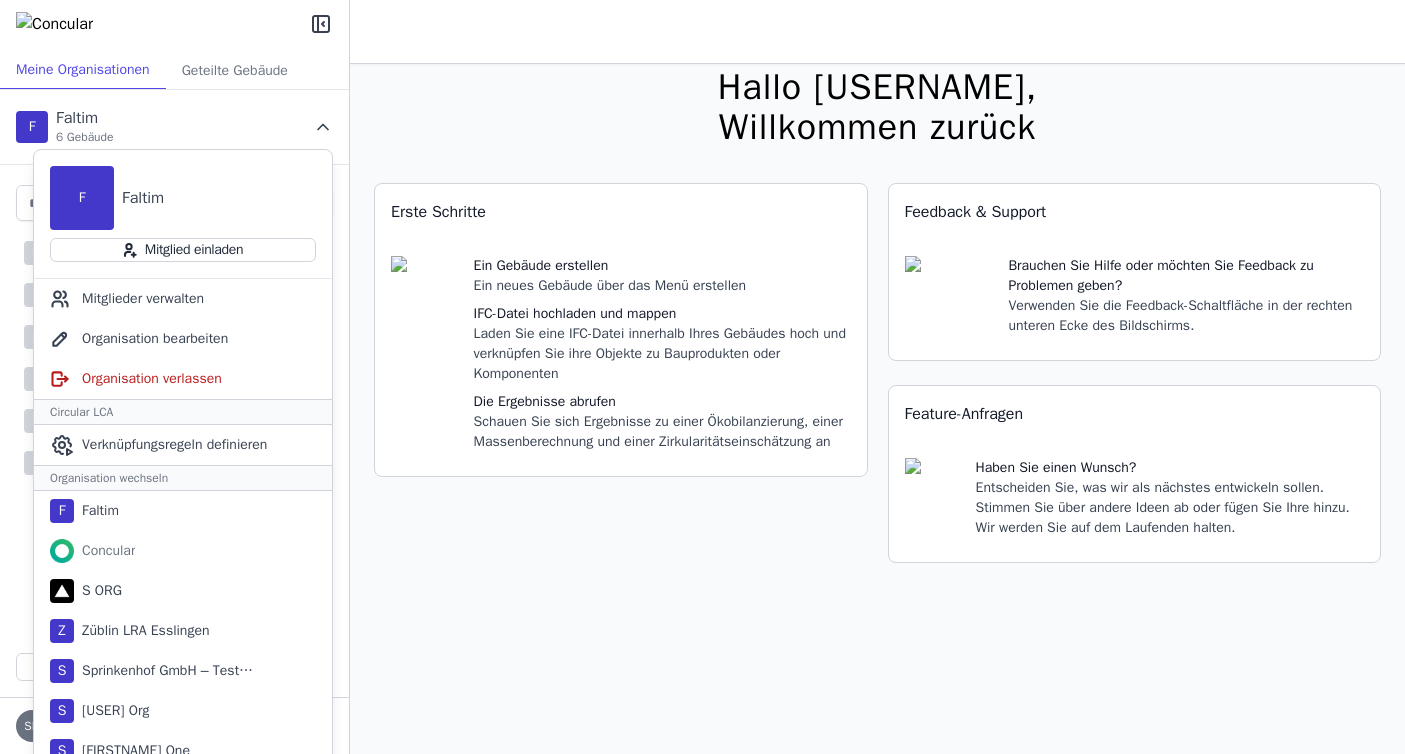 scroll, scrollTop: 0, scrollLeft: 0, axis: both 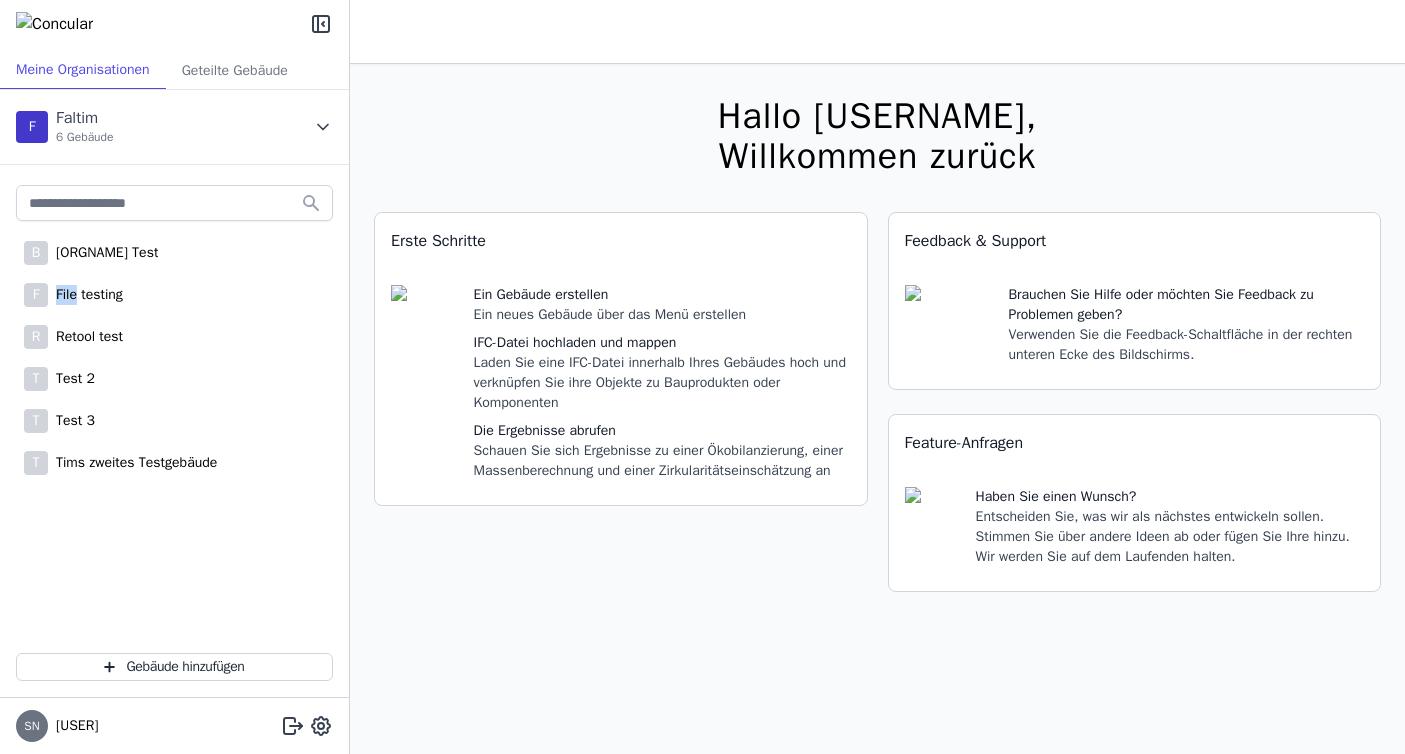 click at bounding box center (323, 127) 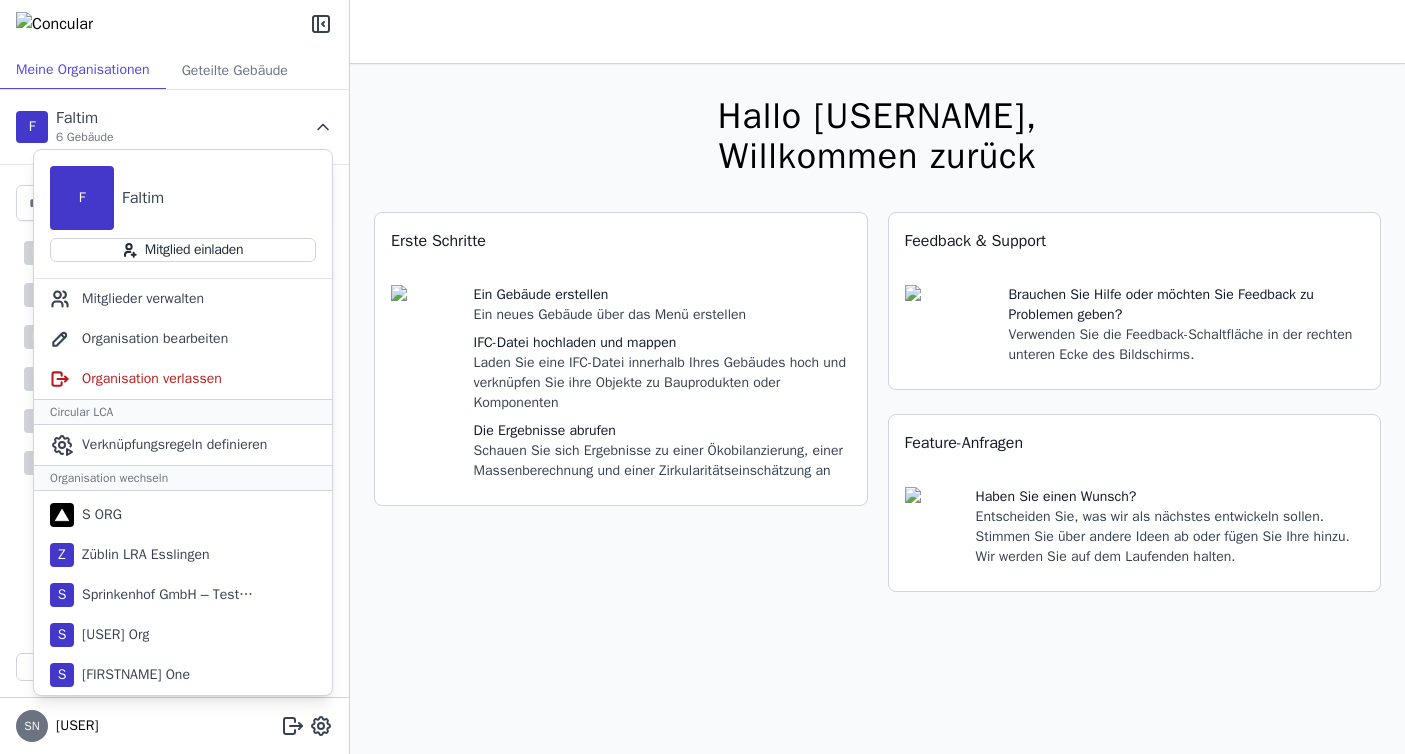 scroll, scrollTop: 0, scrollLeft: 0, axis: both 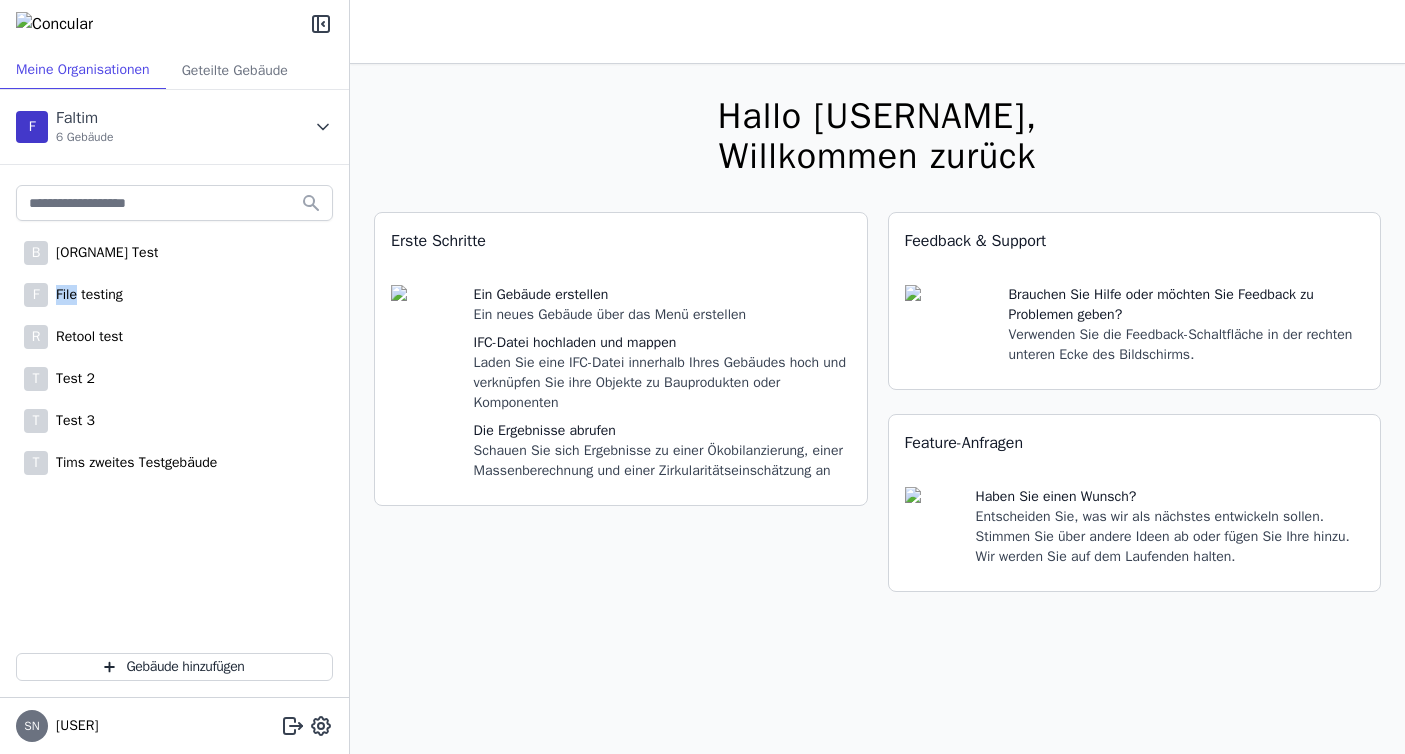 click at bounding box center (323, 127) 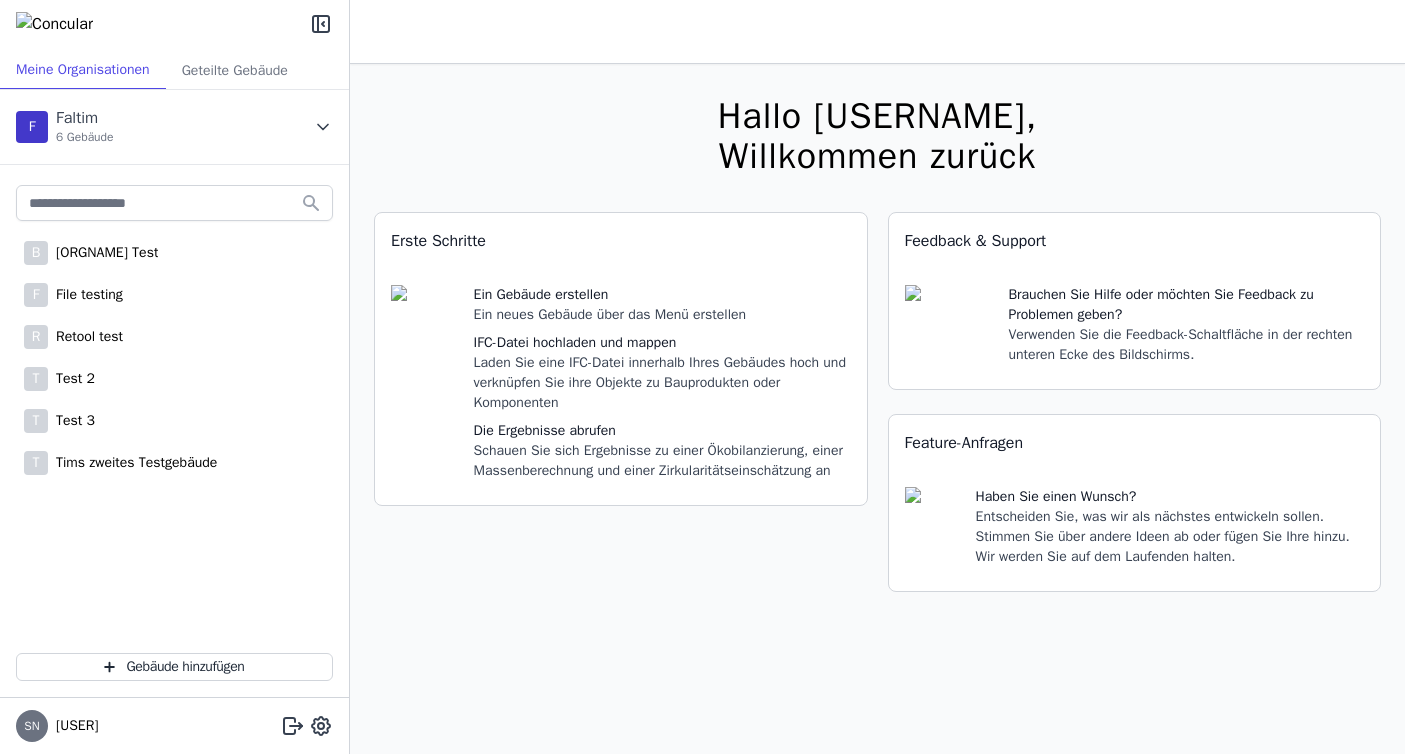 click on "F Faltim 6 Gebäude" at bounding box center (174, 127) 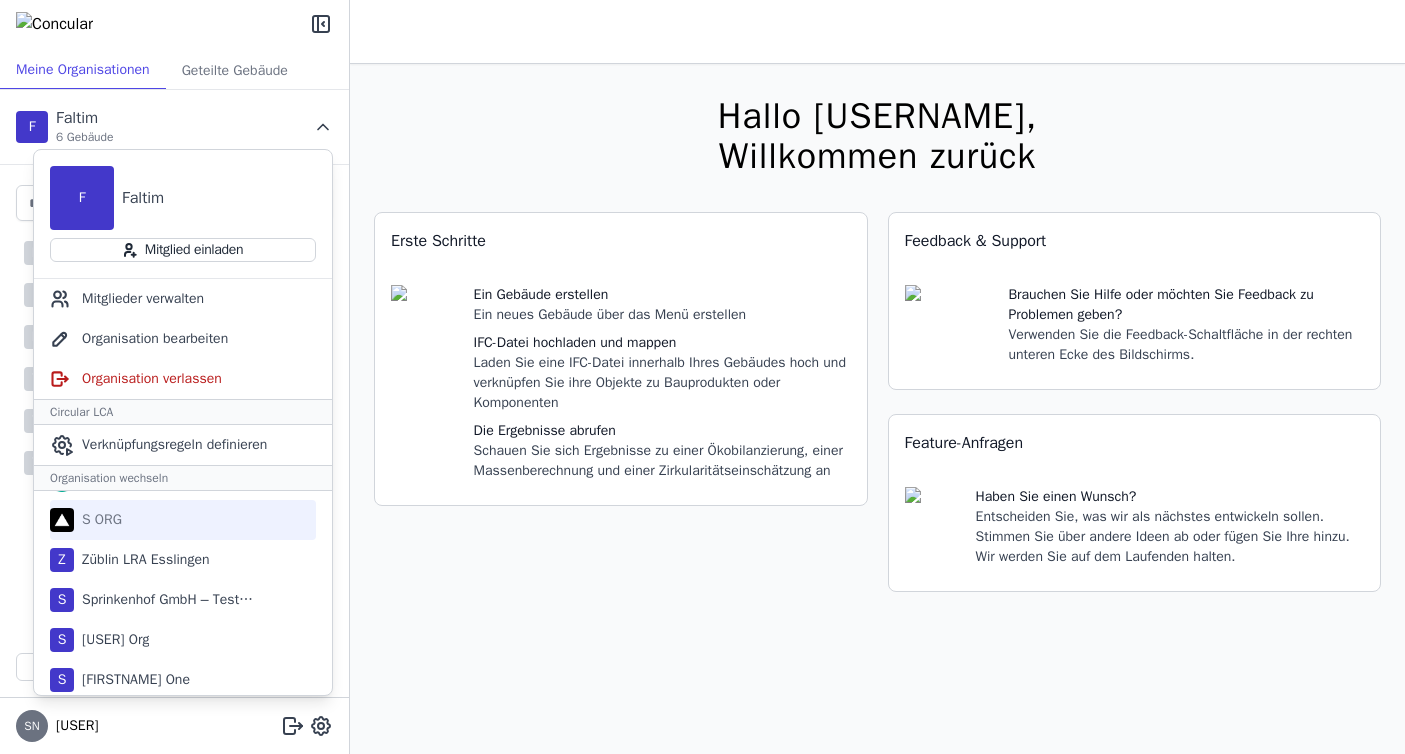 scroll, scrollTop: 92, scrollLeft: 0, axis: vertical 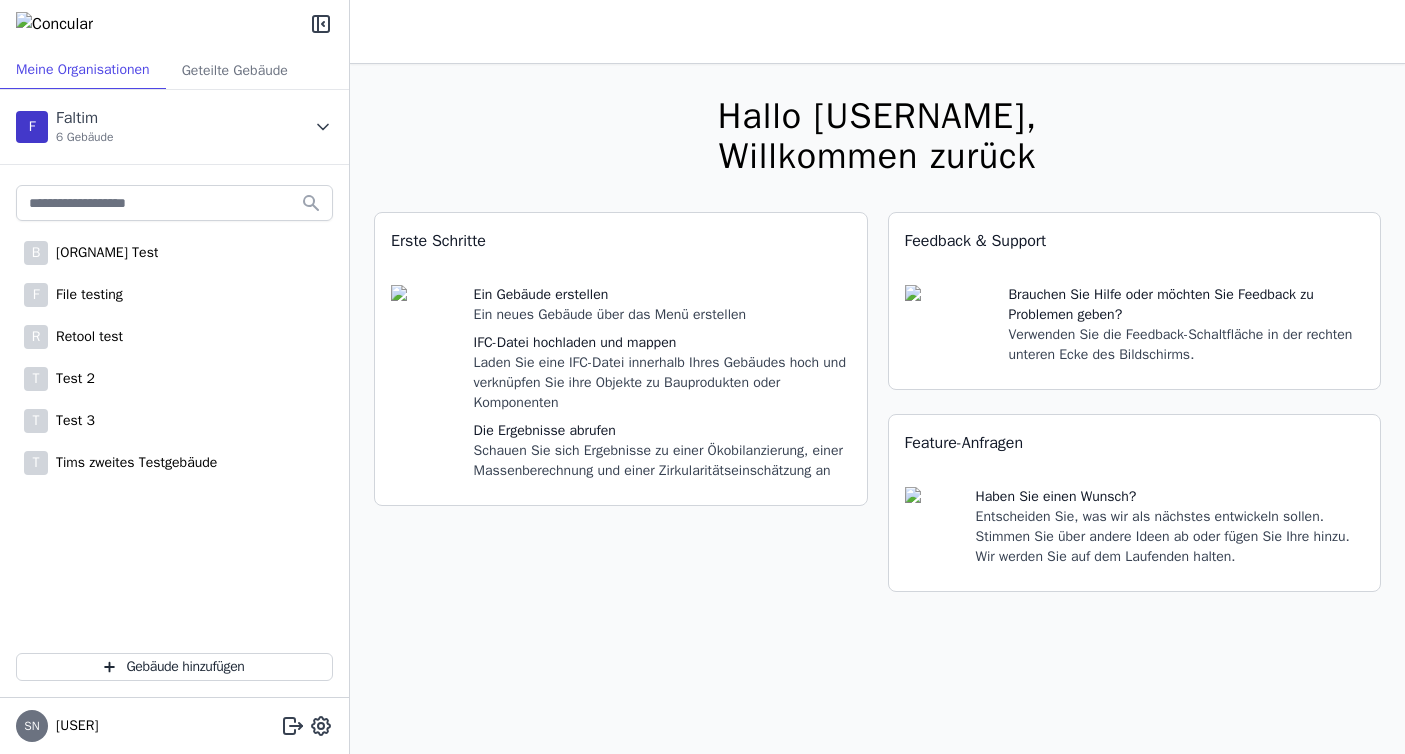 click at bounding box center (323, 127) 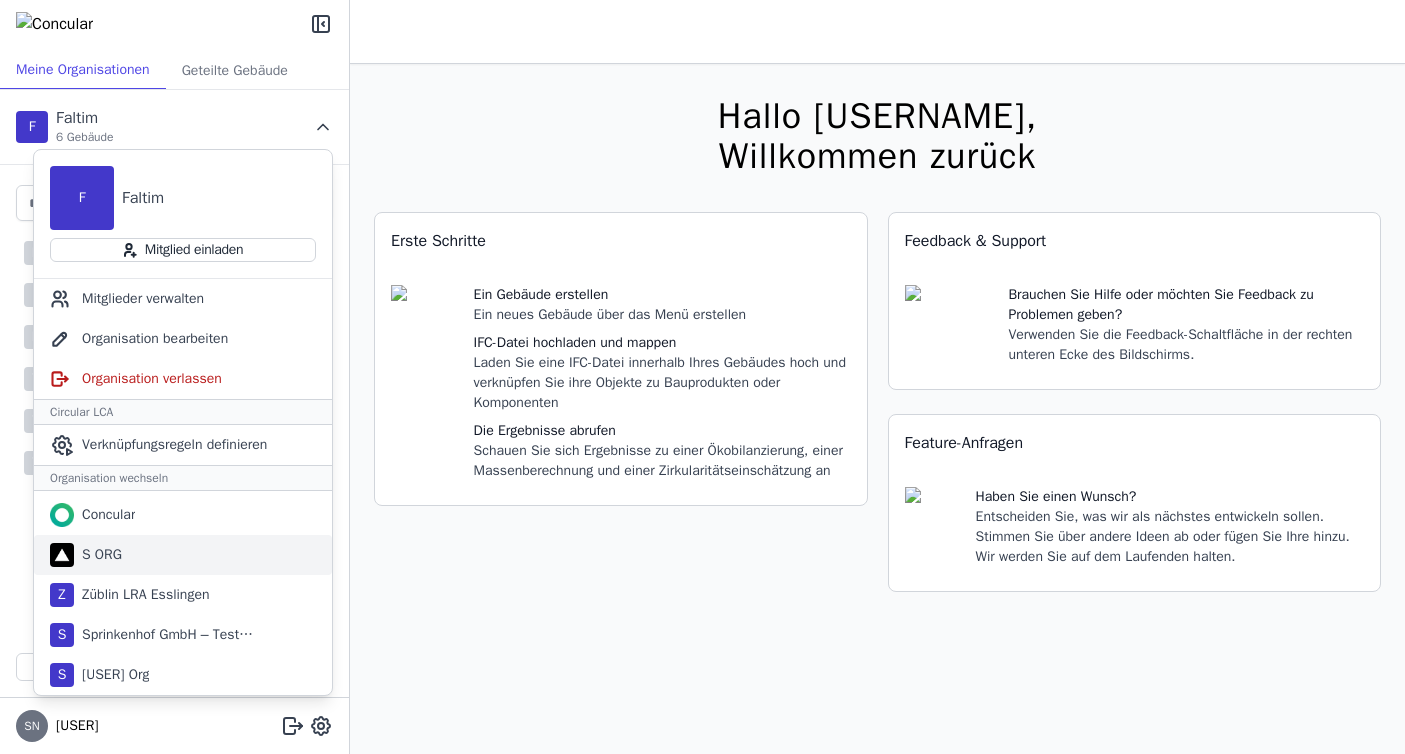scroll, scrollTop: 0, scrollLeft: 0, axis: both 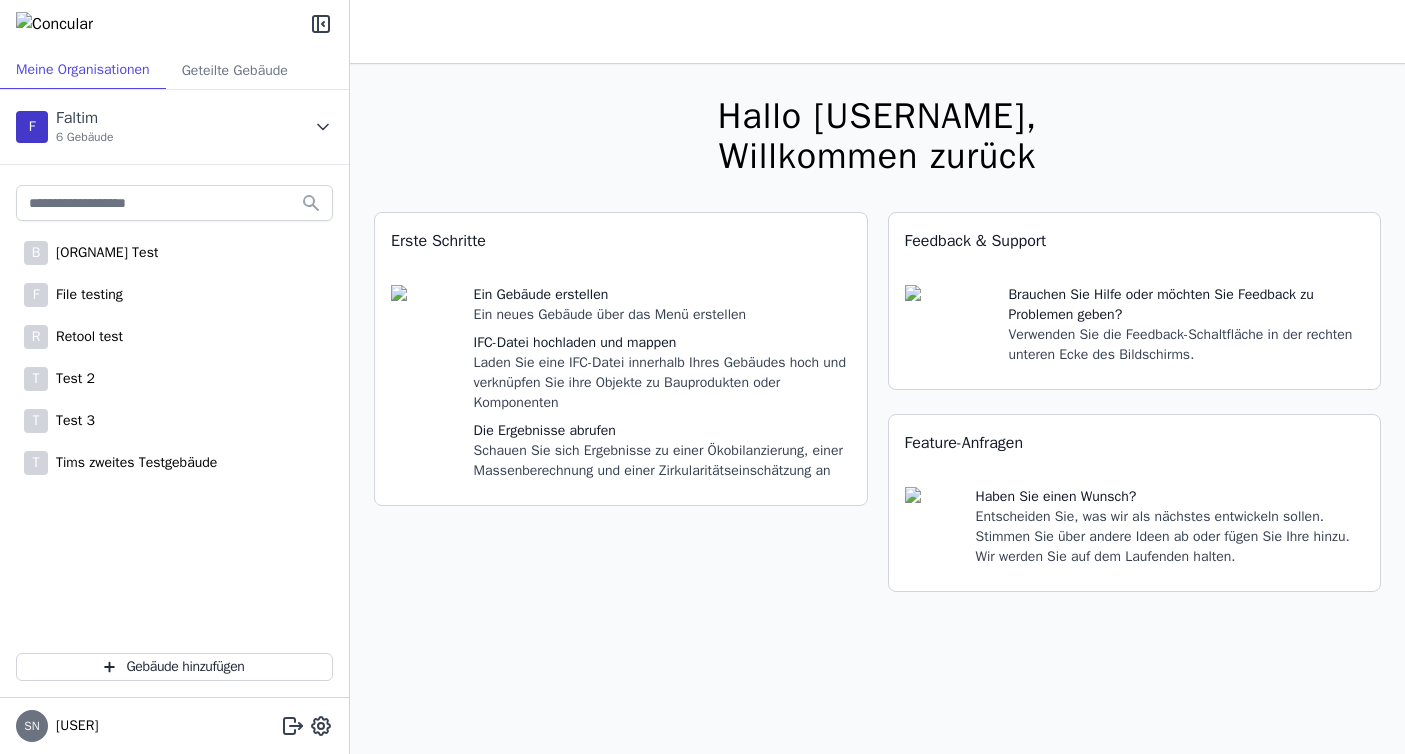 click at bounding box center (323, 127) 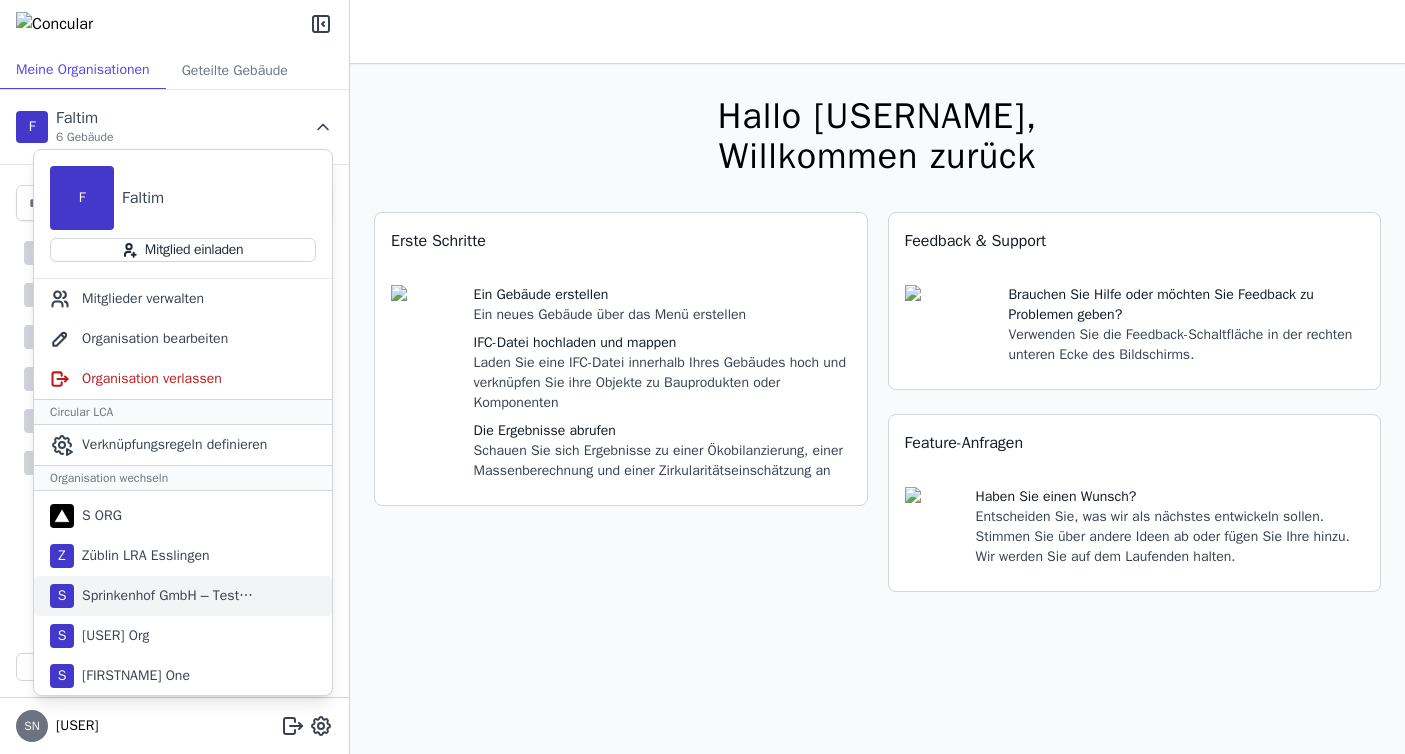 scroll, scrollTop: 76, scrollLeft: 0, axis: vertical 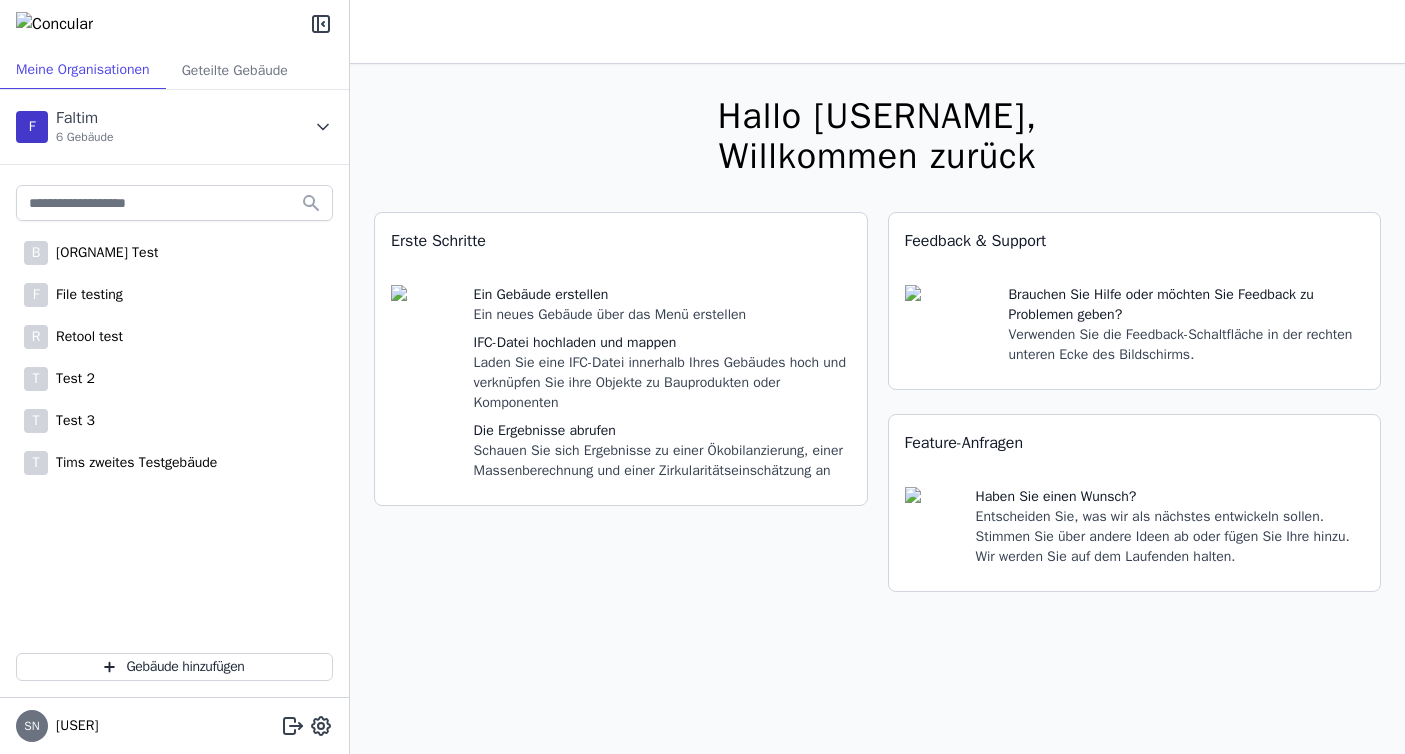 click on "F Faltim 6 Gebäude" at bounding box center (174, 127) 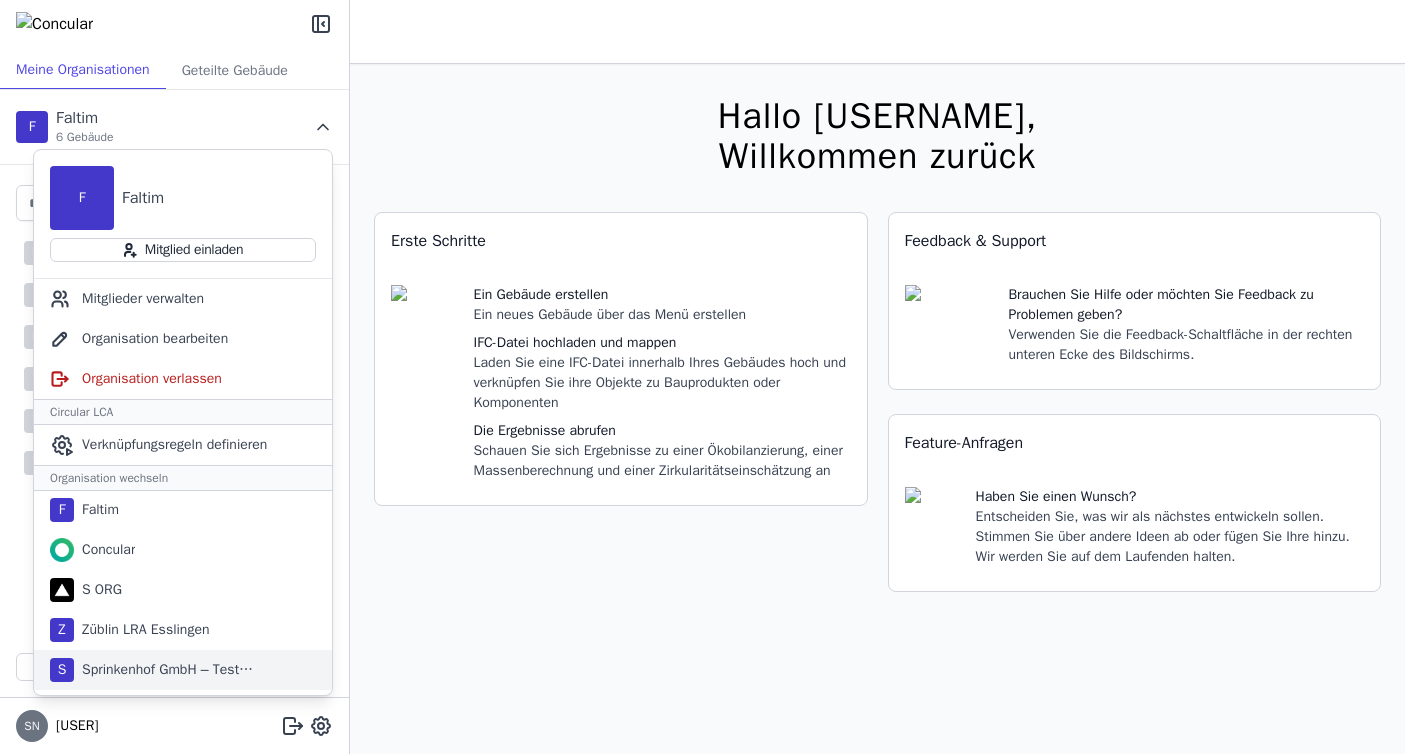 scroll, scrollTop: 0, scrollLeft: 0, axis: both 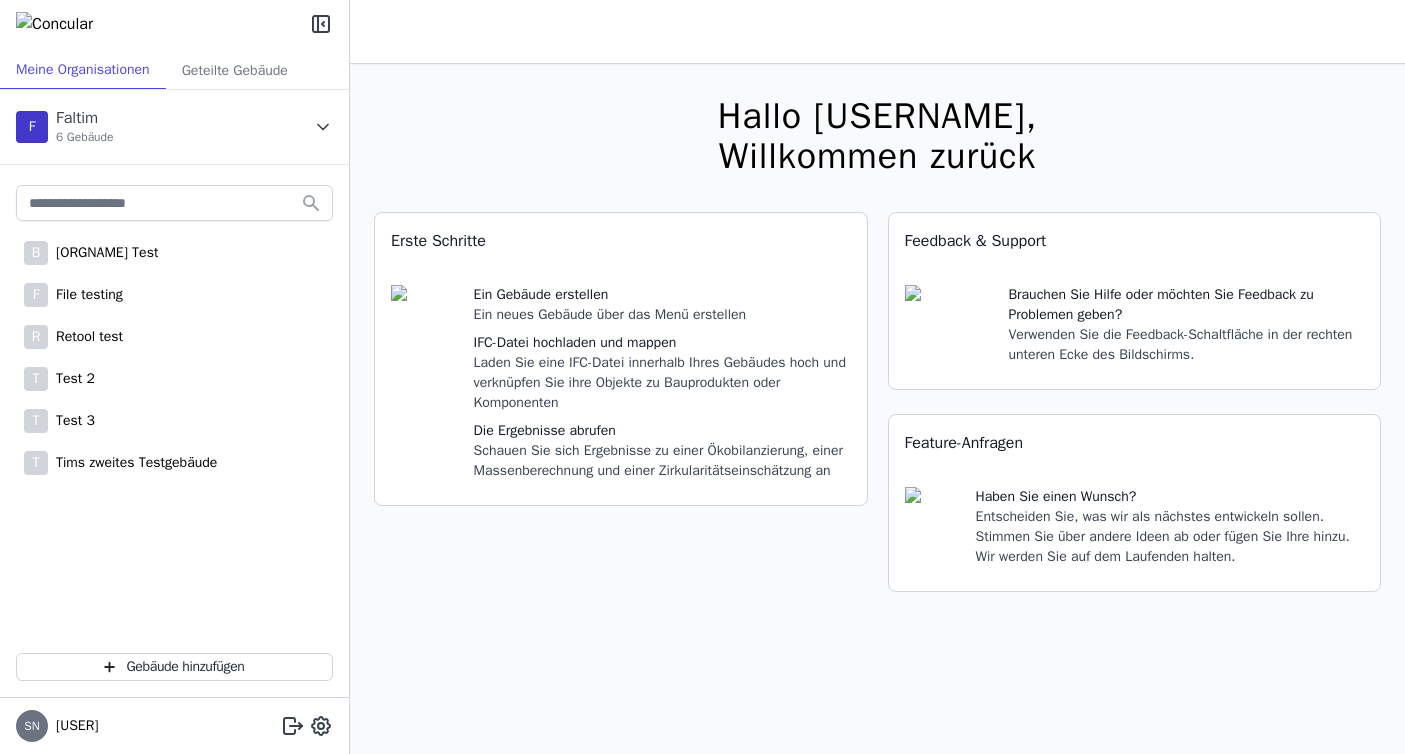 click at bounding box center [323, 127] 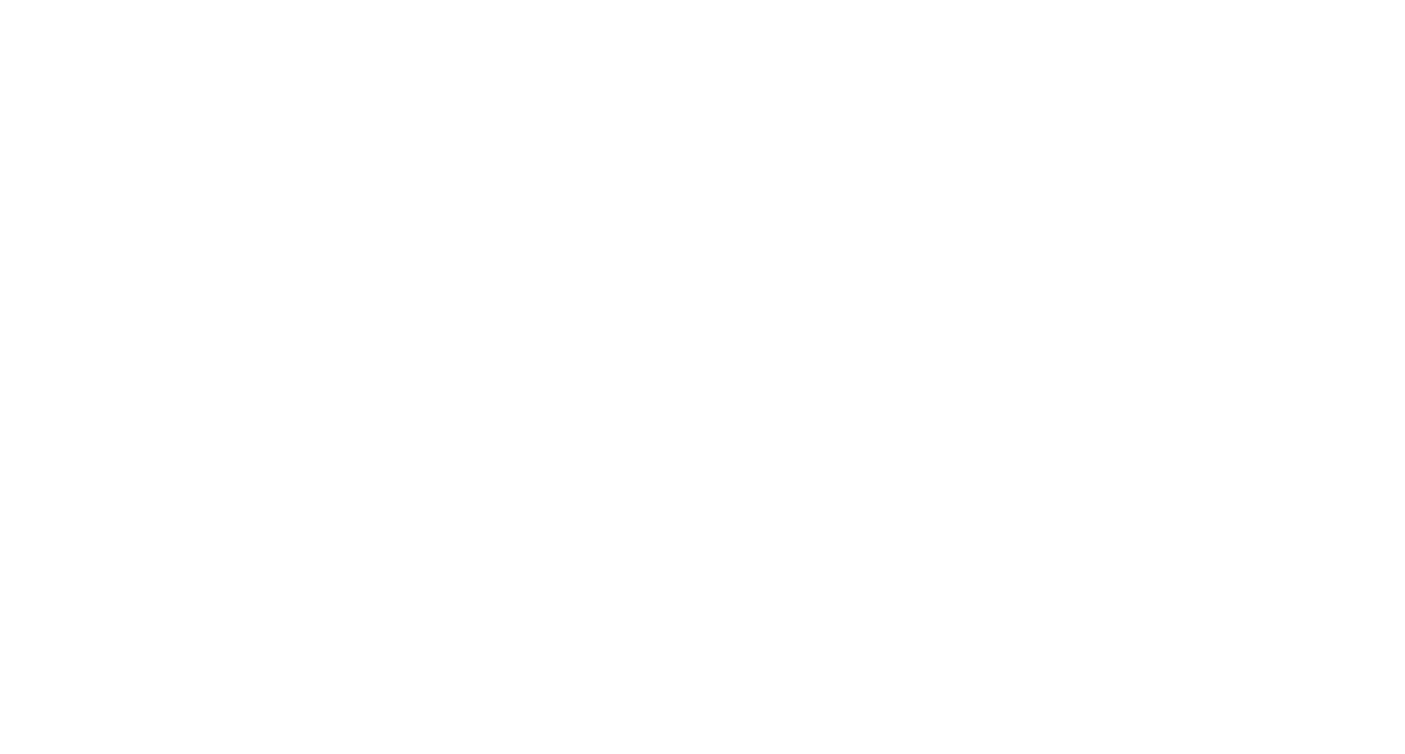 scroll, scrollTop: 0, scrollLeft: 0, axis: both 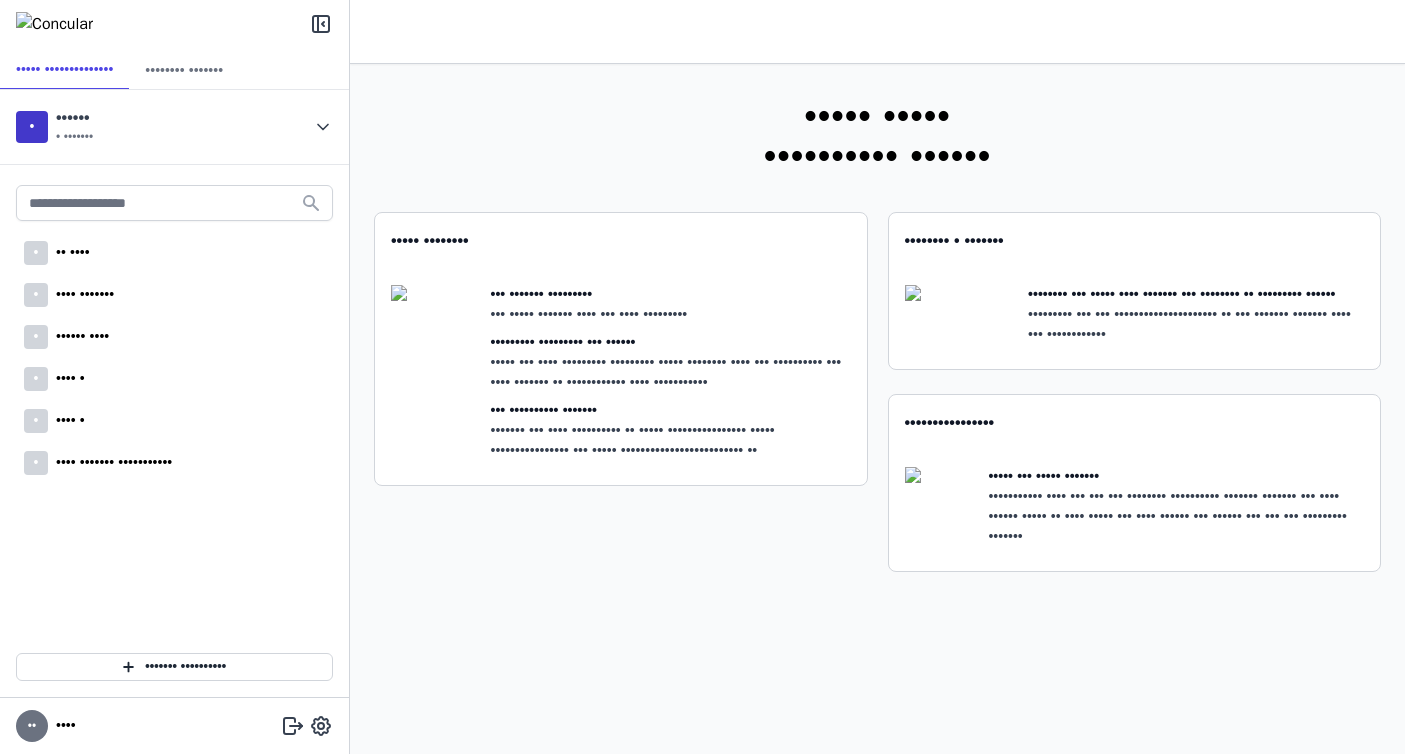 click at bounding box center (323, 127) 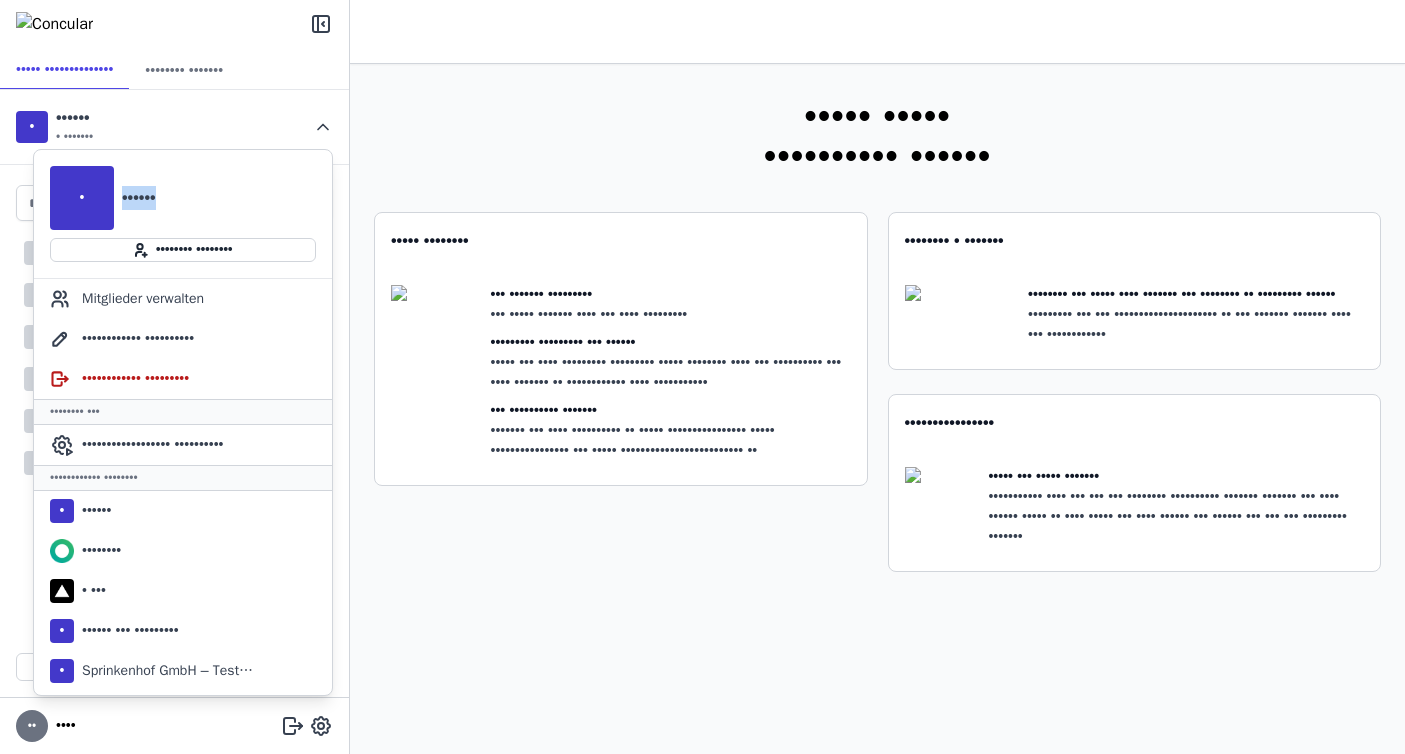 click at bounding box center [323, 127] 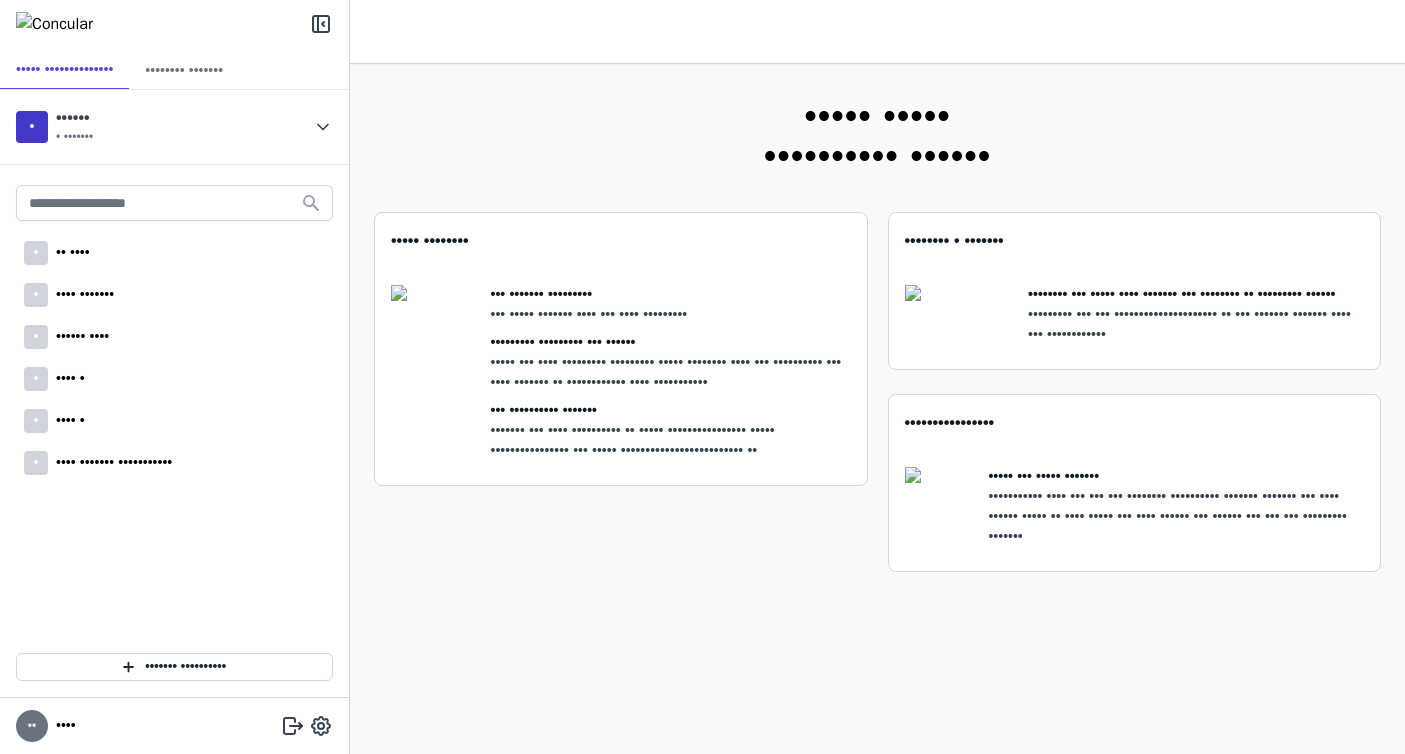 click at bounding box center [323, 127] 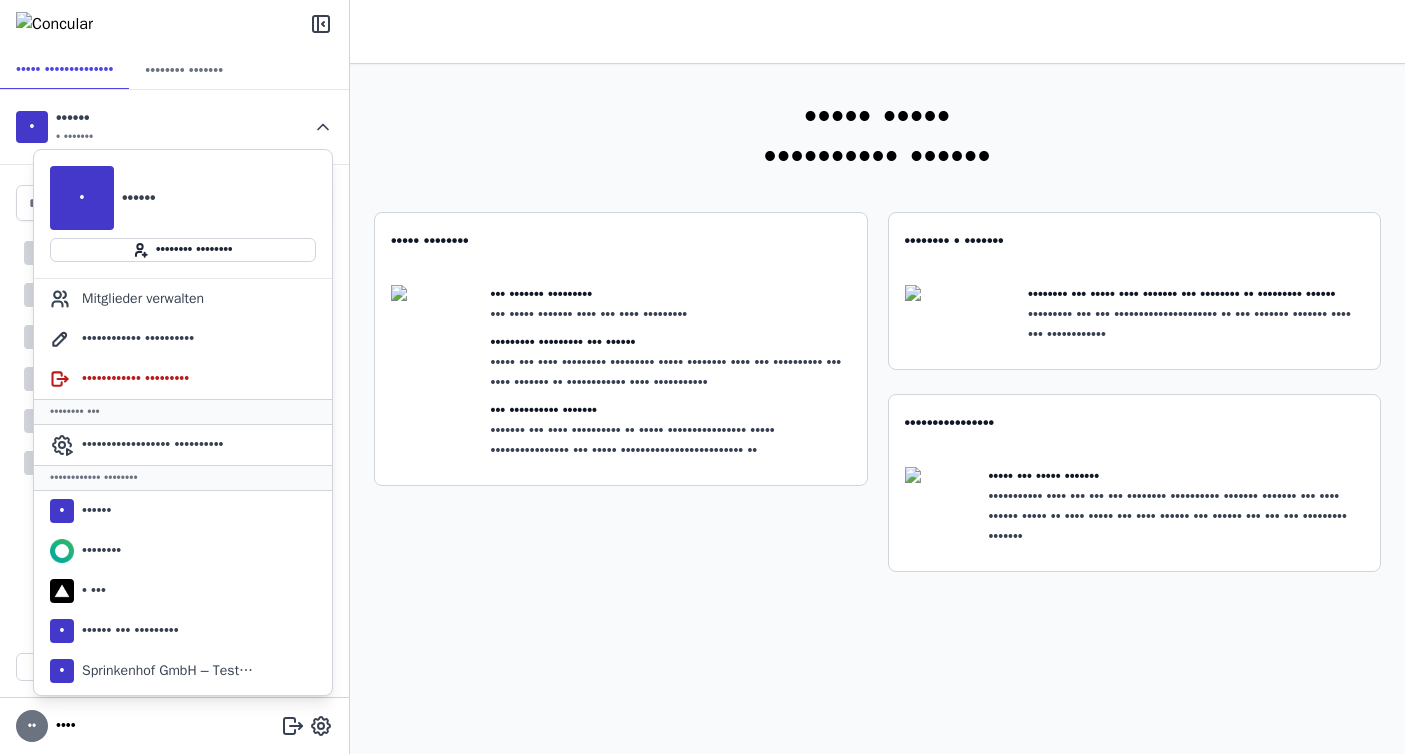 click at bounding box center (323, 127) 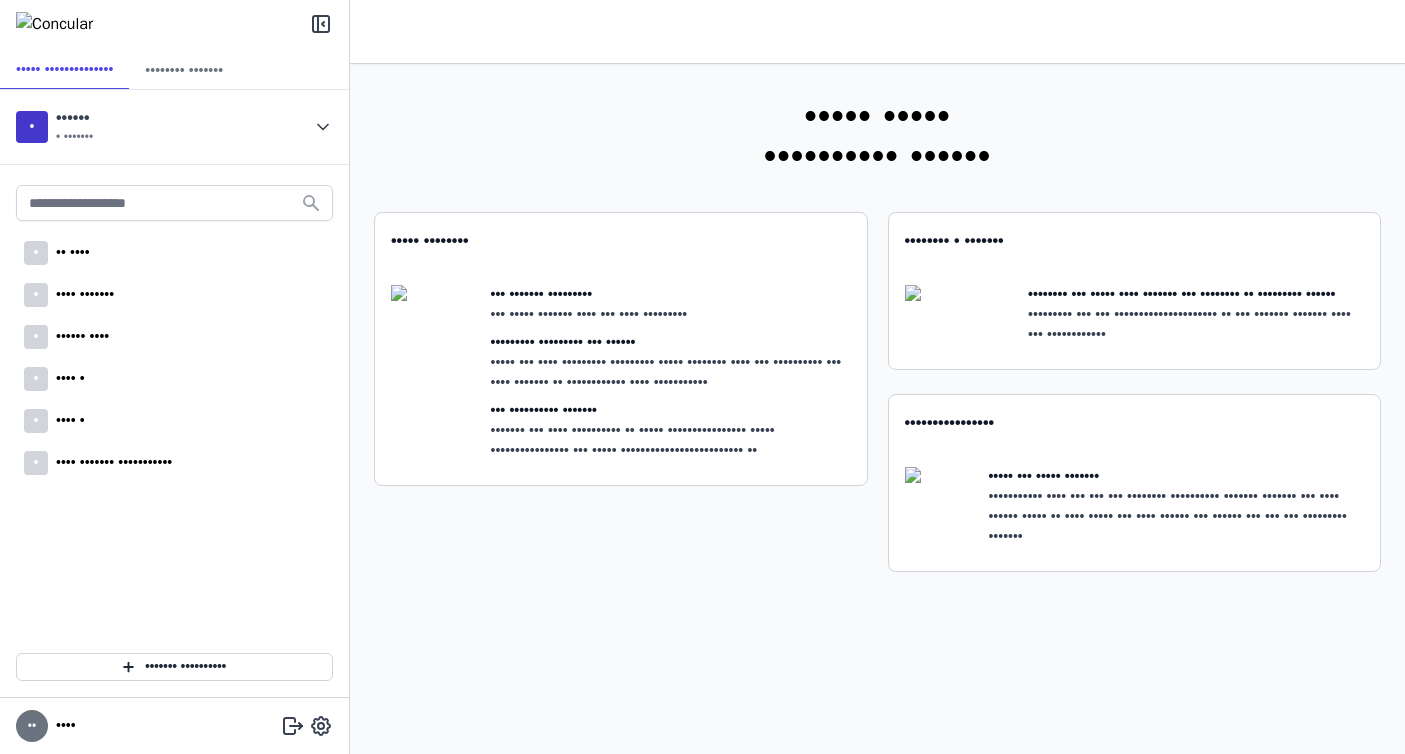 click at bounding box center [323, 127] 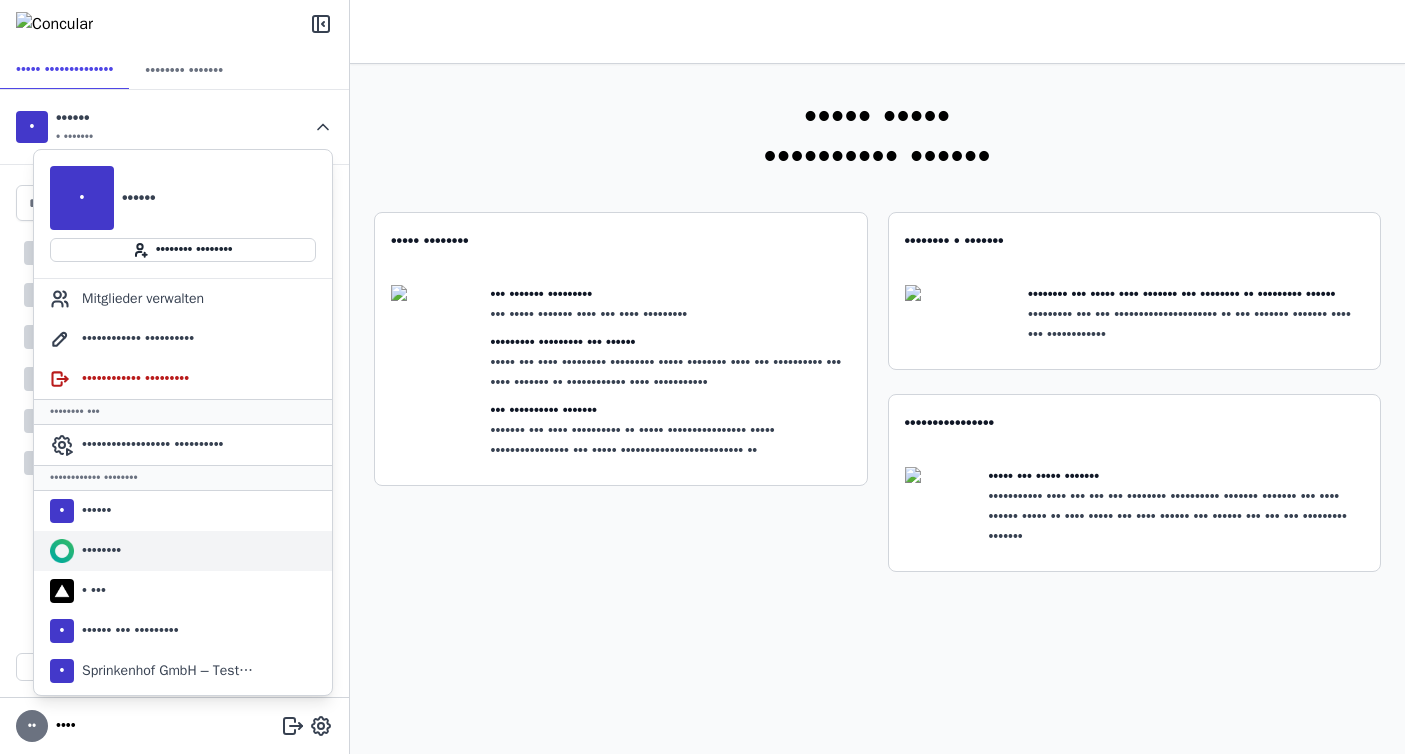 click on "••••••••" at bounding box center (183, 551) 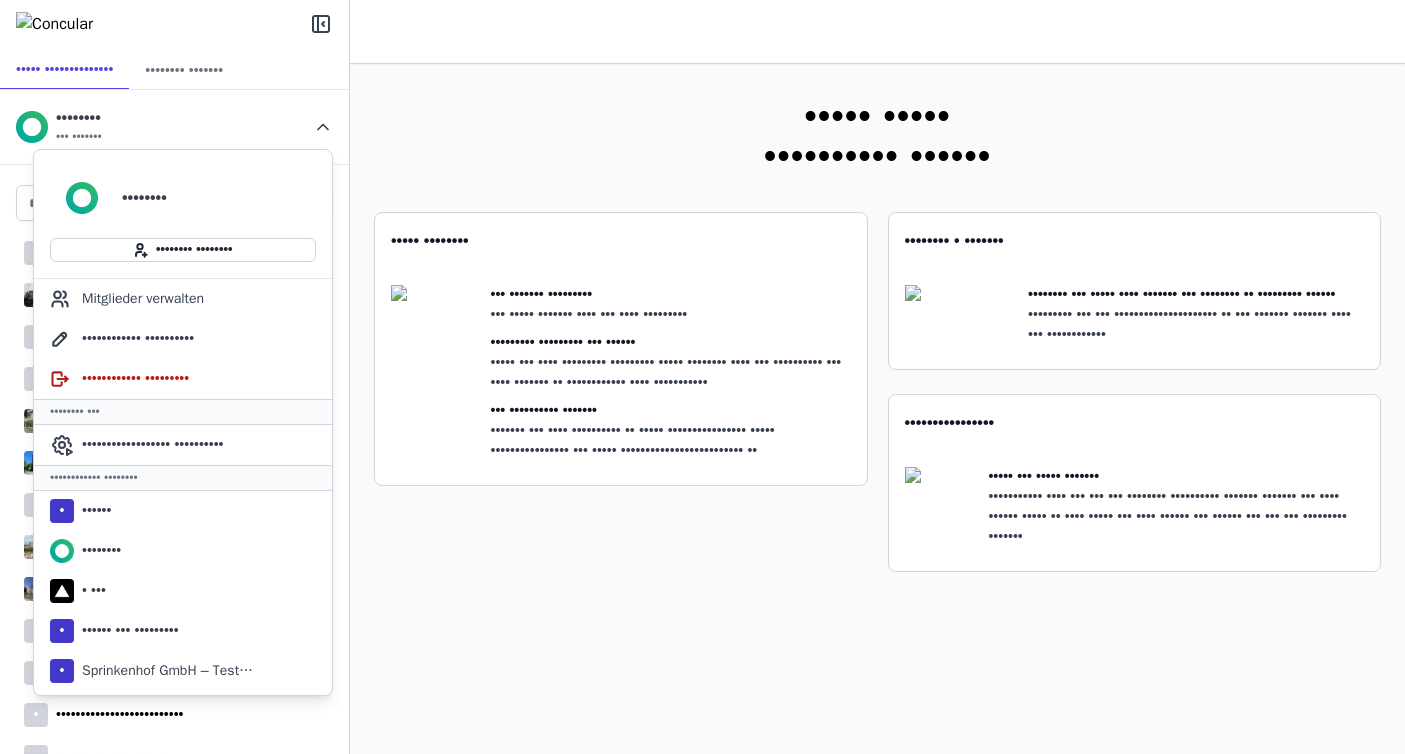 click on "••••• ••••• •••••••••• •••••• ••• ••••••••• ••••••• •••• ••••••••••••• •• •••••• ••••• •••• ••••• ••• •••••••• ••••• •• •••••••••••••• ••• ••• •• ••••••••• ••••• •••••••• ••• ••••••• ••••••••• ••• ••••• ••••••• •••• ••• •••• ••••••••• ••••••••• ••••••••• ••• •••••• ••••• ••• •••• ••••••••• ••••••••• ••••• •••••••• •••• ••• •••••••••• ••• •••• ••••••• •• •••••••••••• •••• ••••••••••• ••• •••••••••• ••••••• ••••••• ••• •••• •••••••••• •• ••••• •••••••••••••••• ••••• •••••••••••••••• ••• ••••• ••••••••••••••••••••••••• •• •••••••• • ••••••• •••••••• ••• ••••• •••• ••••••• ••• •••••••• •• ••••••••• •••••• ••••••••• ••• ••• ••••••••••••••••••••• •• ••• ••••••• ••••••• •••• ••• •••••••••••• •••••••••••••••• ••••• ••• ••••• ••••••• ••••••••••• •••• ••• ••• ••• •••••••• •••••••••• ••••••• ••••••• ••• •••• •••••• ••••• •• •••• ••••• ••• •••• •••••• ••• •••••• ••• ••• ••• ••••••••• •••••••" at bounding box center (877, 441) 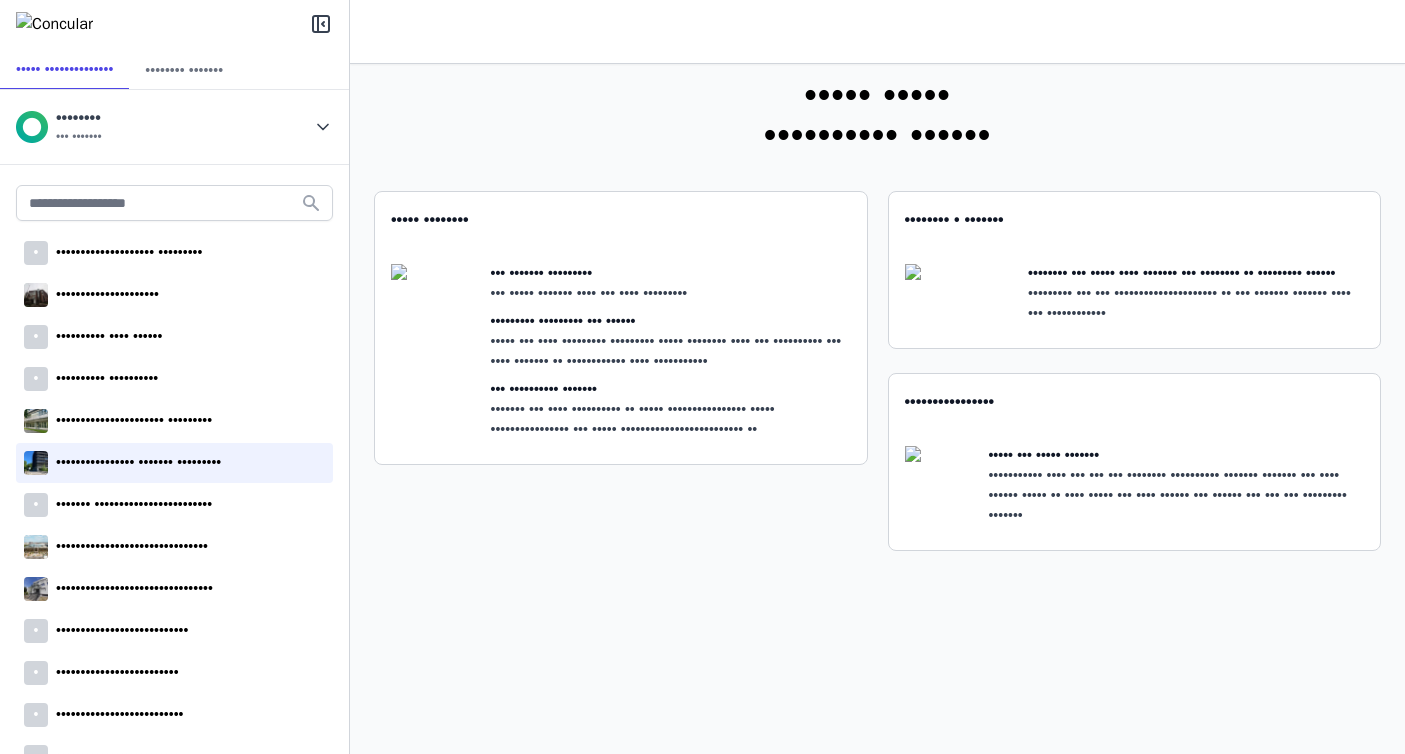 scroll, scrollTop: 64, scrollLeft: 0, axis: vertical 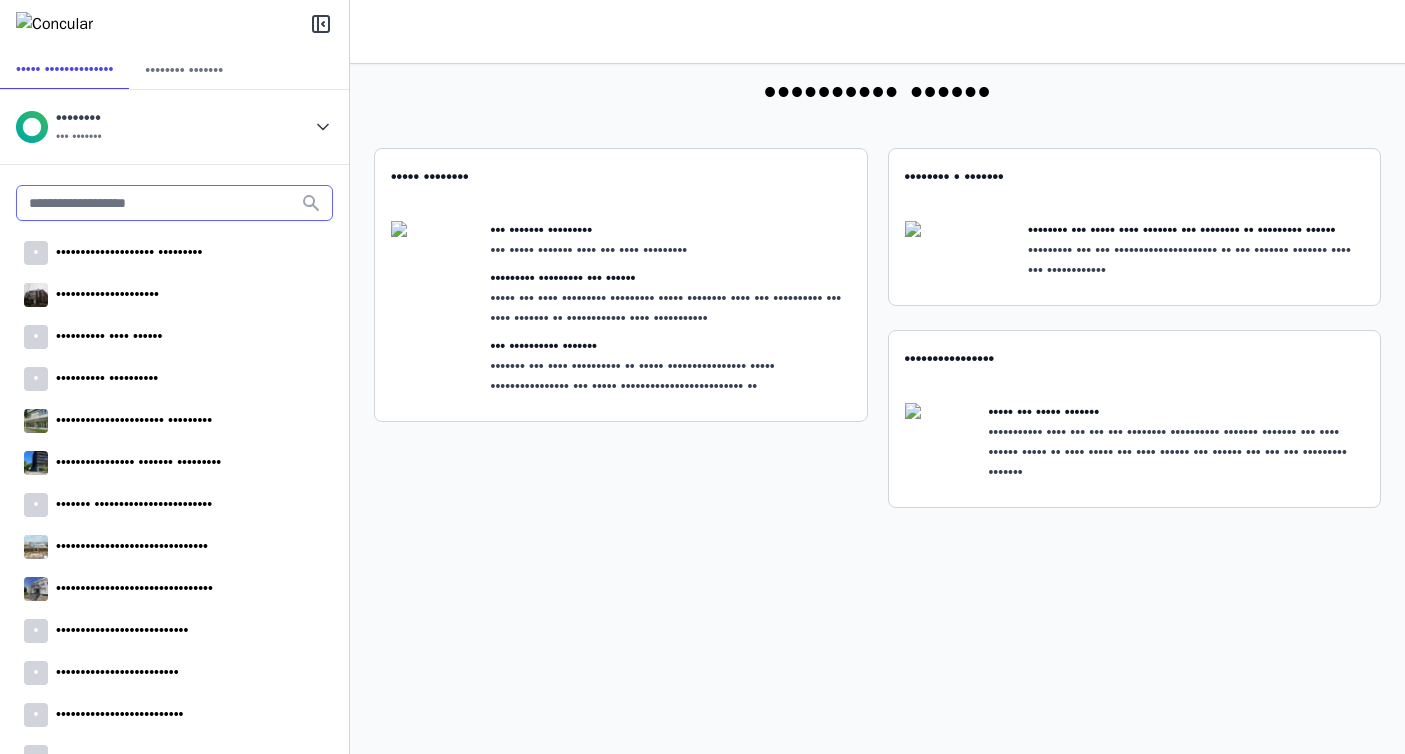 click at bounding box center (174, 203) 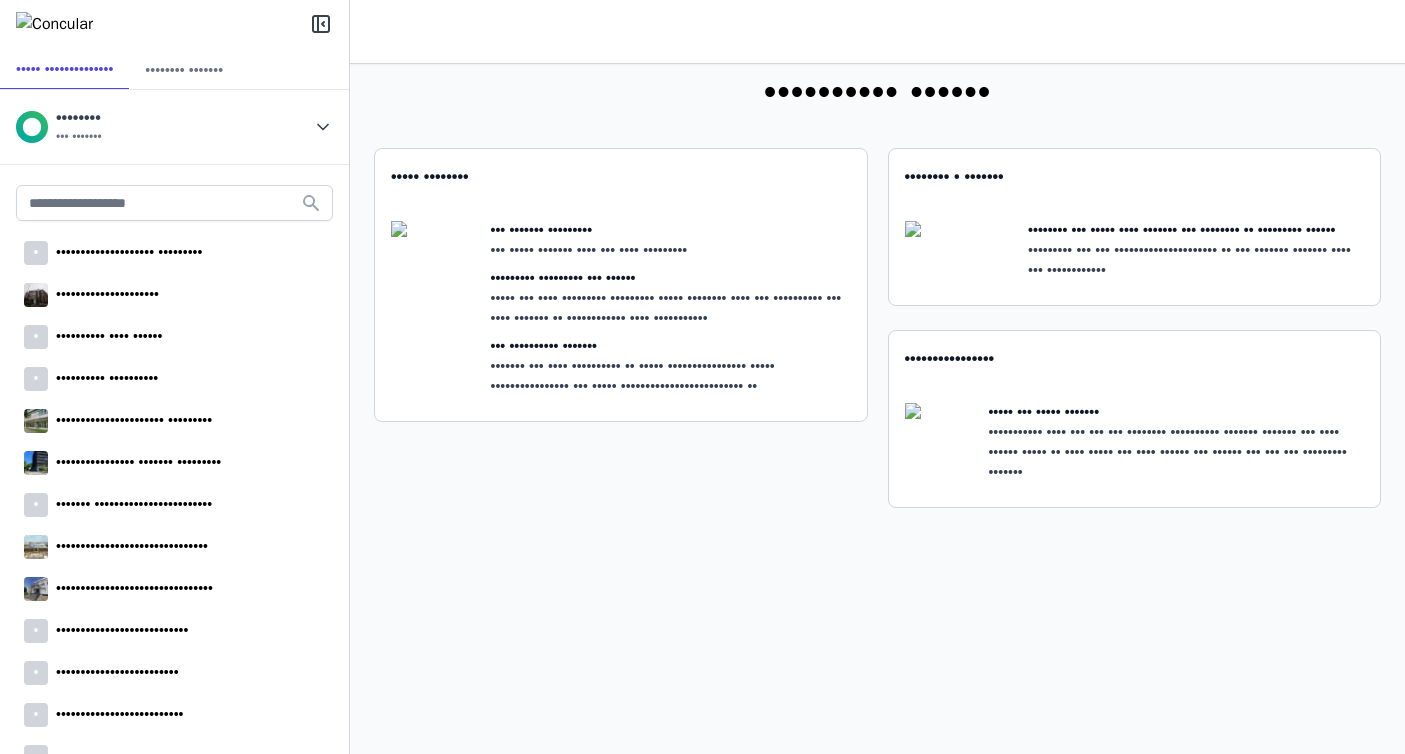 click on "•••••••• ••• •••••••" at bounding box center [174, 127] 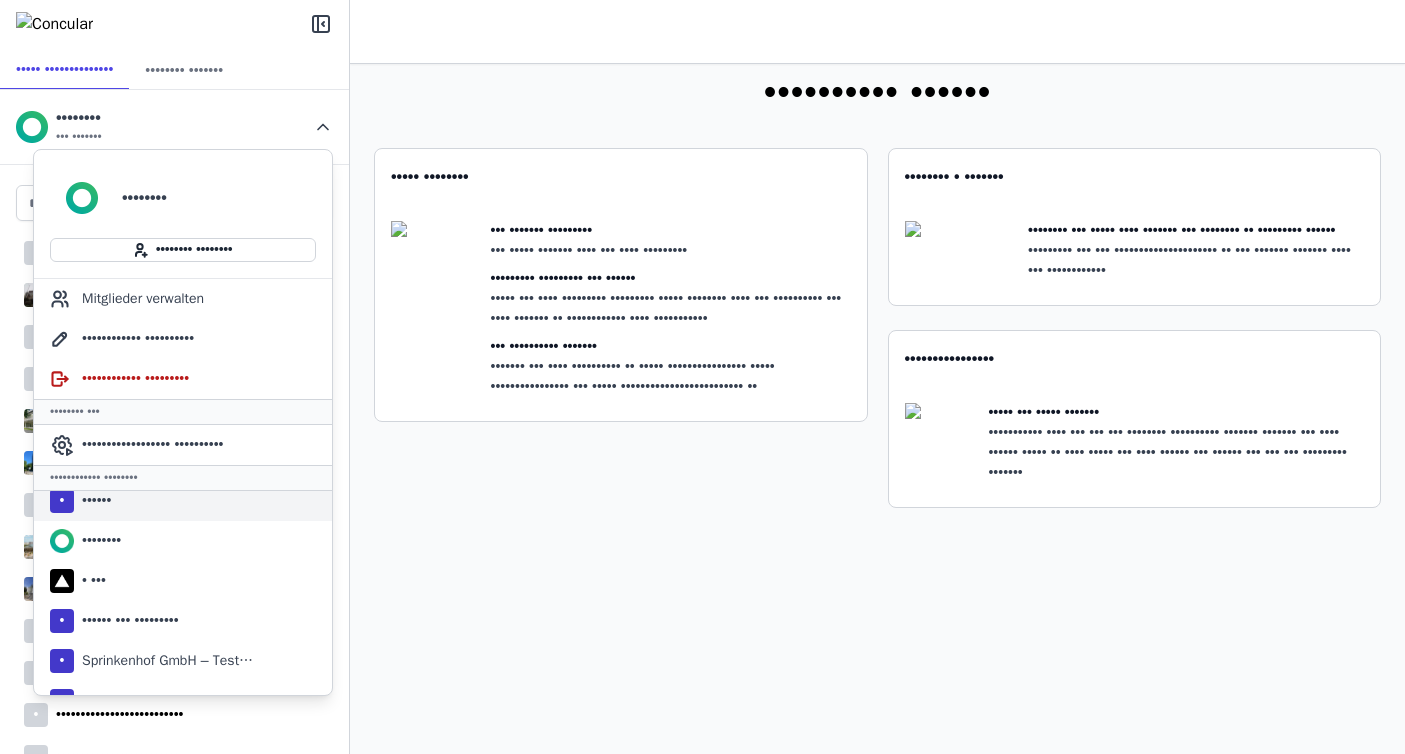 scroll, scrollTop: 0, scrollLeft: 0, axis: both 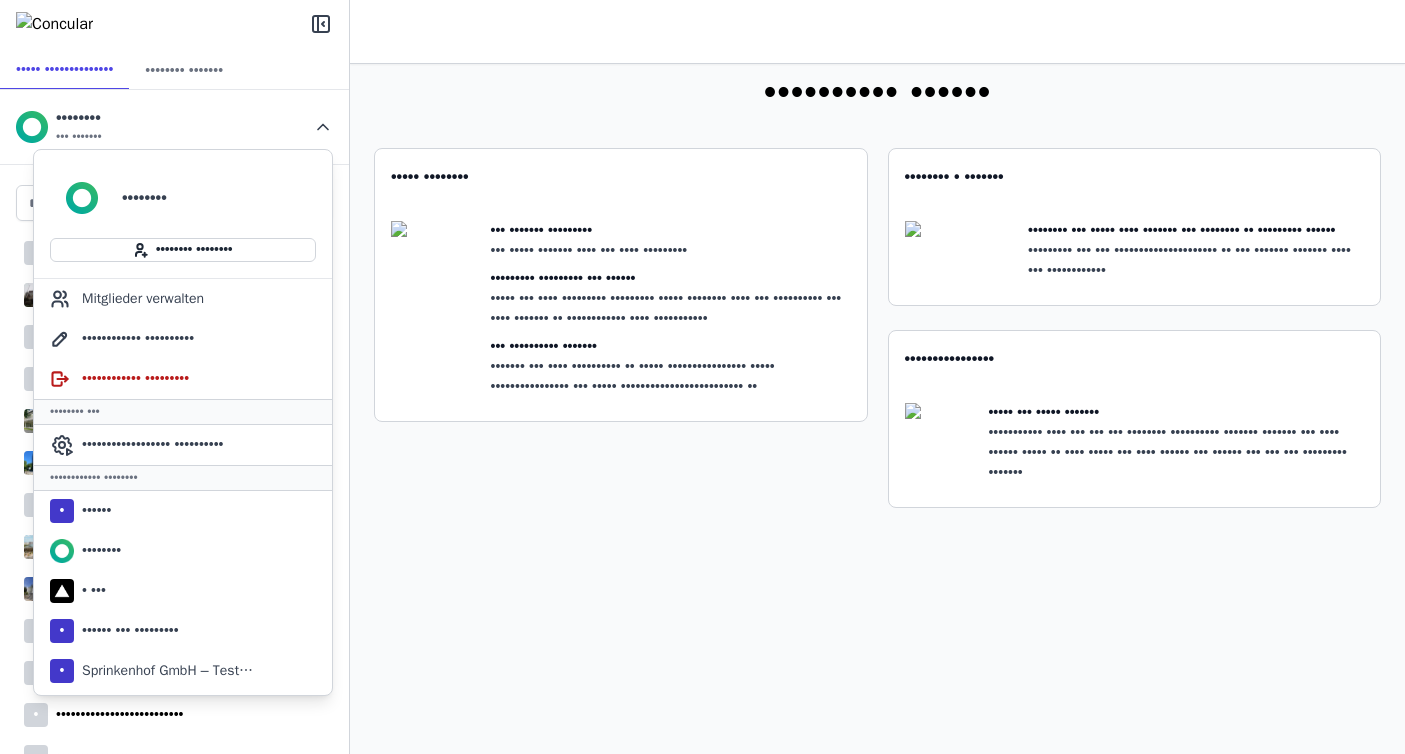 click on "••••• ••••• •••••••••• •••••• ••• ••••••••• ••••••• •••• ••••••••••••• •• •••••• ••••• •••• ••••• ••• •••••••• ••••• •• •••••••••••••• ••• ••• •• ••••••••• ••••• •••••••• ••• ••••••• ••••••••• ••• ••••• ••••••• •••• ••• •••• ••••••••• ••••••••• ••••••••• ••• •••••• ••••• ••• •••• ••••••••• ••••••••• ••••• •••••••• •••• ••• •••••••••• ••• •••• ••••••• •• •••••••••••• •••• ••••••••••• ••• •••••••••• ••••••• ••••••• ••• •••• •••••••••• •• ••••• •••••••••••••••• ••••• •••••••••••••••• ••• ••••• ••••••••••••••••••••••••• •• •••••••• • ••••••• •••••••• ••• ••••• •••• ••••••• ••• •••••••• •• ••••••••• •••••• ••••••••• ••• ••• ••••••••••••••••••••• •• ••• ••••••• ••••••• •••• ••• •••••••••••• •••••••••••••••• ••••• ••• ••••• ••••••• ••••••••••• •••• ••• ••• ••• •••••••• •••••••••• ••••••• ••••••• ••• •••• •••••• ••••• •• •••• ••••• ••• •••• •••••• ••• •••••• ••• ••• ••• ••••••••• •••••••" at bounding box center (877, 377) 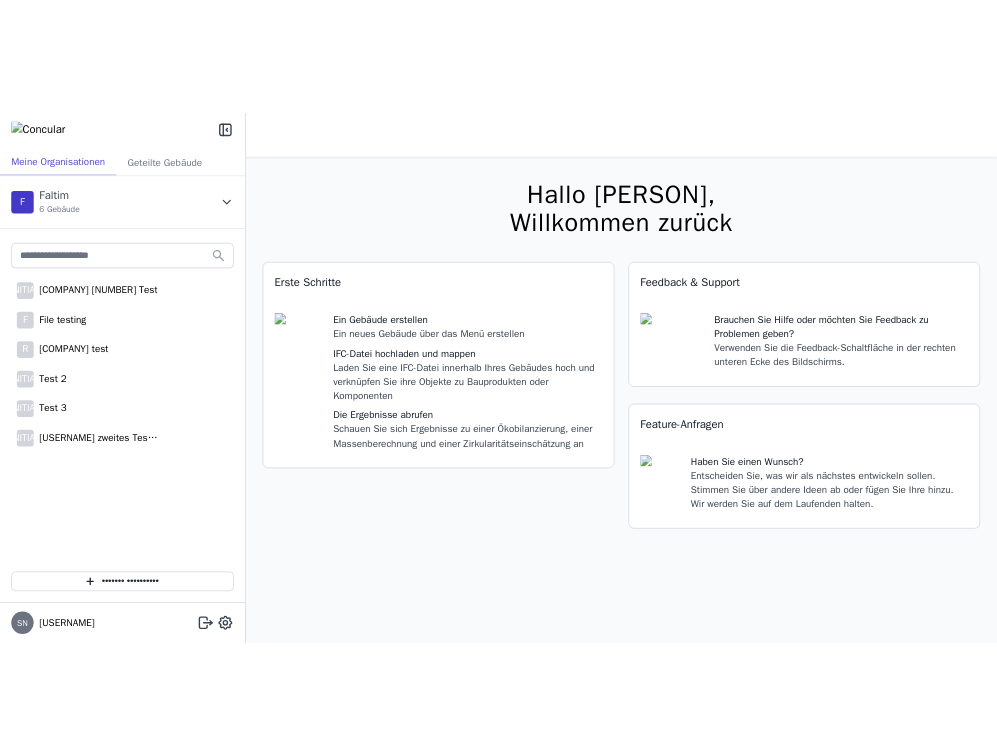 scroll, scrollTop: 0, scrollLeft: 0, axis: both 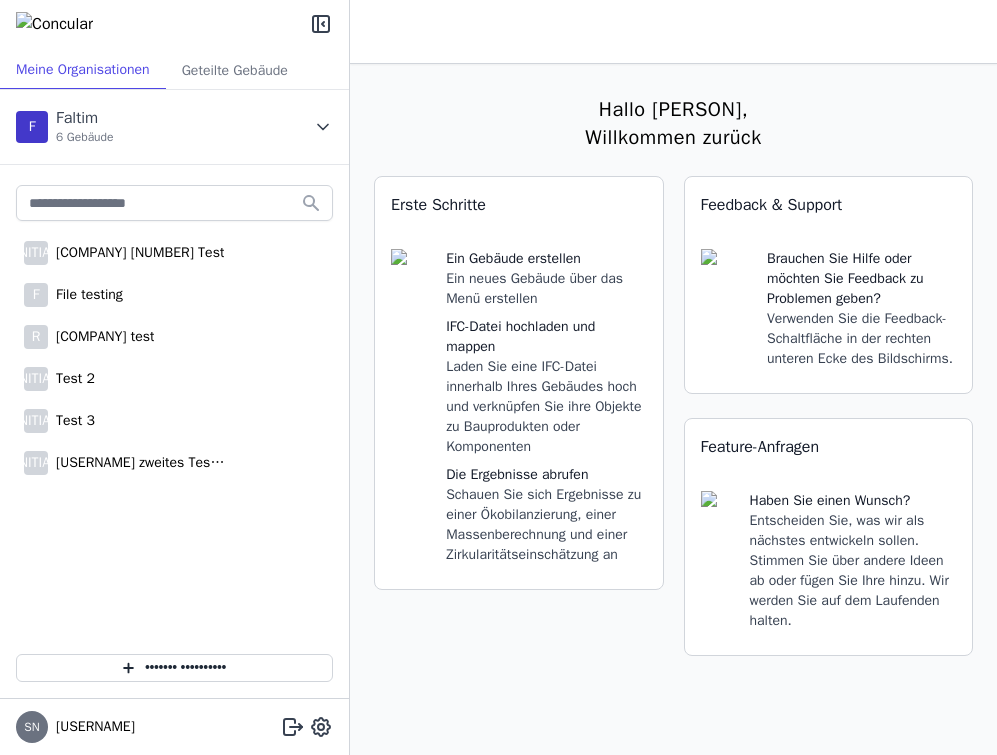 click at bounding box center (323, 127) 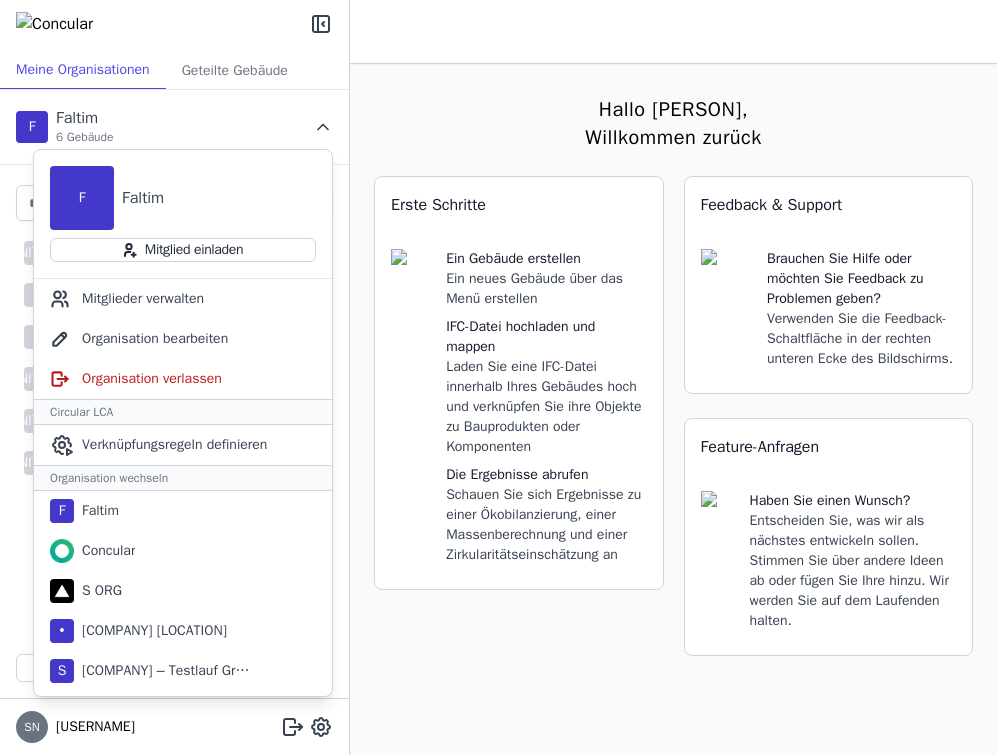 click at bounding box center [323, 127] 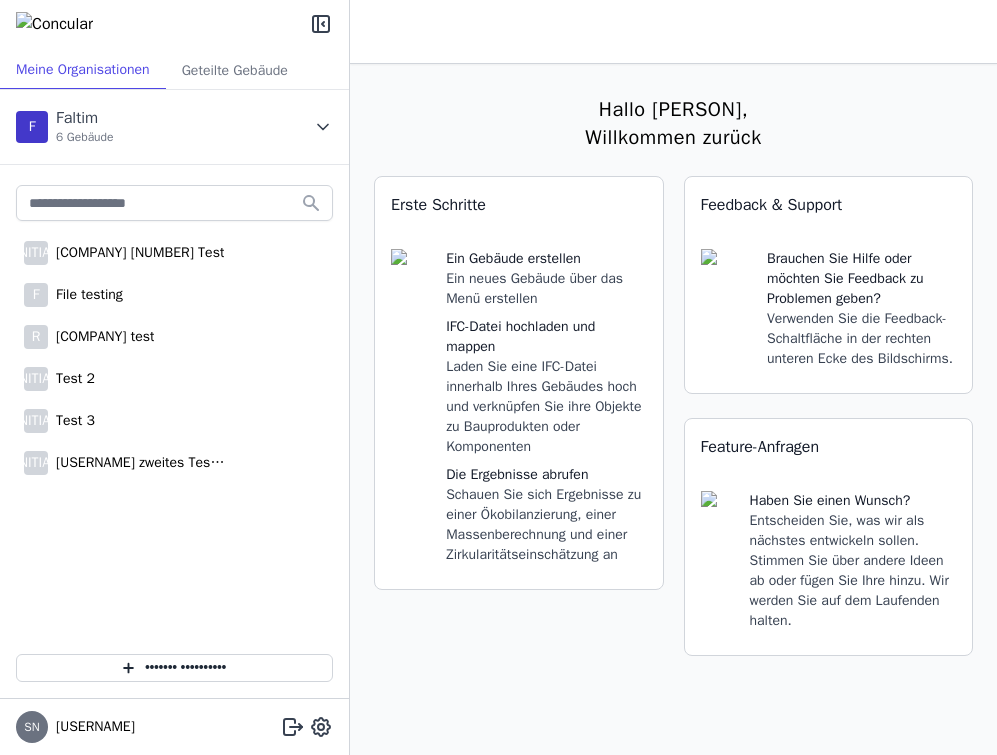 click at bounding box center [323, 127] 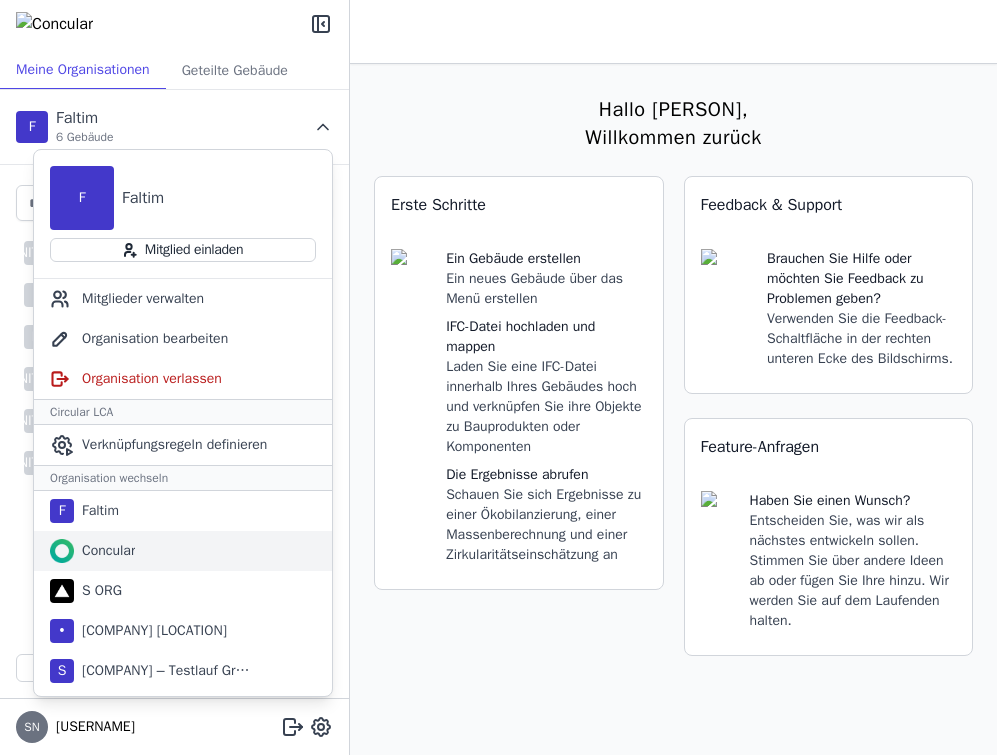 click on "Concular" at bounding box center (96, 511) 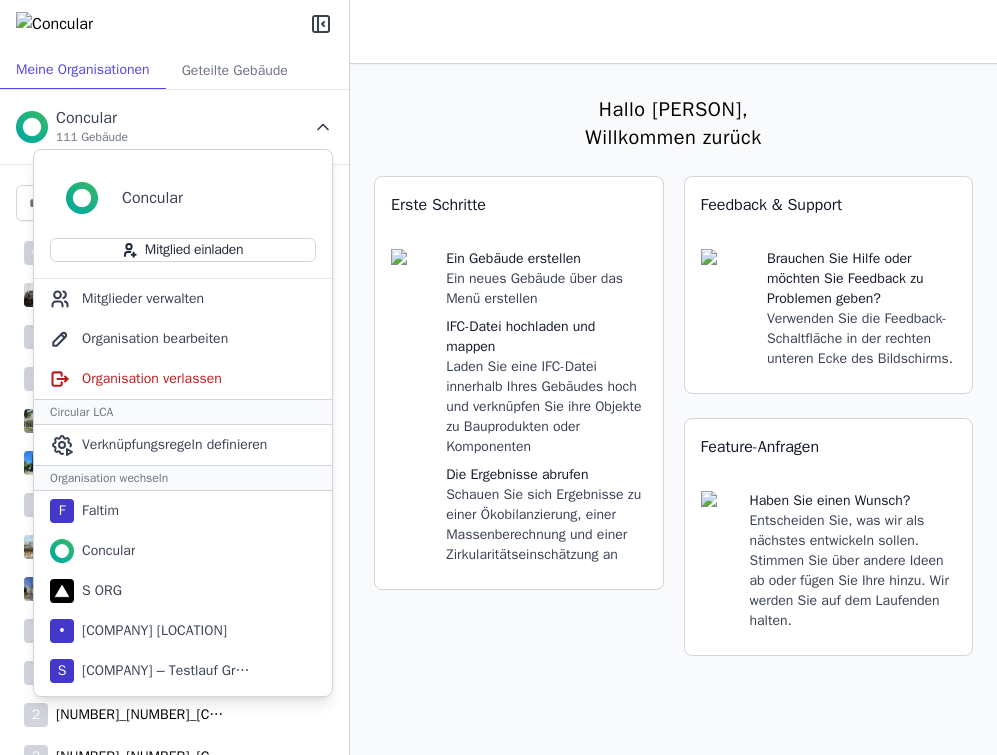 click on "Hallo [USERNAME], Willkommen zurück Sie verwenden derzeit eine Beta-Version. Es könnte sein, dass Teile der Software nicht so funktionieren, wie Sie es erwarten. Erste Schritte Ein Gebäude erstellen Ein neues Gebäude über das Menü erstellen IFC-Datei hochladen und mappen Laden Sie eine IFC-Datei innerhalb Ihres Gebäudes hoch und verknüpfen Sie ihre Objekte zu Bauprodukten oder Komponenten Die Ergebnisse abrufen Schauen Sie sich Ergebnisse zu einer Ökobilanzierung, einer Massenberechnung und einer Zirkularitätseinschätzung an Feedback & Support Brauchen Sie Hilfe oder möchten Sie Feedback zu Problemen geben? Verwenden Sie die Feedback-Schaltfläche in der rechten unteren Ecke des Bildschirms. Feature-Anfragen Haben Sie einen Wunsch? Entscheiden Sie, was wir als nächstes entwickeln sollen. Stimmen Sie über andere Ideen ab oder fügen Sie Ihre hinzu. Wir werden Sie auf dem Laufenden halten." at bounding box center (673, 441) 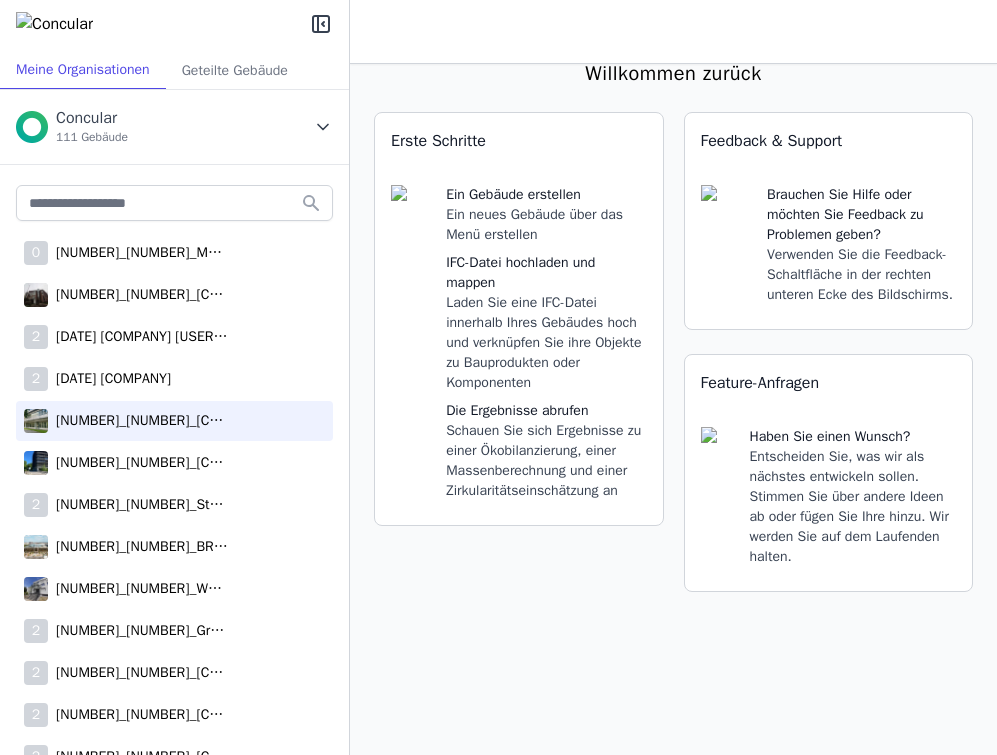 scroll, scrollTop: 57, scrollLeft: 0, axis: vertical 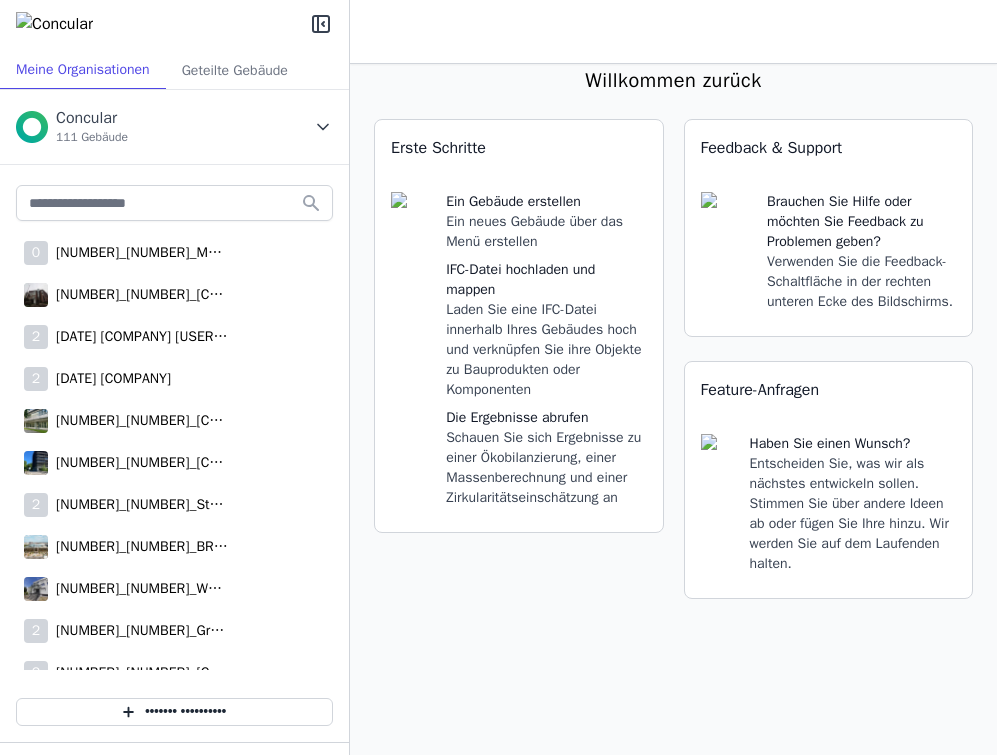 click on "Erste Schritte Ein Gebäude erstellen Ein neues Gebäude über das Menü erstellen IFC-Datei hochladen und mappen Laden Sie eine IFC-Datei innerhalb Ihres Gebäudes hoch und verknüpfen Sie ihre Objekte zu Bauprodukten oder Komponenten Die Ergebnisse abrufen Schauen Sie sich Ergebnisse zu einer Ökobilanzierung, einer Massenberechnung und einer Zirkularitätseinschätzung an" at bounding box center (519, 371) 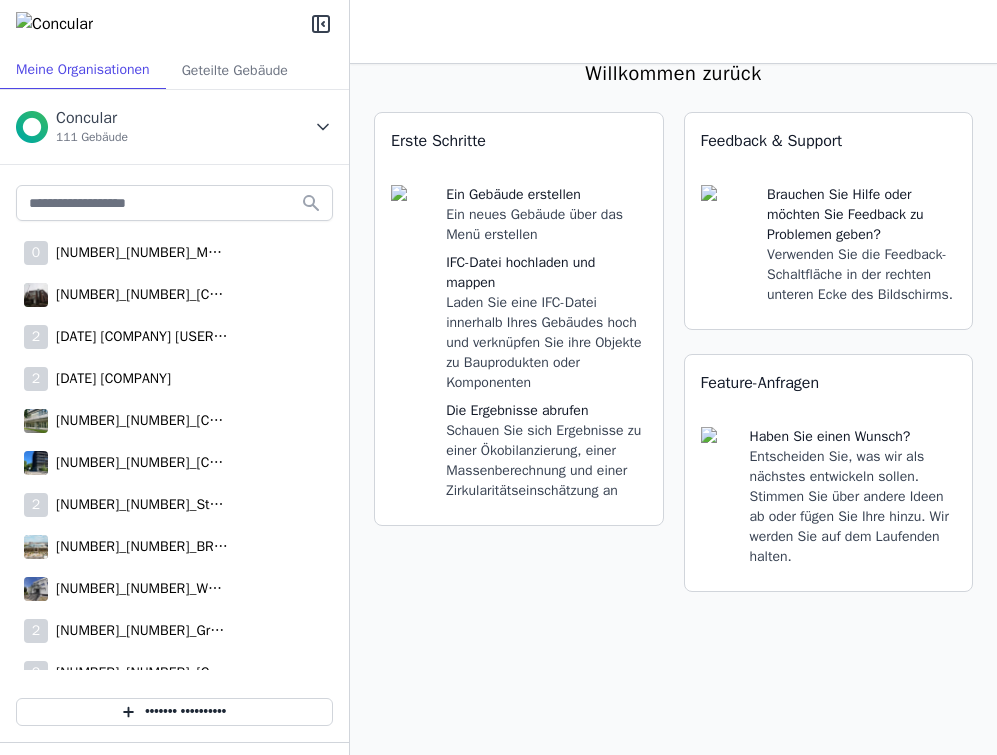 scroll, scrollTop: 0, scrollLeft: 0, axis: both 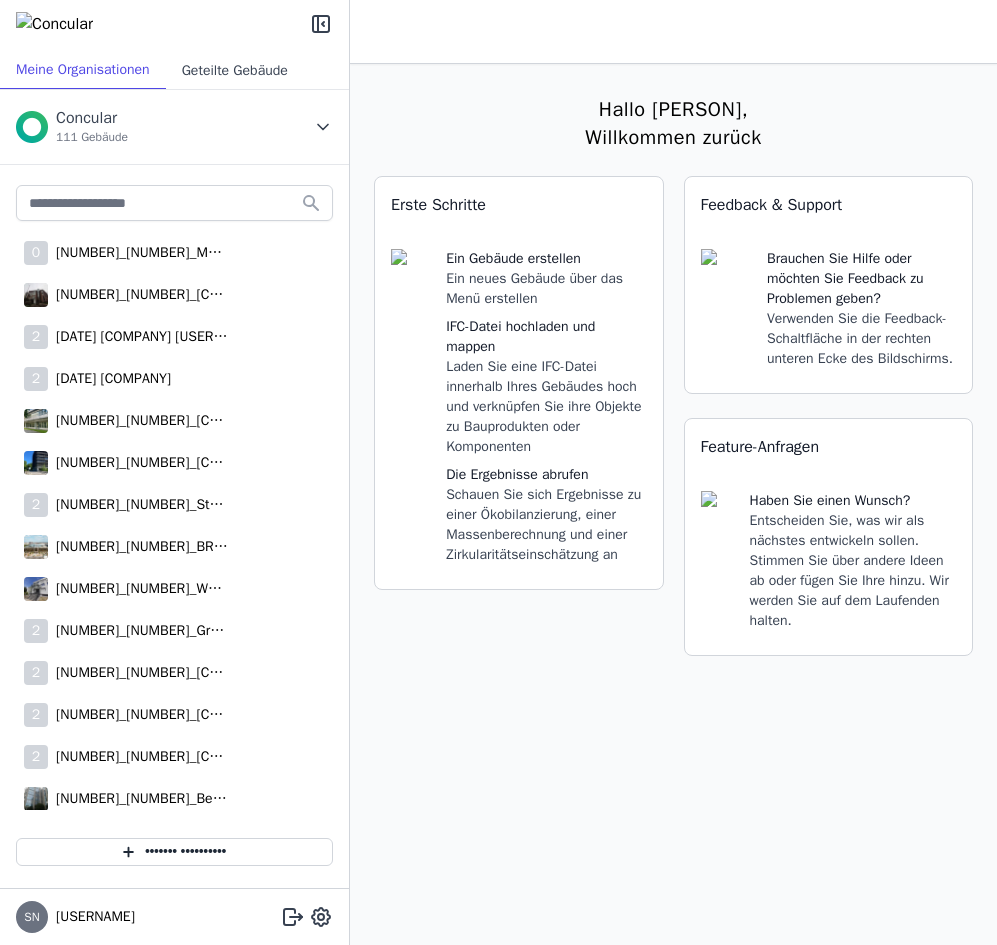 click on "Geteilte Gebäude" at bounding box center (235, 70) 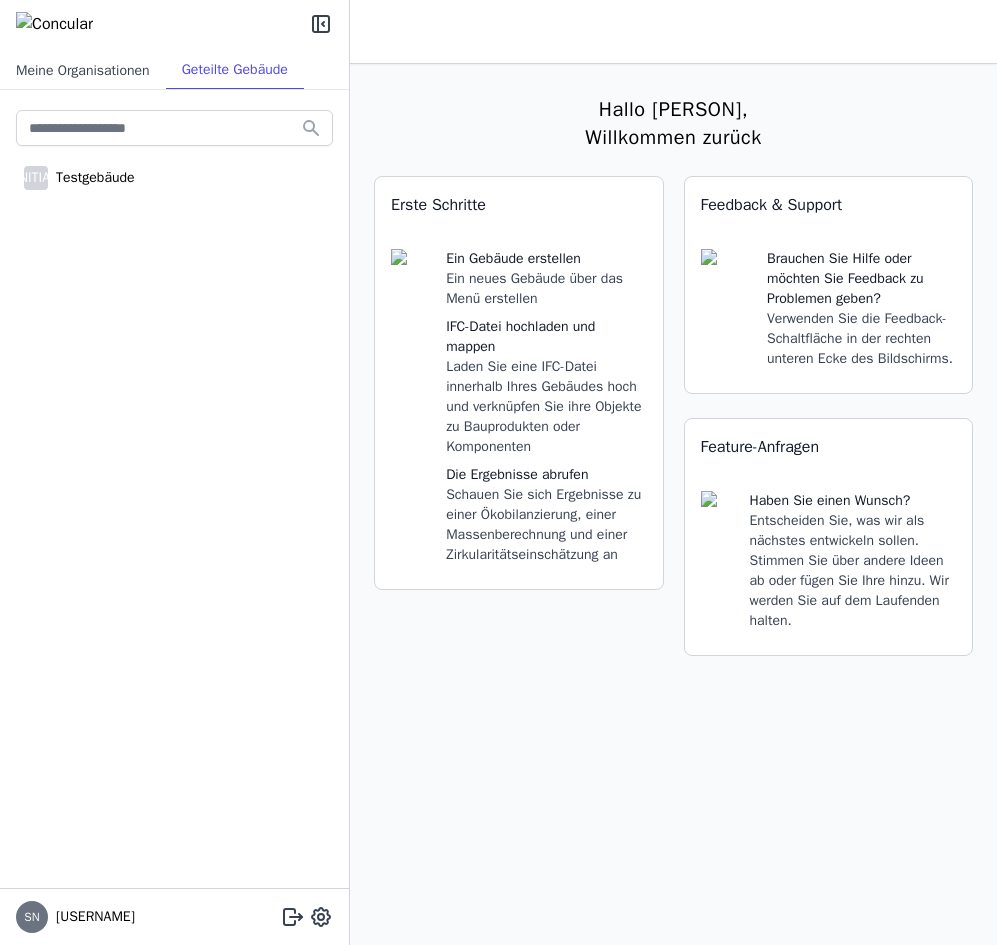 click on "Meine Organisationen" at bounding box center (83, 70) 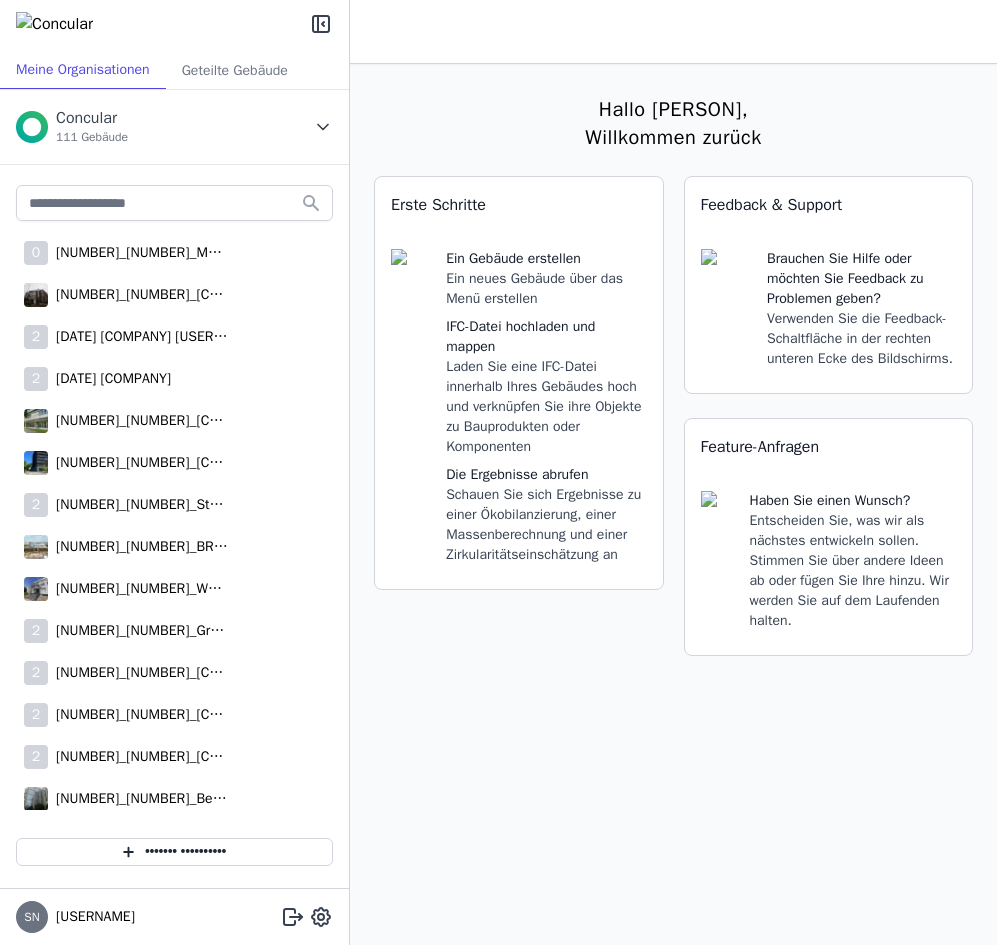 click at bounding box center [323, 127] 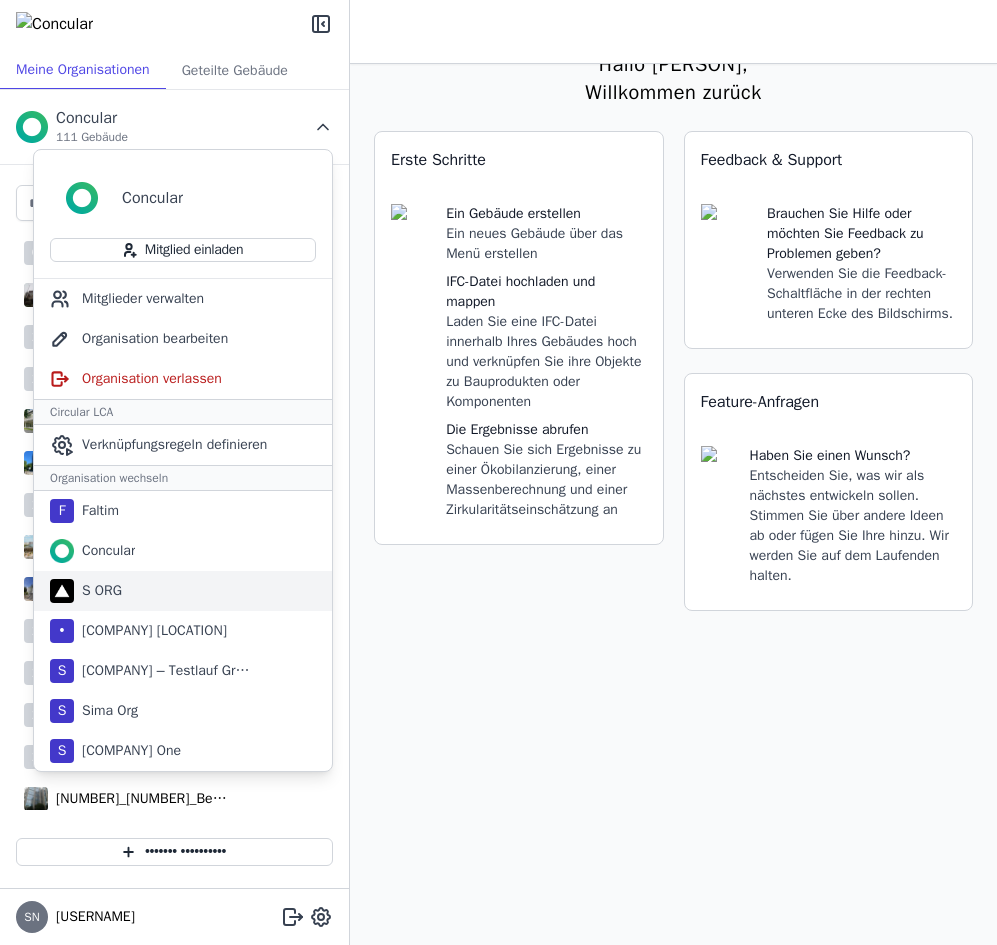 scroll, scrollTop: 0, scrollLeft: 0, axis: both 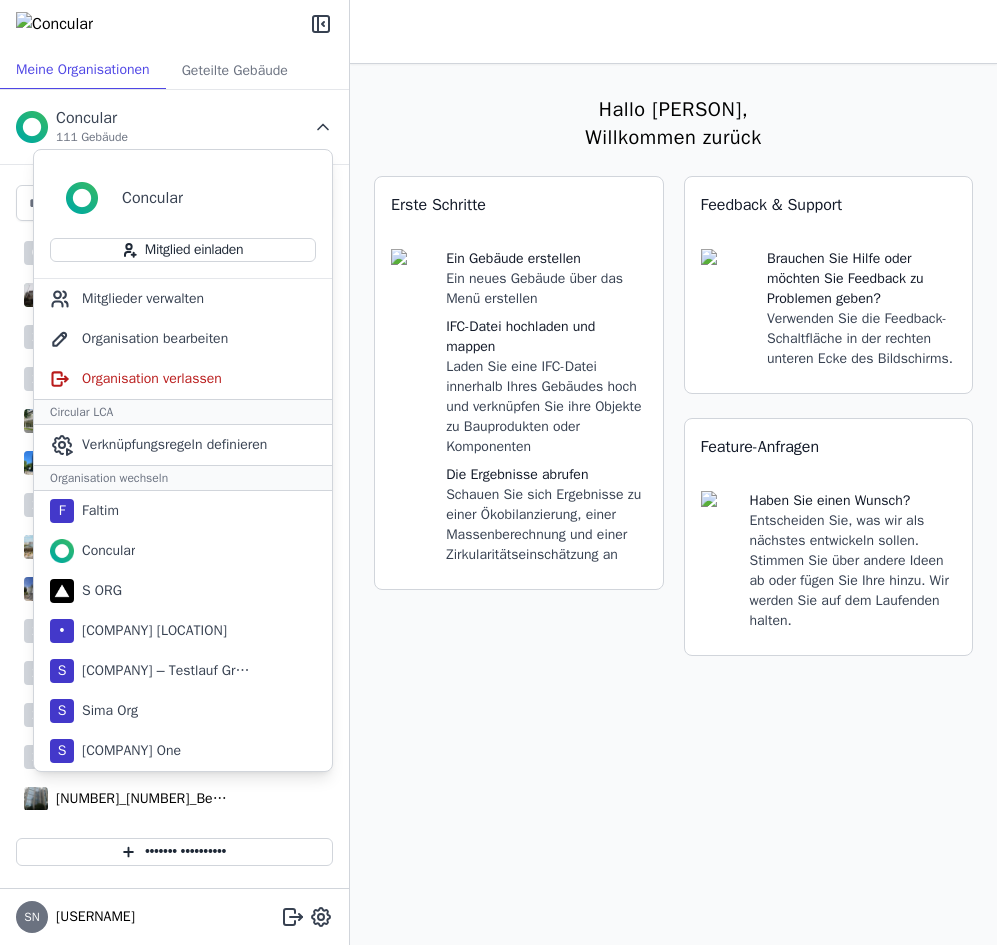 click at bounding box center [323, 127] 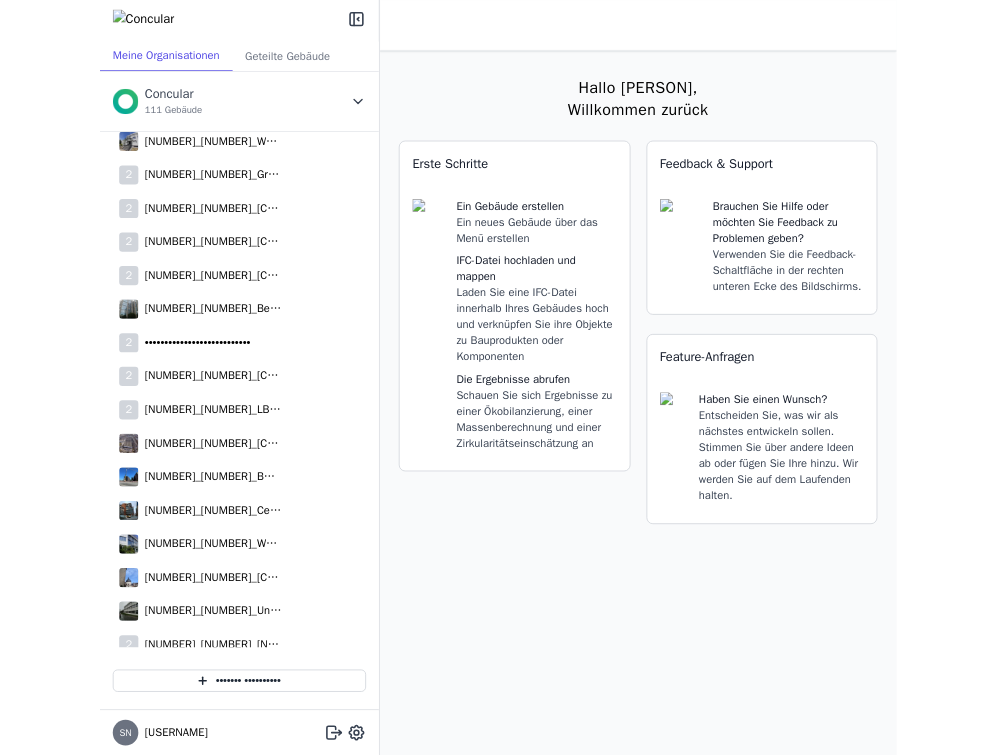 scroll, scrollTop: 0, scrollLeft: 0, axis: both 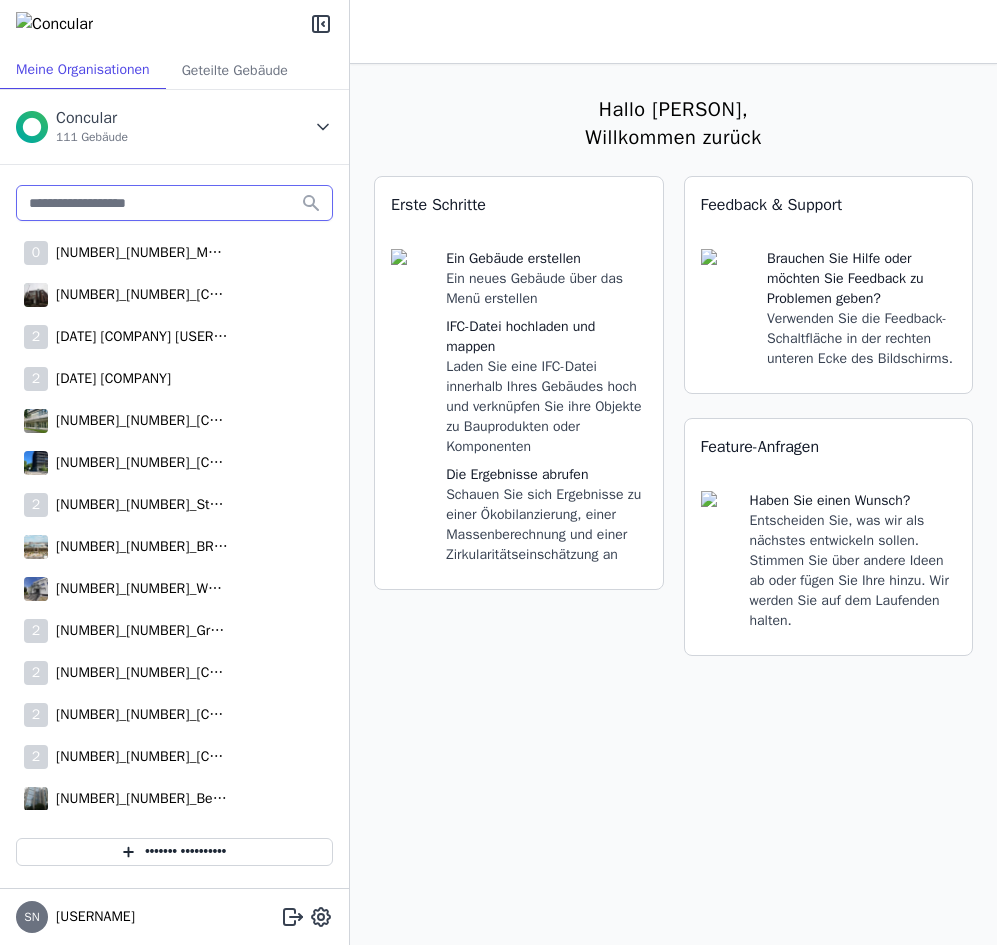 click at bounding box center [174, 203] 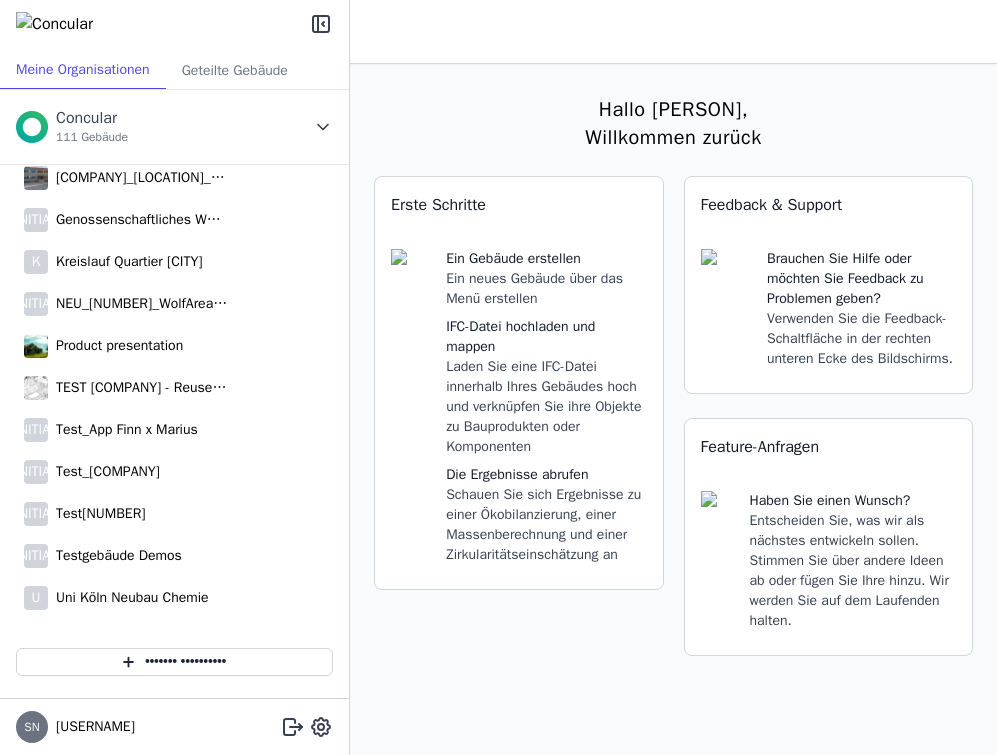 scroll, scrollTop: 4291, scrollLeft: 0, axis: vertical 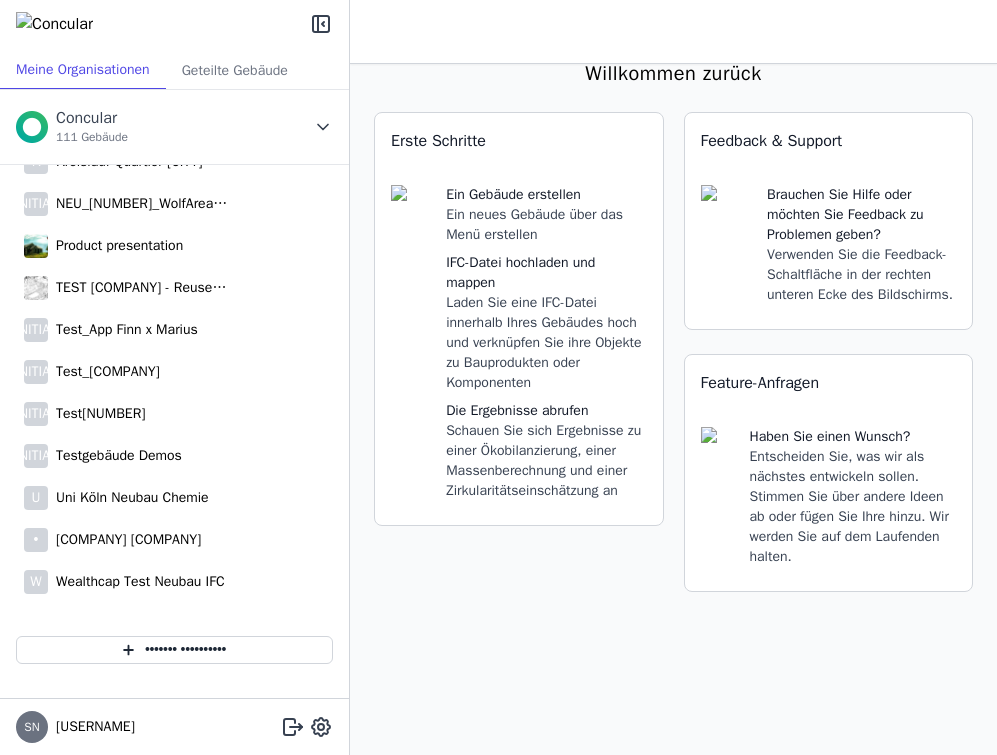 click on "Concular 111 Gebäude" at bounding box center (174, 127) 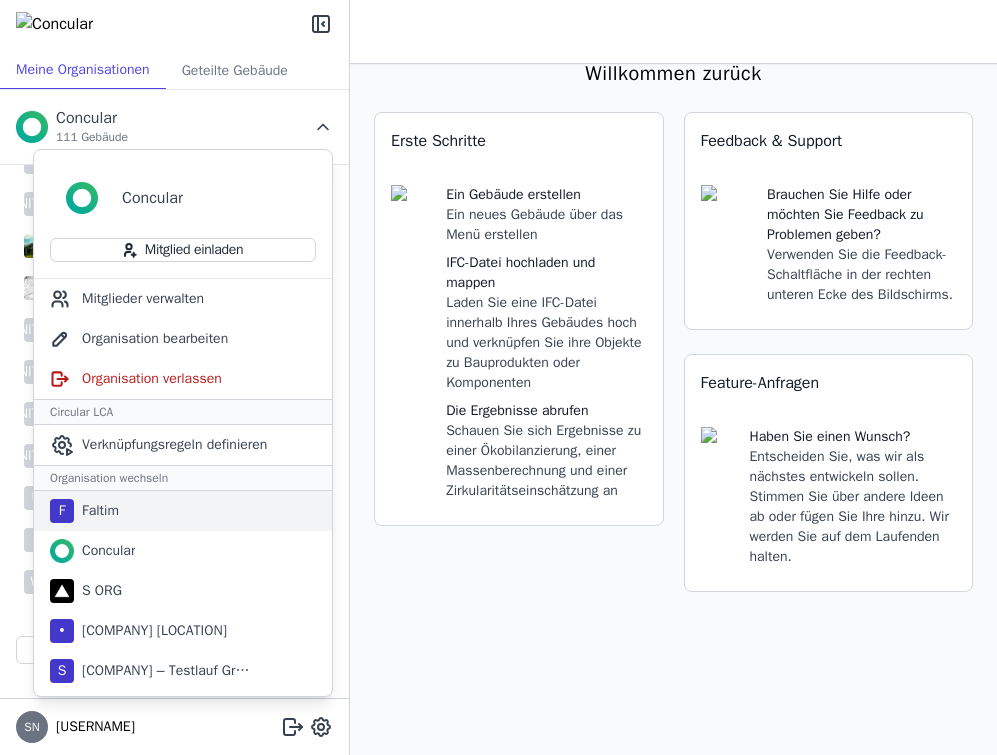click on "Faltim" at bounding box center [96, 511] 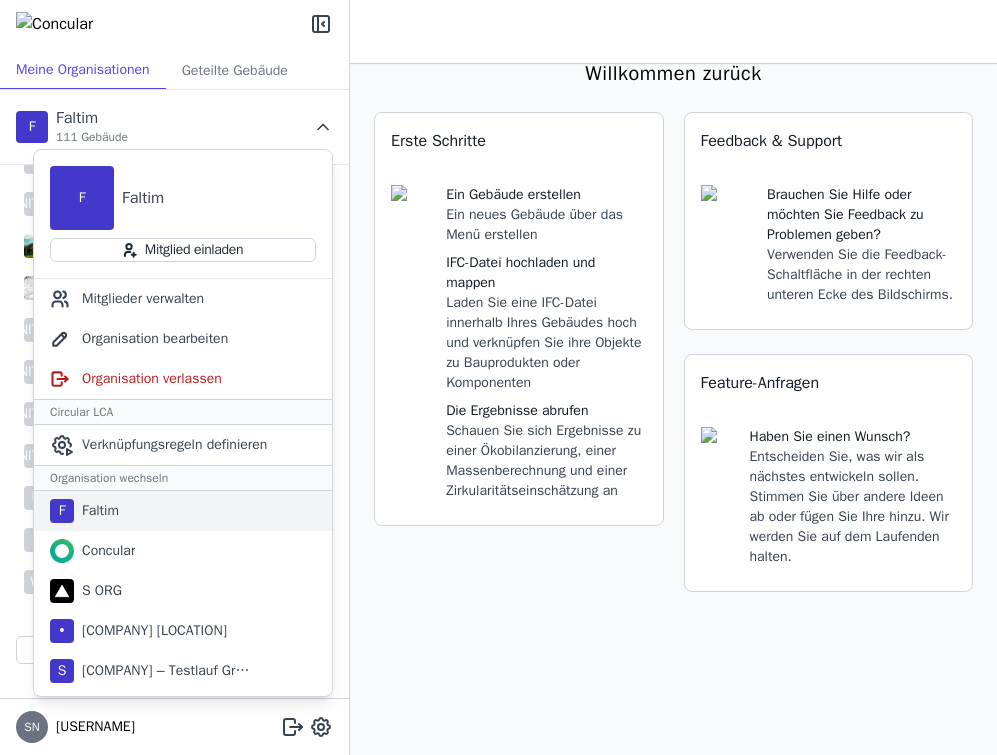 scroll, scrollTop: 0, scrollLeft: 0, axis: both 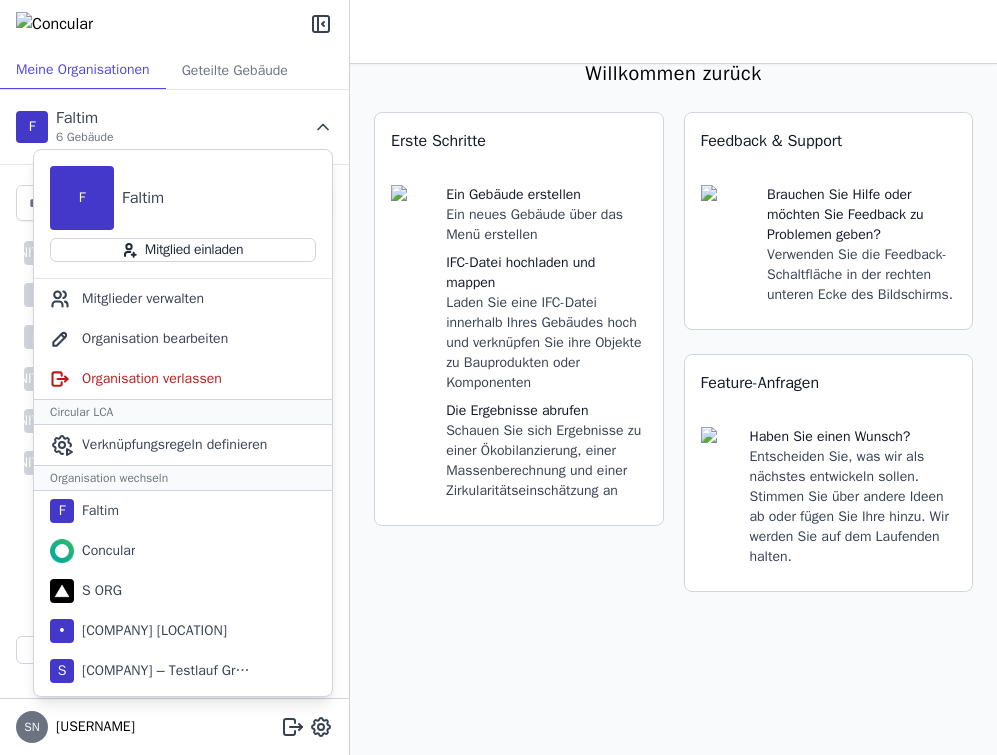 click on "Erste Schritte Ein Gebäude erstellen Ein neues Gebäude über das Menü erstellen IFC-Datei hochladen und mappen Laden Sie eine IFC-Datei innerhalb Ihres Gebäudes hoch und verknüpfen Sie ihre Objekte zu Bauprodukten oder Komponenten Die Ergebnisse abrufen Schauen Sie sich Ergebnisse zu einer Ökobilanzierung, einer Massenberechnung und einer Zirkularitätseinschätzung an" at bounding box center [519, 364] 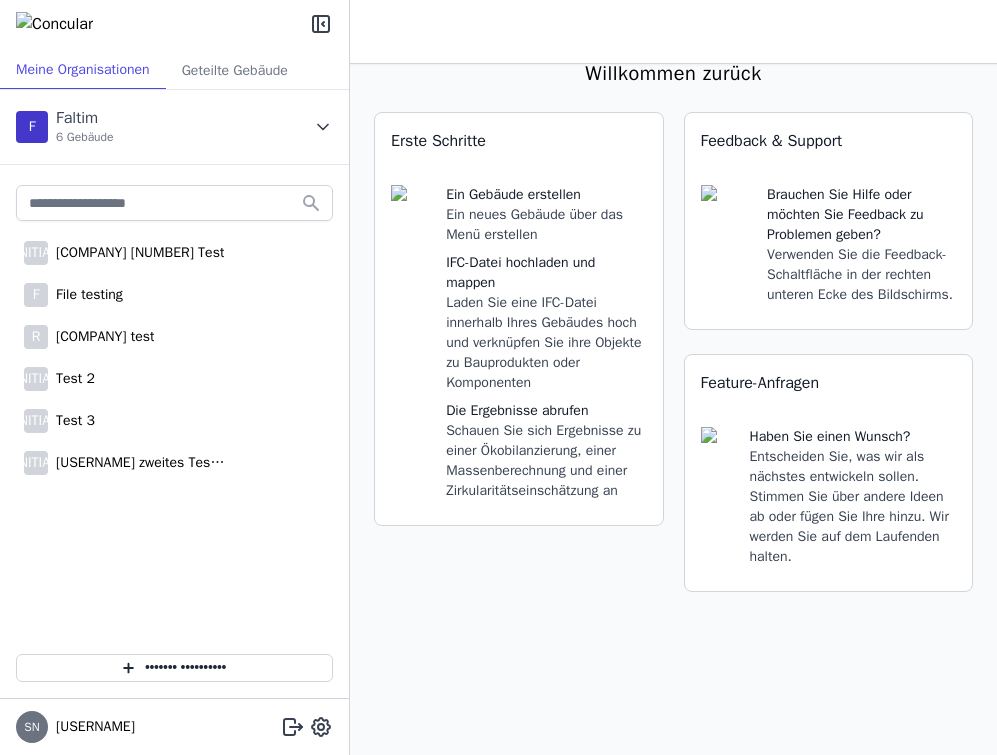 click at bounding box center [323, 127] 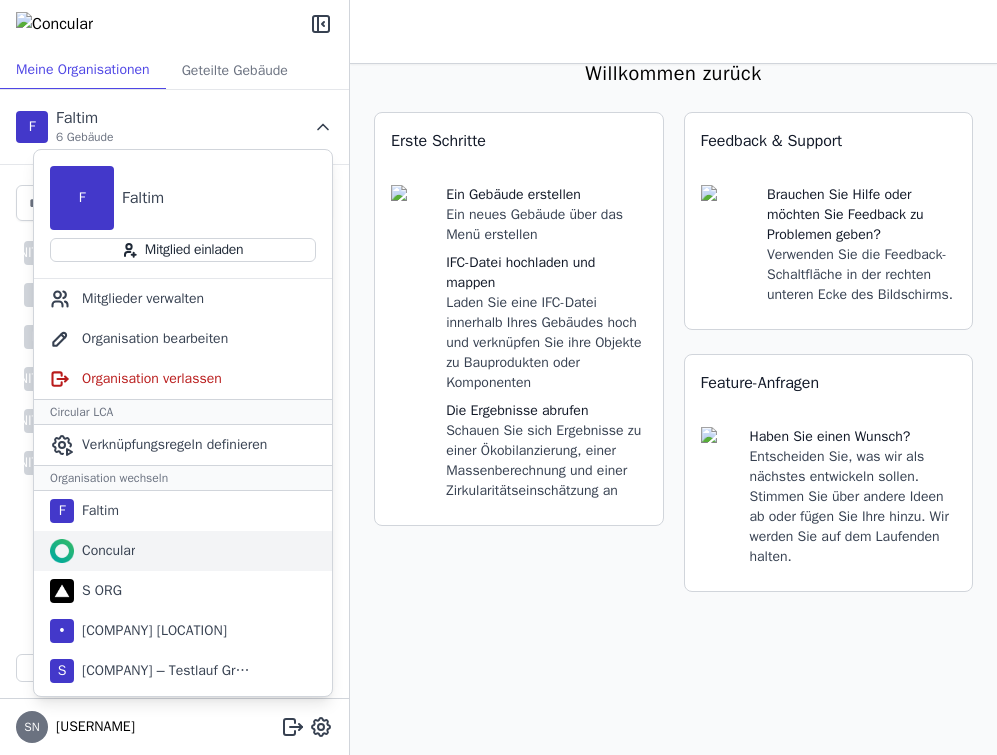 click on "Concular" at bounding box center [96, 511] 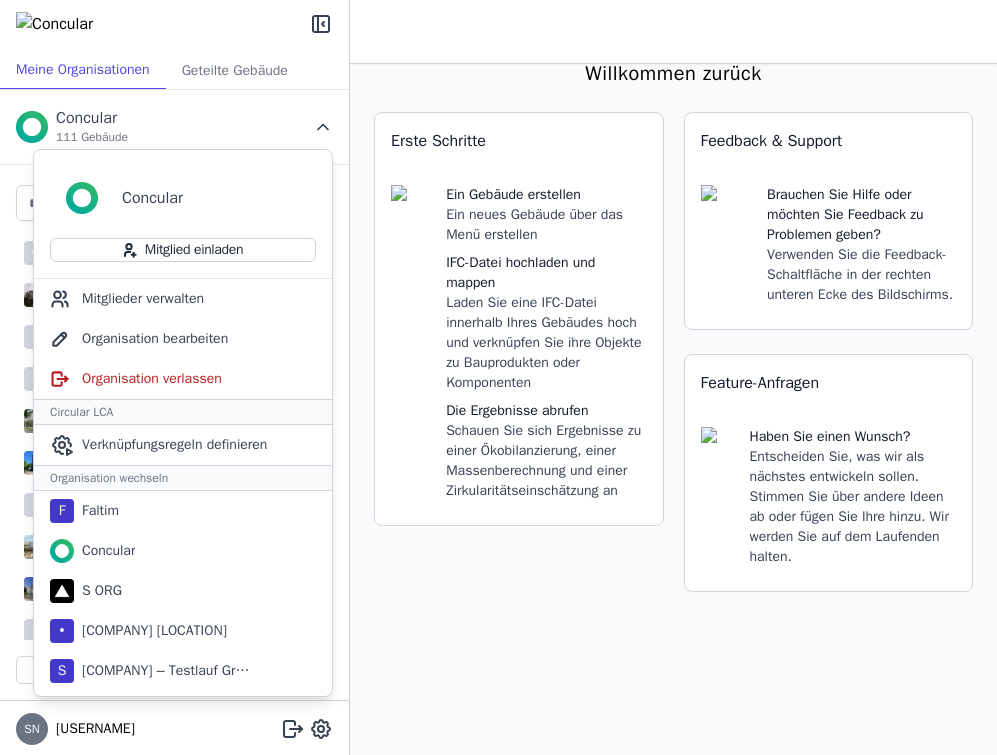 click on "Erste Schritte Ein Gebäude erstellen Ein neues Gebäude über das Menü erstellen IFC-Datei hochladen und mappen Laden Sie eine IFC-Datei innerhalb Ihres Gebäudes hoch und verknüpfen Sie ihre Objekte zu Bauprodukten oder Komponenten Die Ergebnisse abrufen Schauen Sie sich Ergebnisse zu einer Ökobilanzierung, einer Massenberechnung und einer Zirkularitätseinschätzung an" at bounding box center (519, 364) 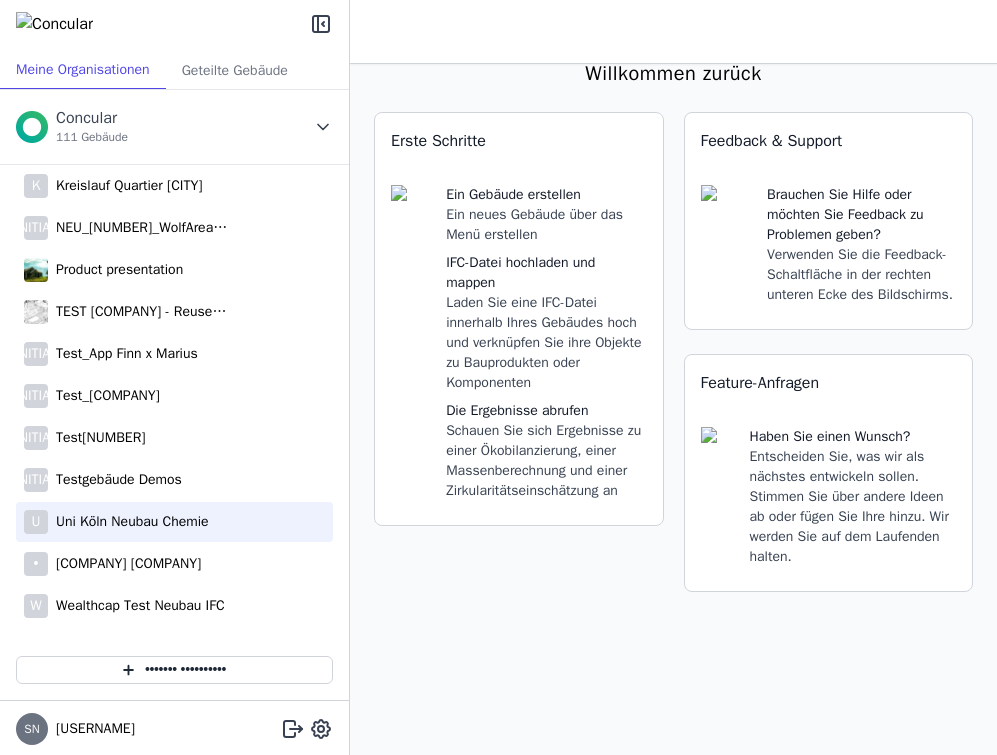scroll, scrollTop: 4271, scrollLeft: 0, axis: vertical 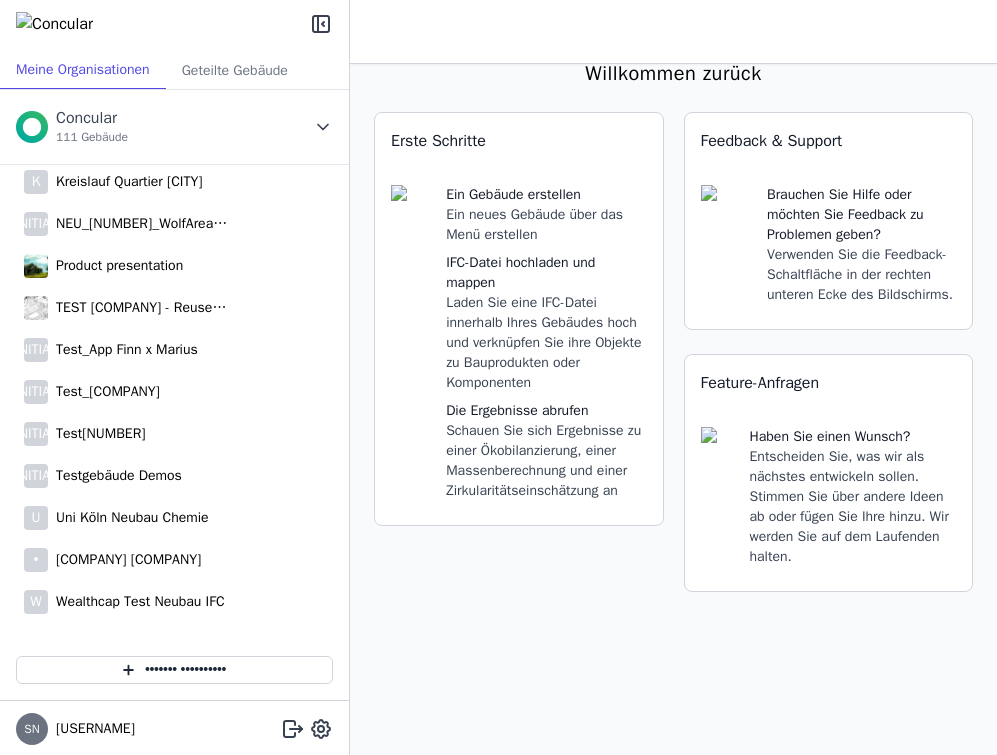 click on "Erste Schritte Ein Gebäude erstellen Ein neues Gebäude über das Menü erstellen IFC-Datei hochladen und mappen Laden Sie eine IFC-Datei innerhalb Ihres Gebäudes hoch und verknüpfen Sie ihre Objekte zu Bauprodukten oder Komponenten Die Ergebnisse abrufen Schauen Sie sich Ergebnisse zu einer Ökobilanzierung, einer Massenberechnung und einer Zirkularitätseinschätzung an" at bounding box center (519, 364) 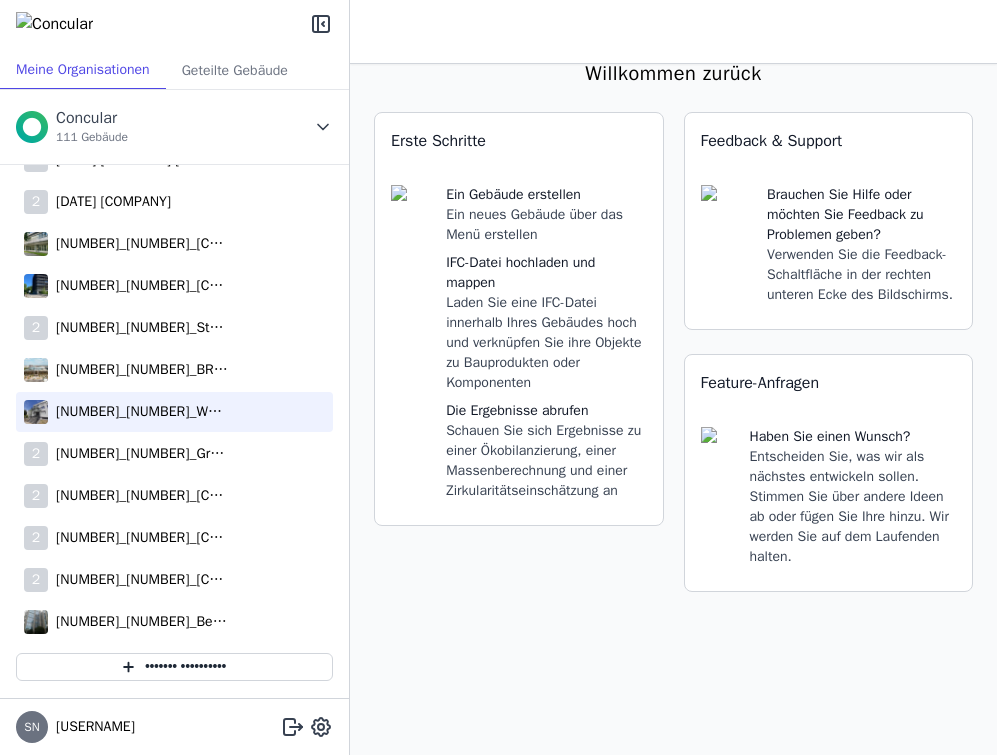 scroll, scrollTop: 0, scrollLeft: 0, axis: both 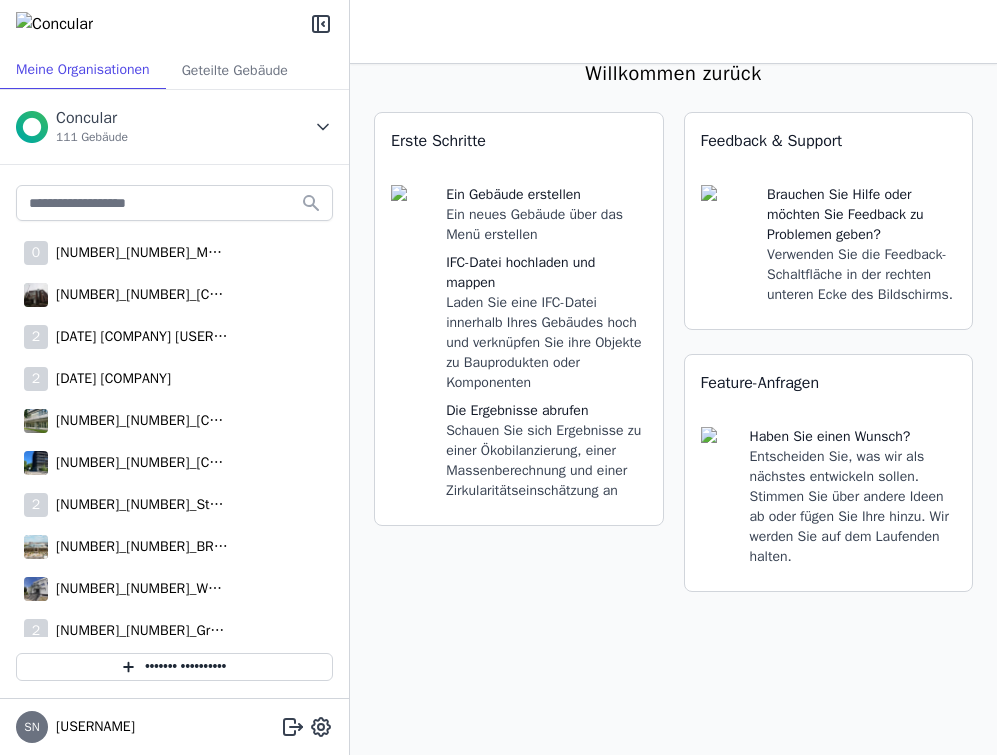click at bounding box center [323, 127] 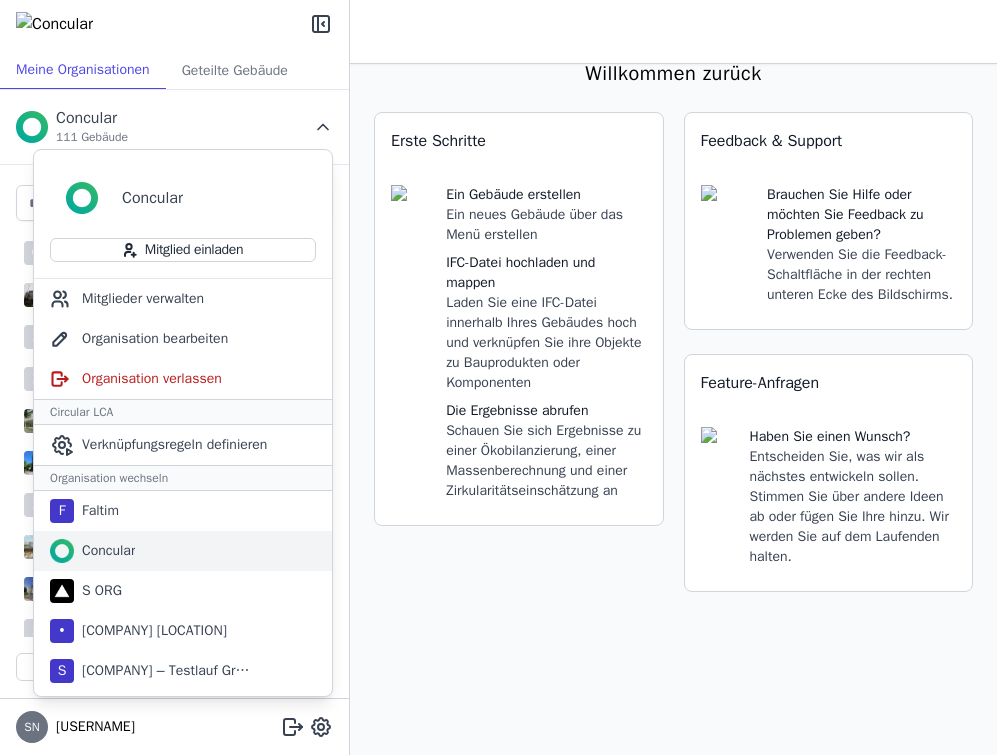 click on "Concular" at bounding box center [96, 511] 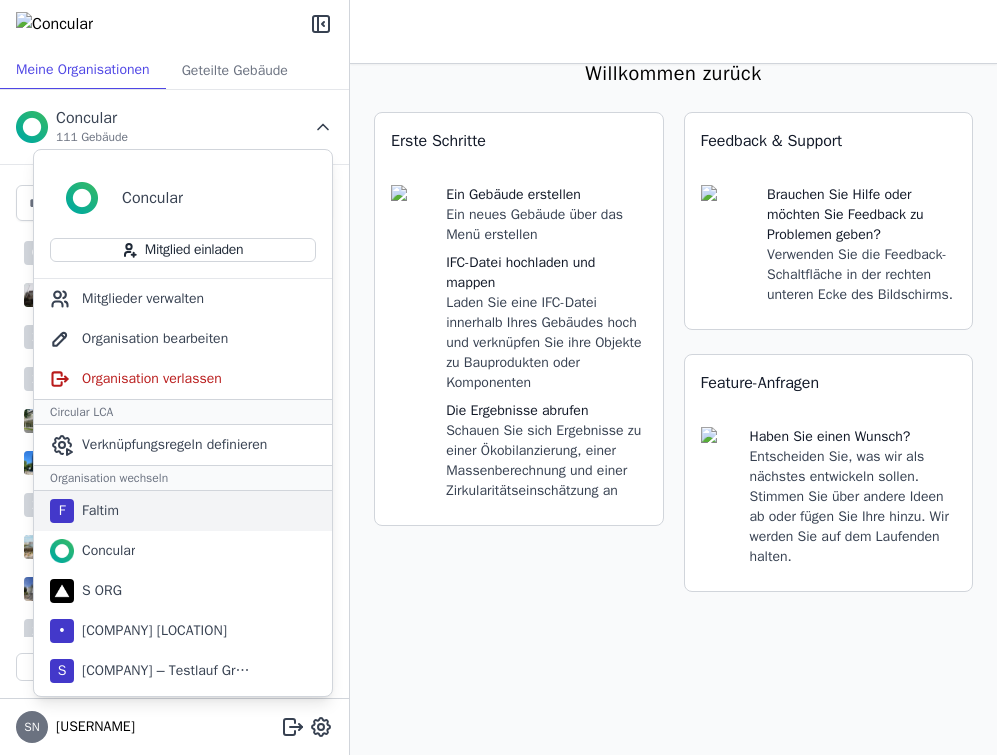 click on "F Faltim" at bounding box center (183, 511) 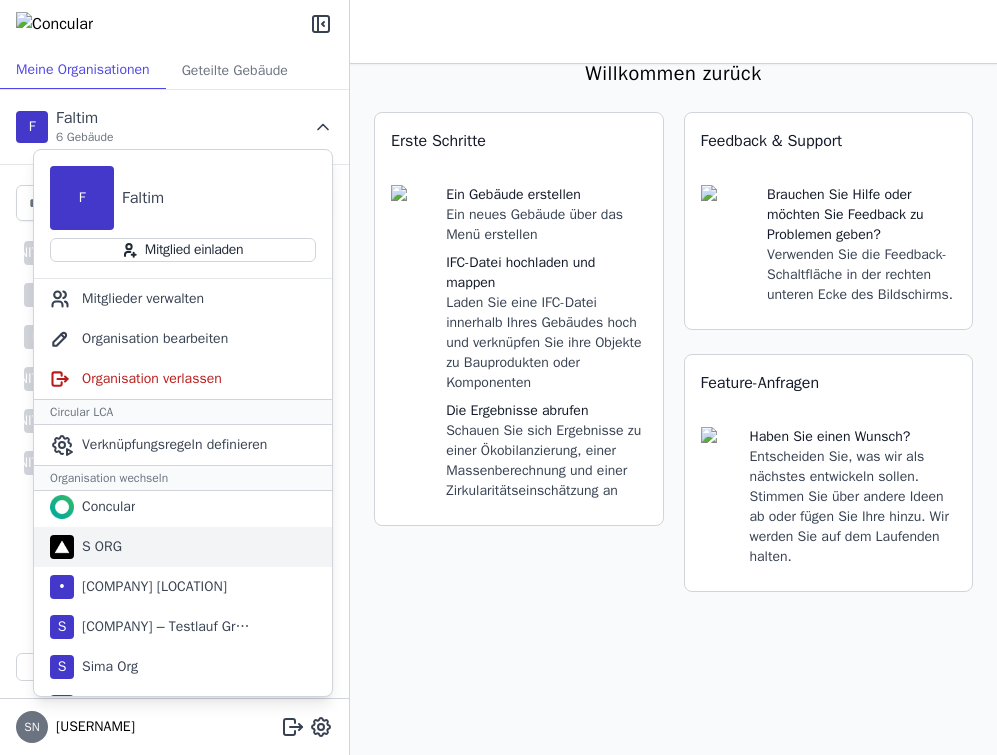 scroll, scrollTop: 0, scrollLeft: 0, axis: both 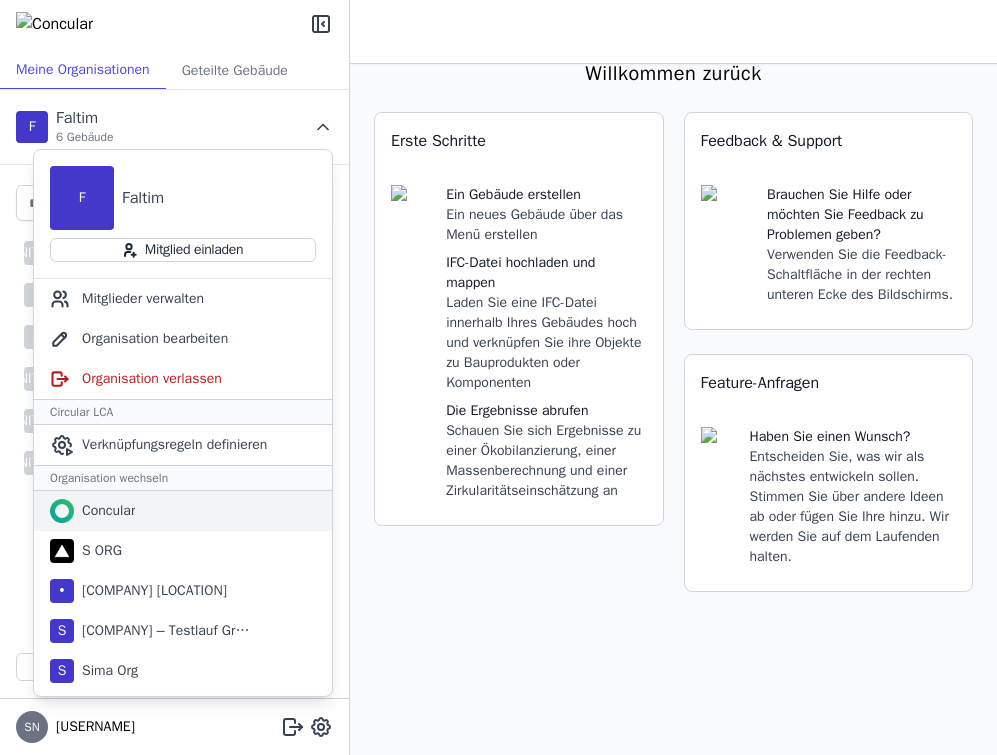 click on "Concular" at bounding box center [104, 511] 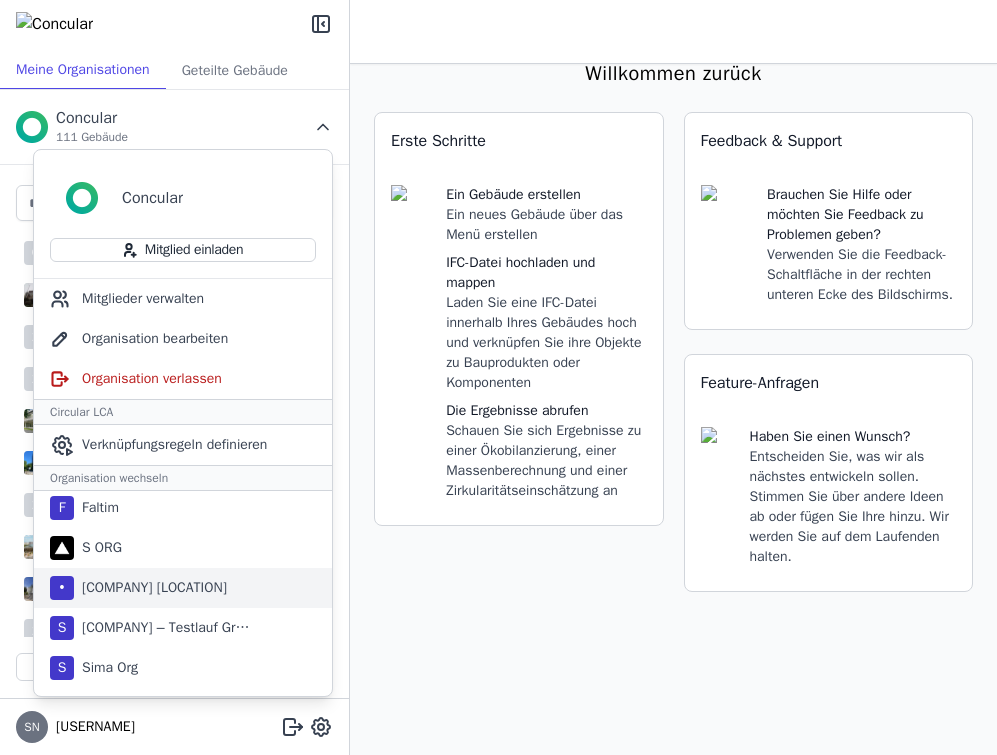 scroll, scrollTop: 0, scrollLeft: 0, axis: both 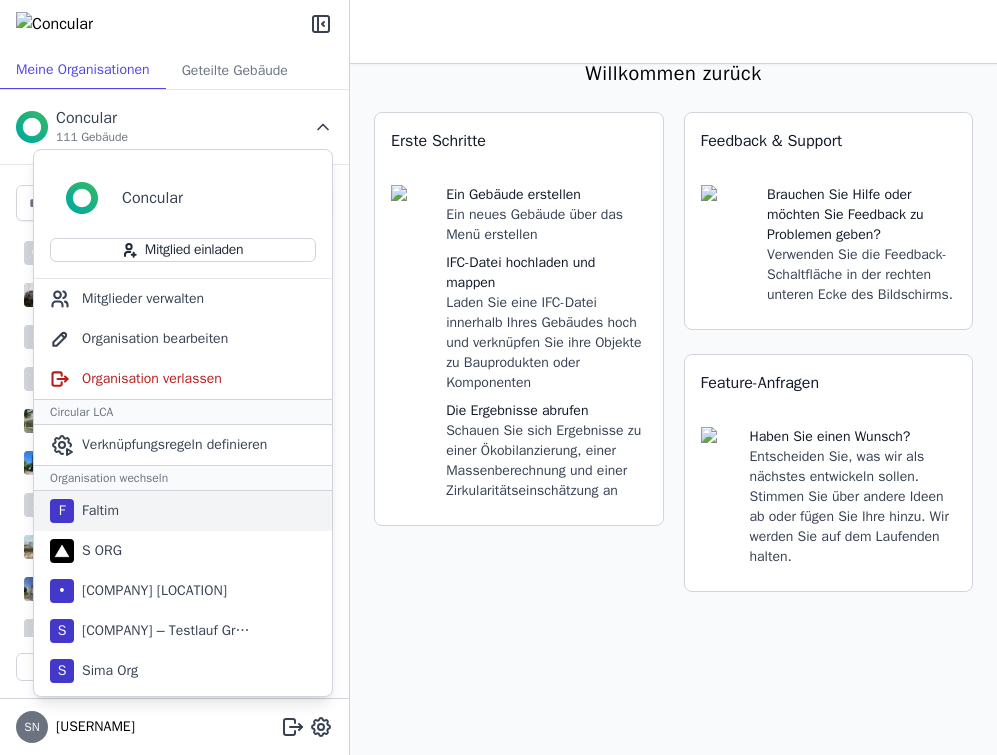 click on "Faltim" at bounding box center [96, 511] 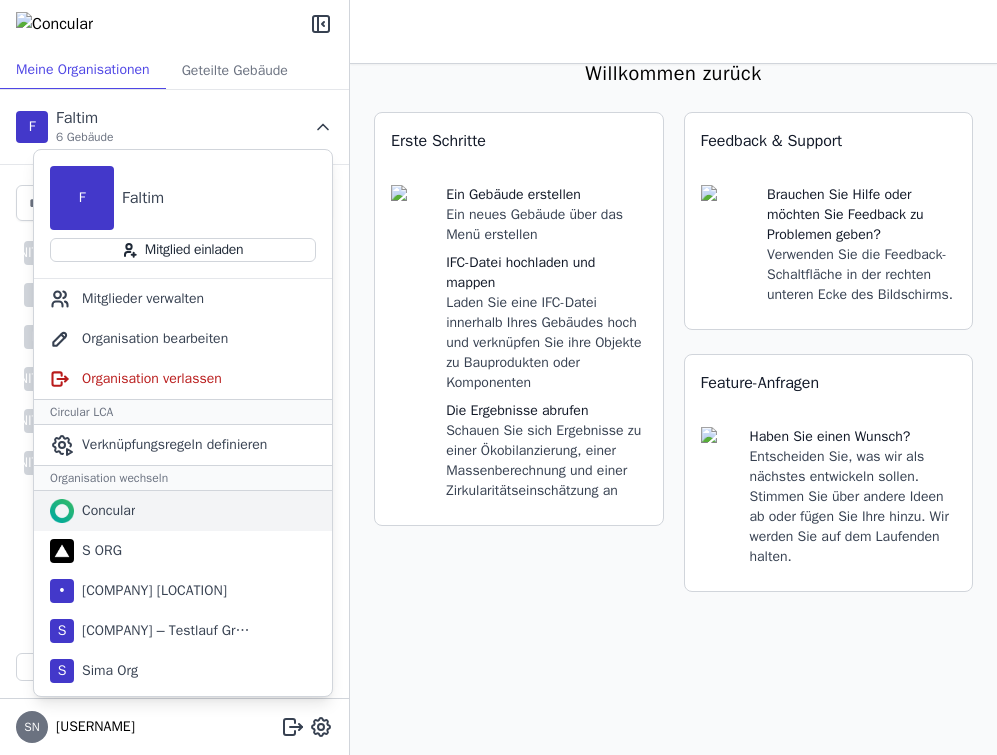 click on "Concular" at bounding box center (104, 511) 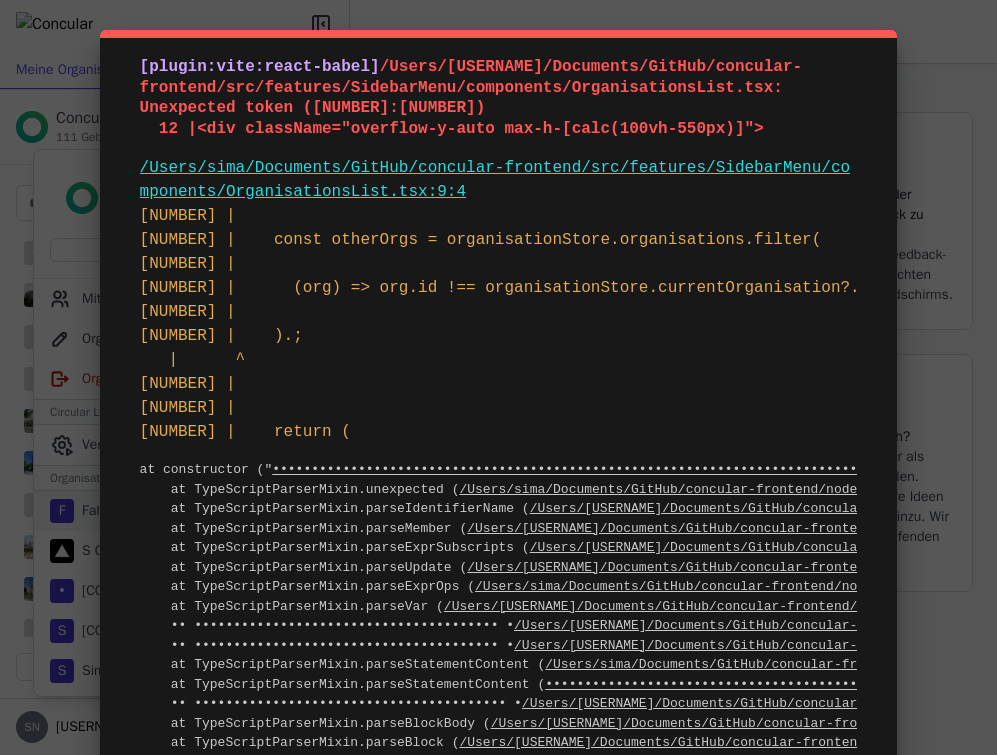 scroll, scrollTop: 0, scrollLeft: 0, axis: both 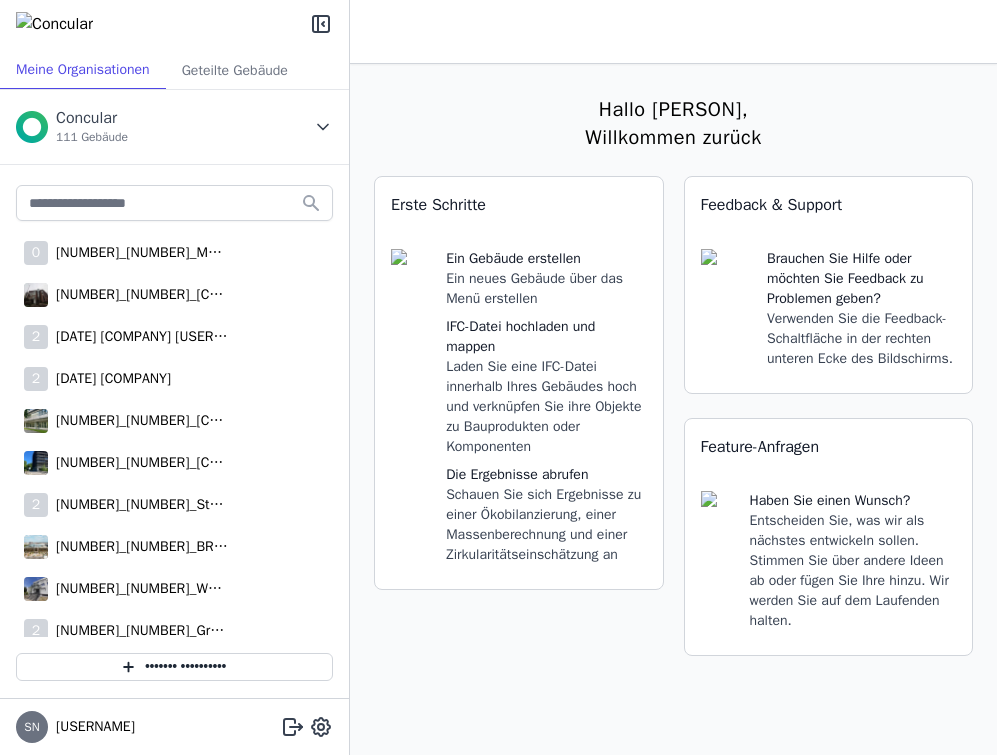 click on "Concular 111 Gebäude" at bounding box center [174, 127] 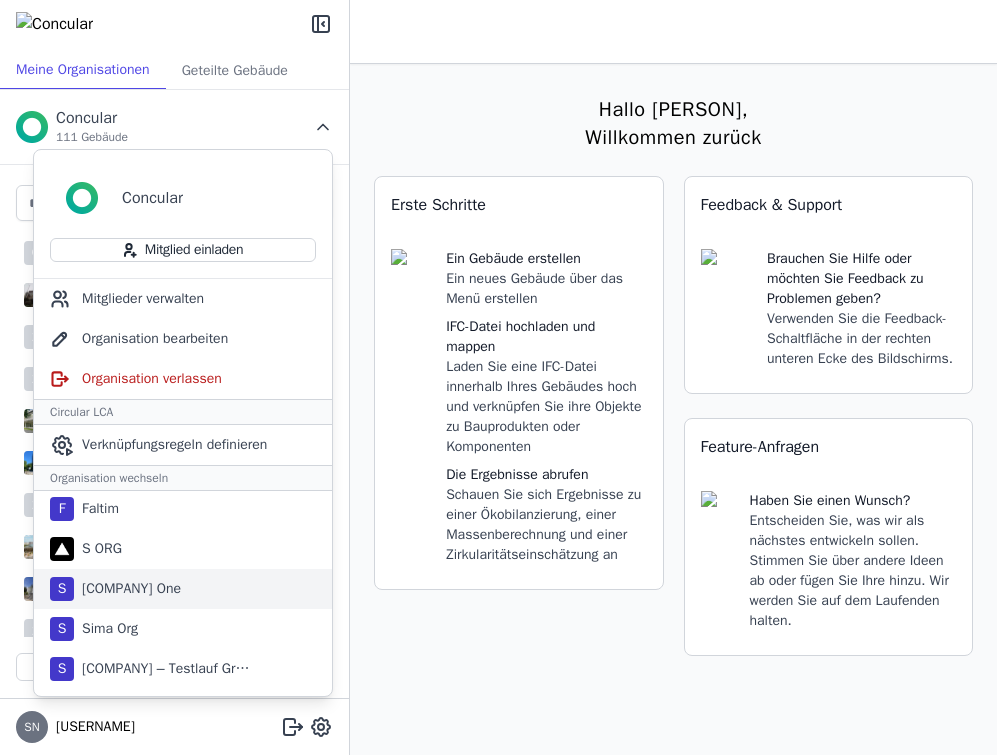 scroll, scrollTop: 0, scrollLeft: 0, axis: both 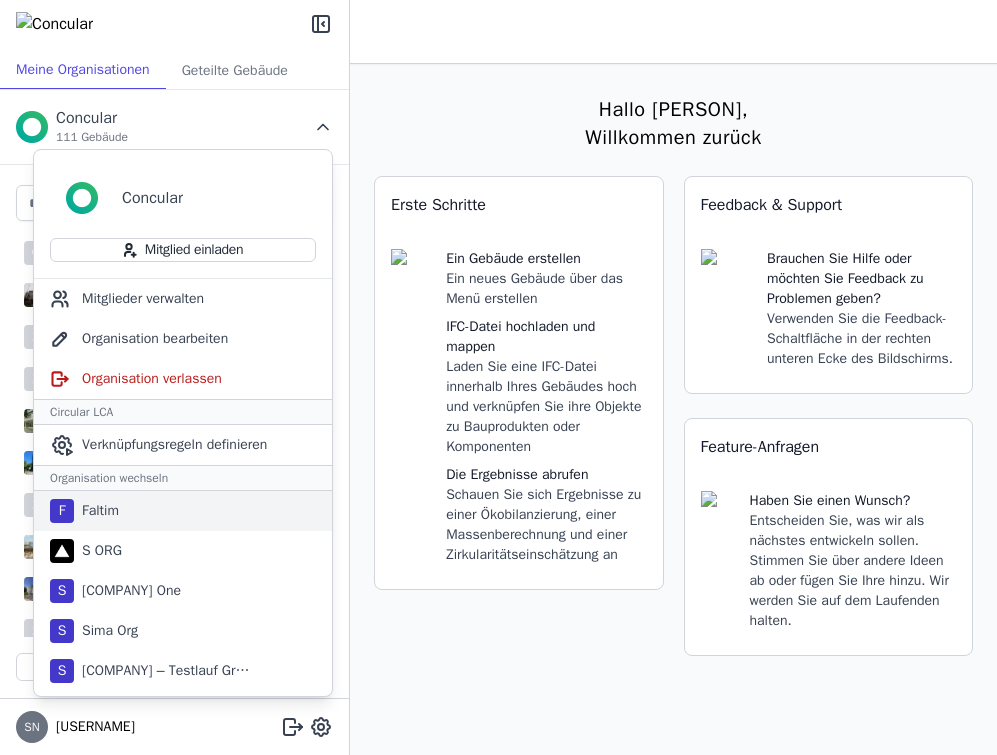 click on "Faltim" at bounding box center [96, 511] 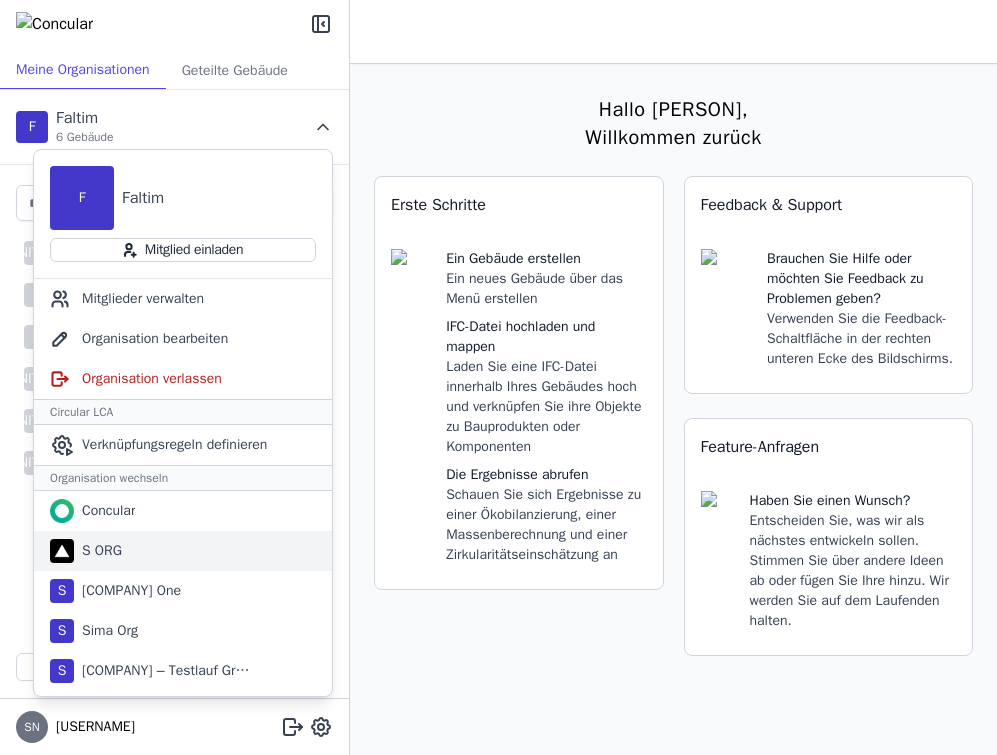 click on "S ORG" at bounding box center (104, 511) 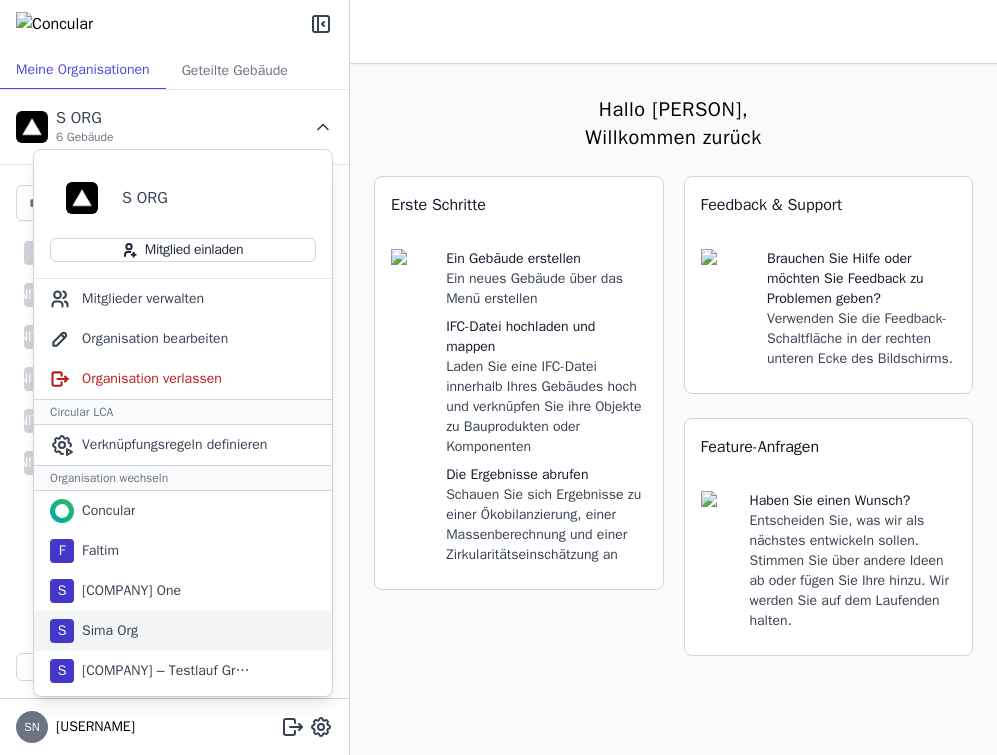click on "Sima Org" at bounding box center [104, 511] 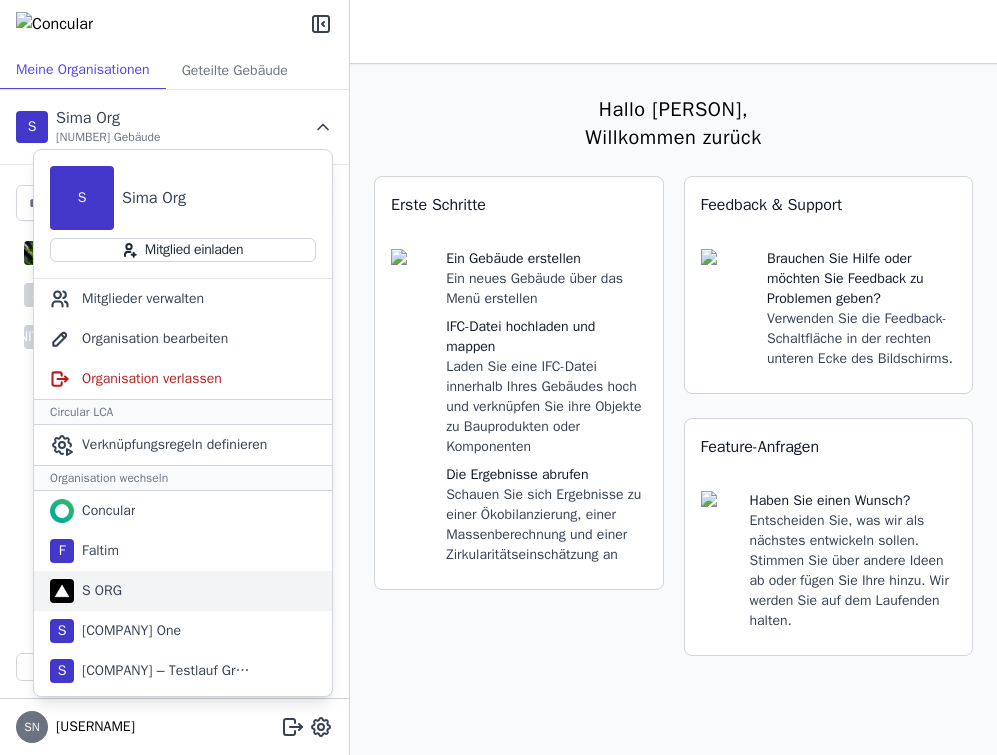 click on "S ORG" at bounding box center (104, 511) 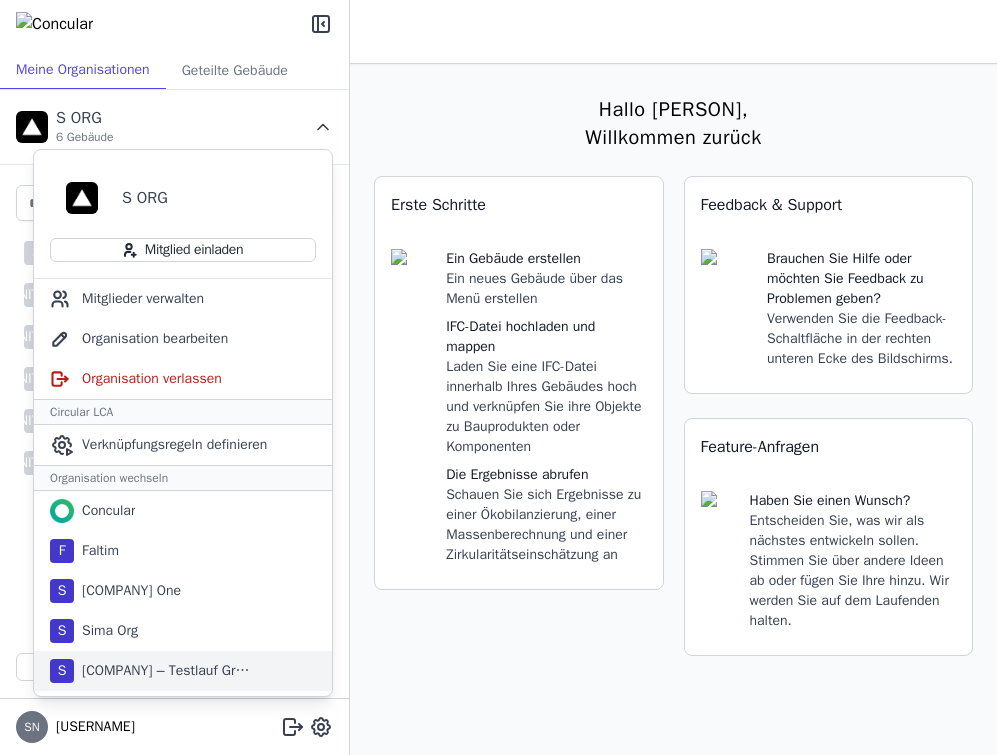 click on "[COMPANY] – Testlauf Große Datei" at bounding box center [104, 511] 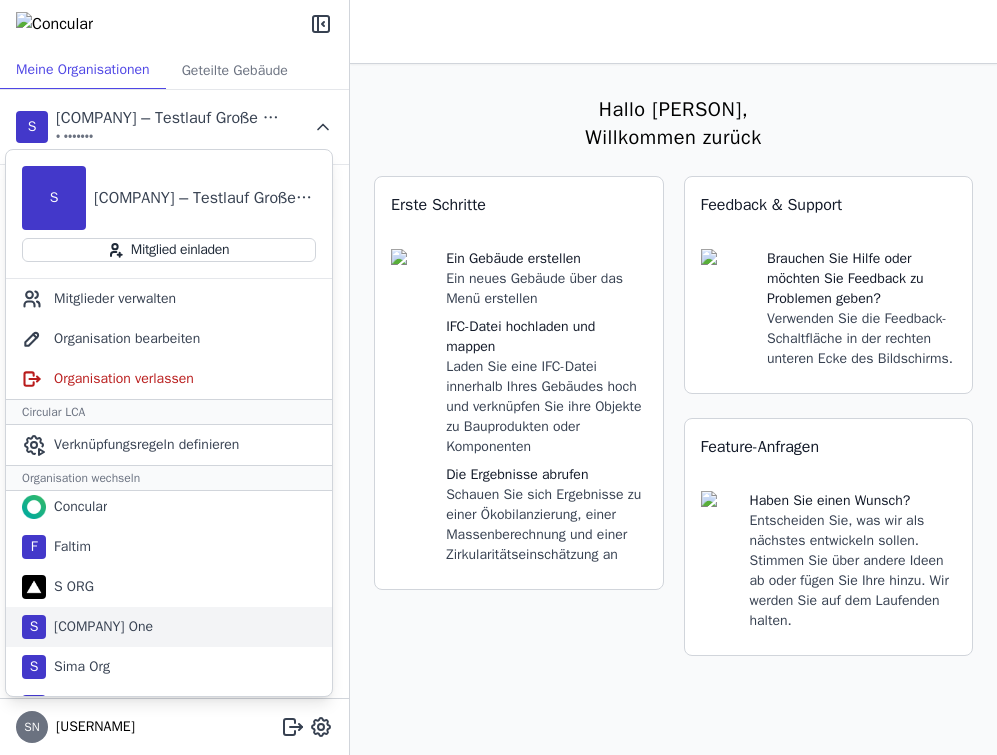 scroll, scrollTop: 0, scrollLeft: 0, axis: both 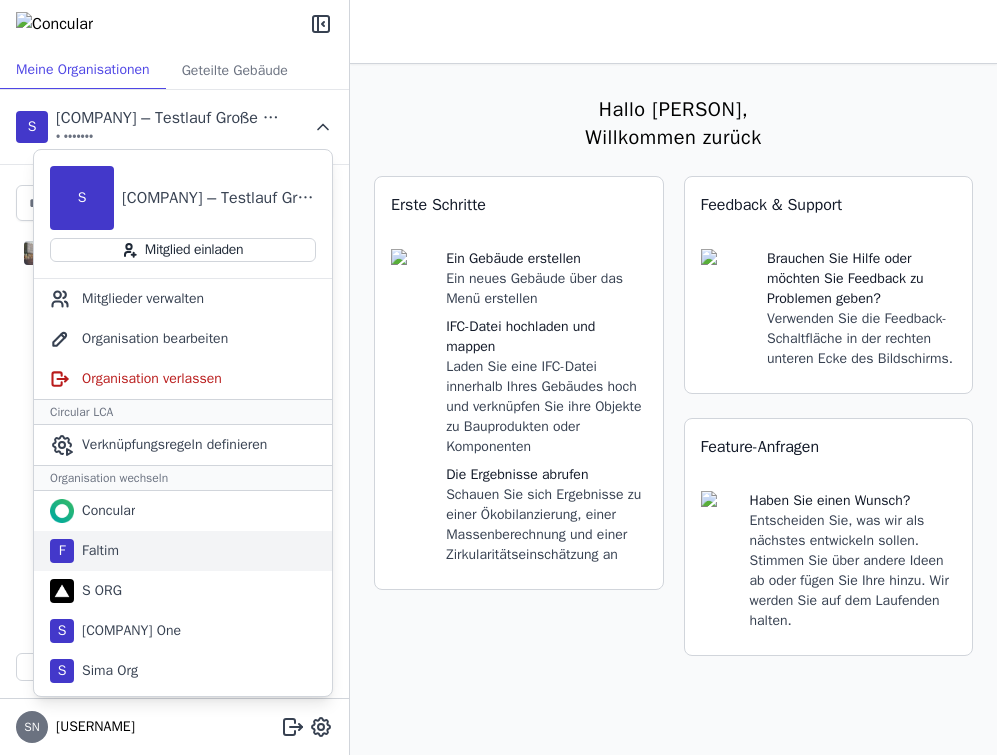 click on "F Faltim" at bounding box center (183, 551) 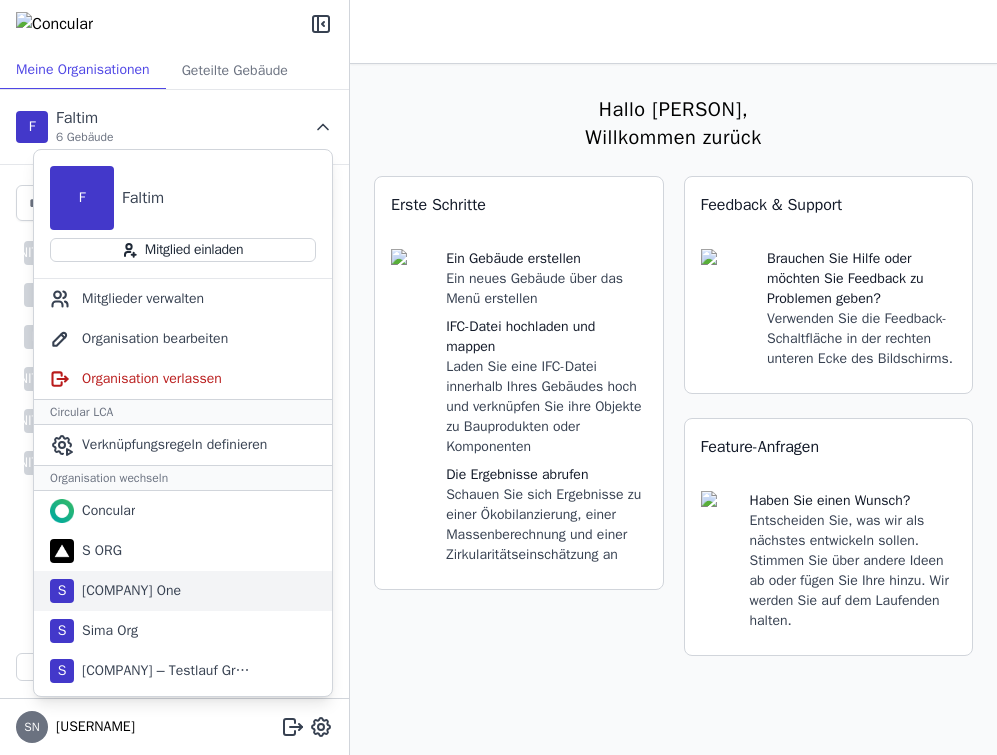 click on "[COMPANY] One" at bounding box center [104, 511] 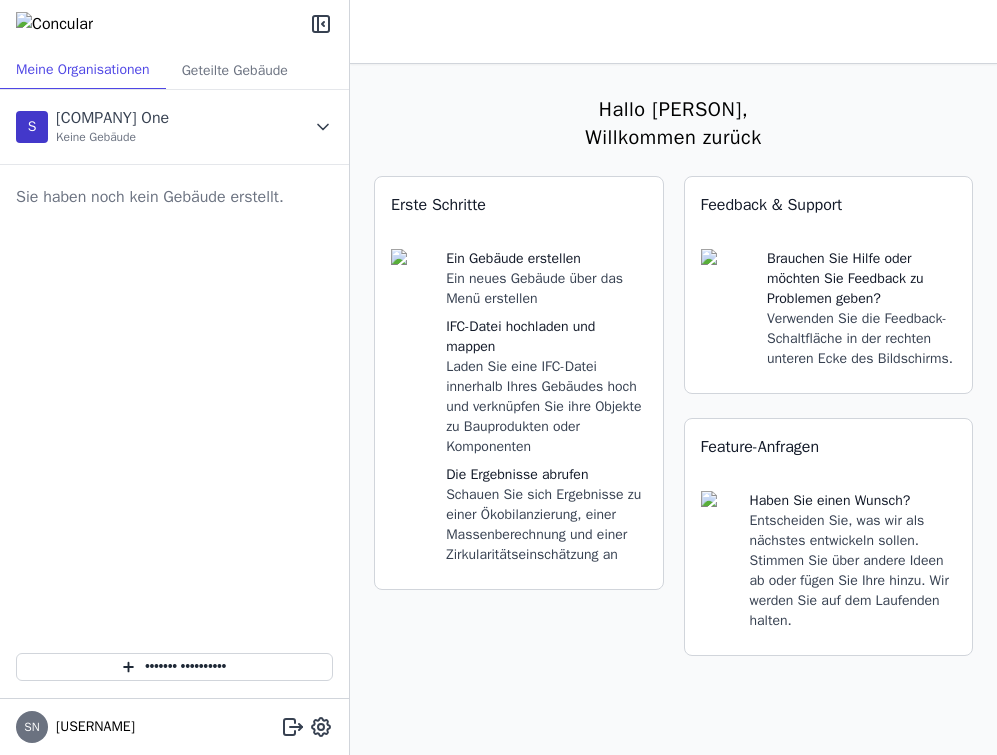 click on "Sie haben noch kein Gebäude erstellt." at bounding box center [174, 401] 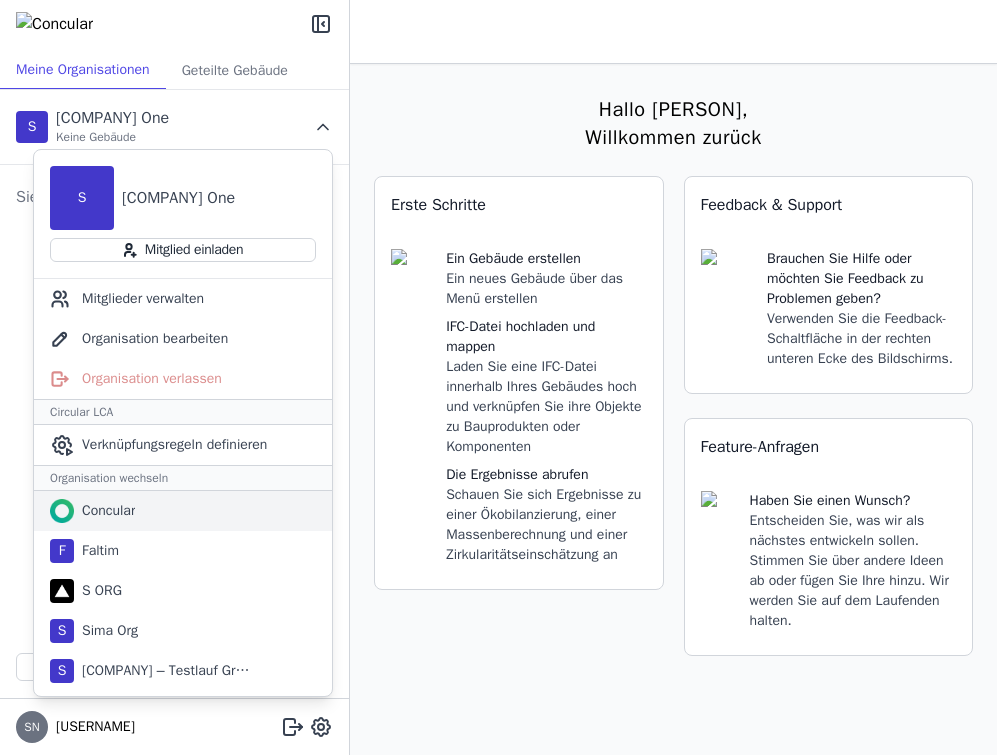 click on "Concular" at bounding box center (183, 511) 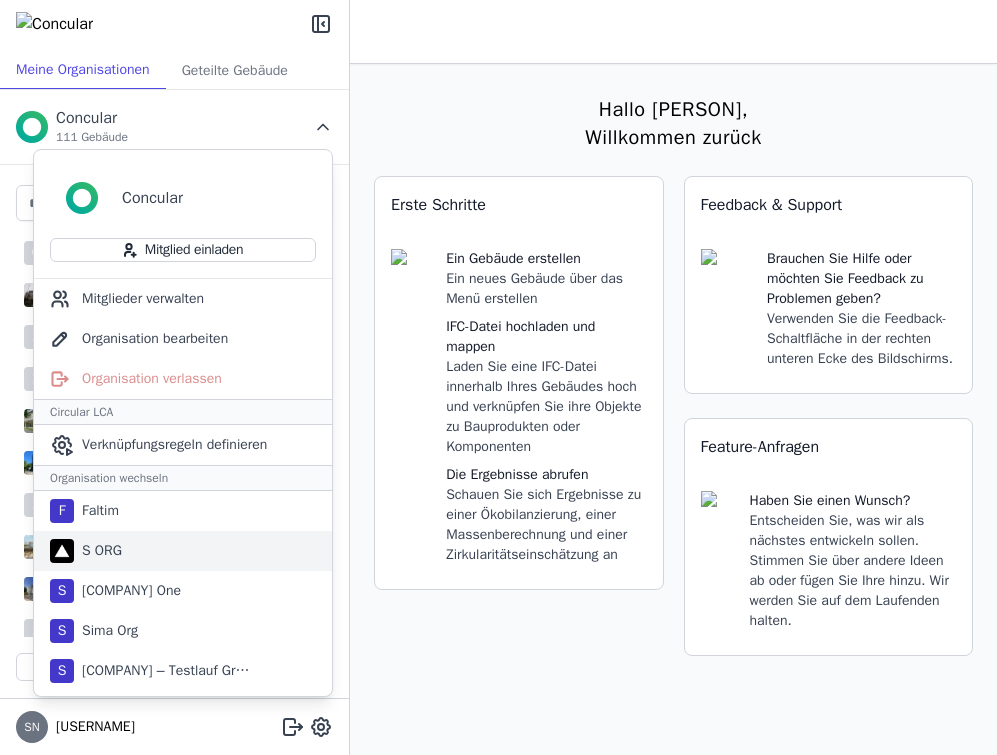 click on "S ORG" at bounding box center (183, 551) 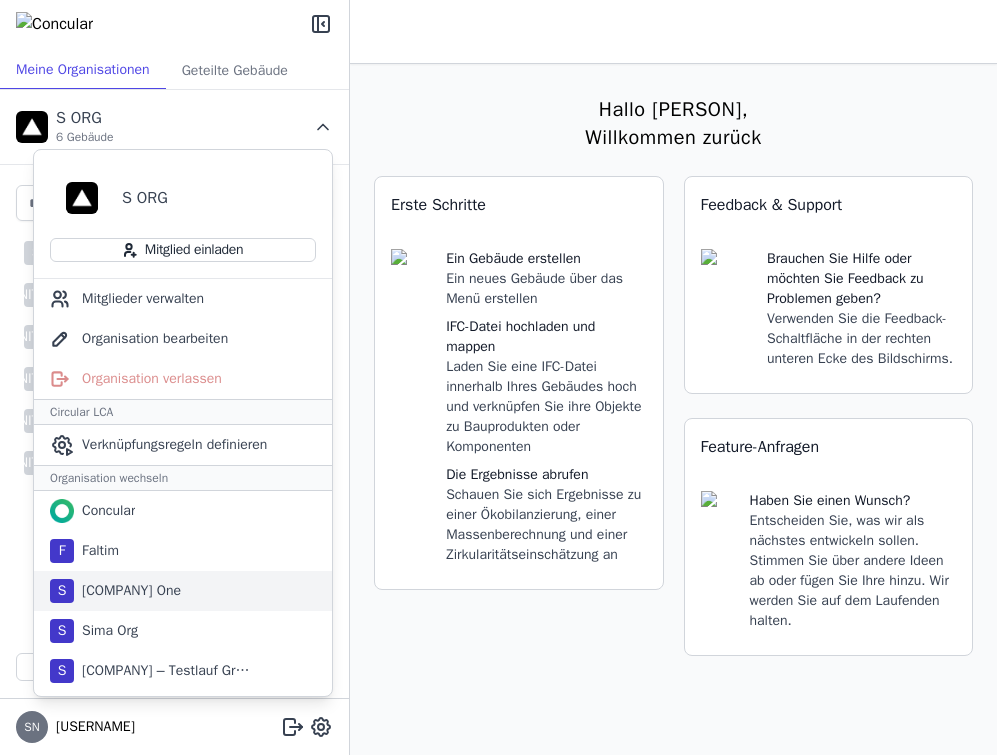 click on "[COMPANY] [COMPANY]" at bounding box center (183, 591) 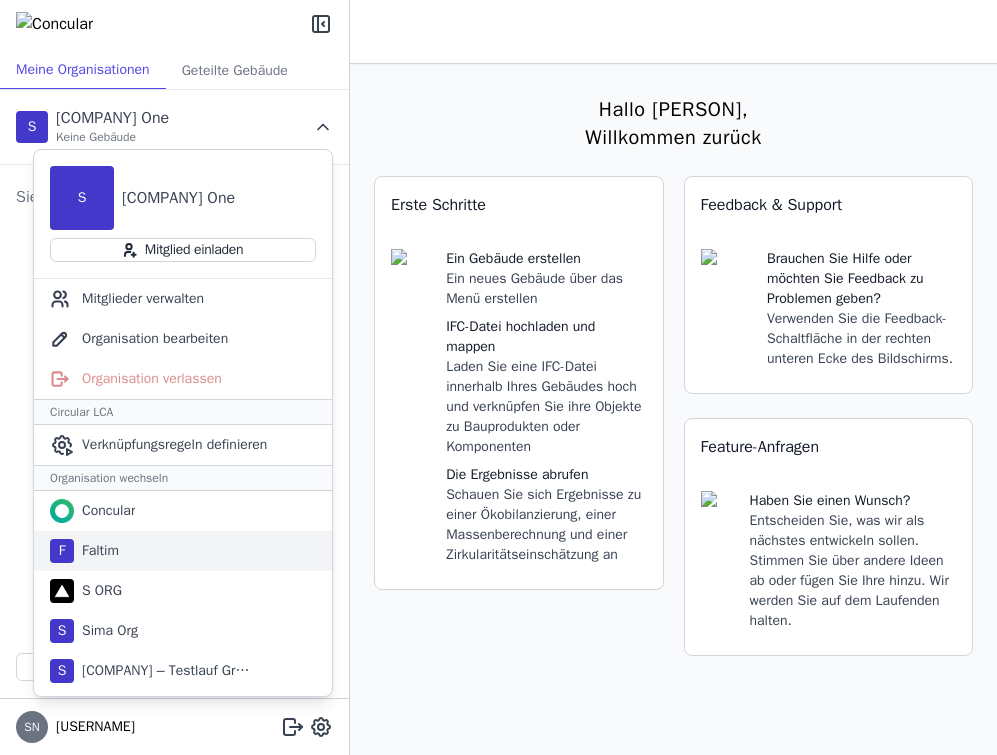 click on "Faltim" at bounding box center (104, 511) 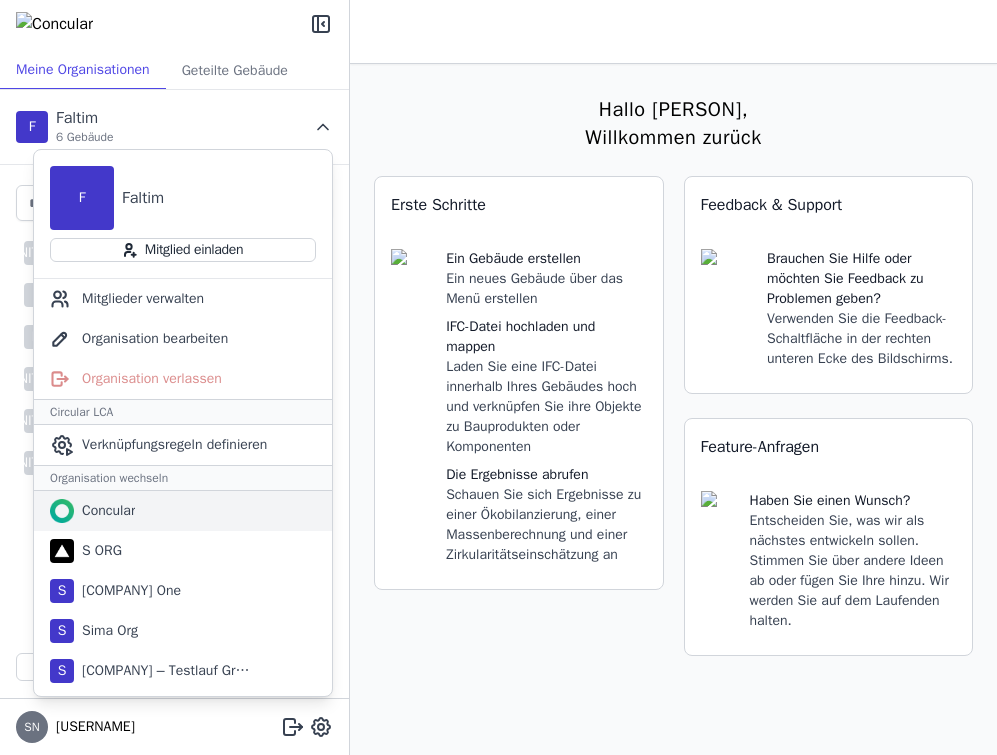 click on "Concular" at bounding box center [183, 511] 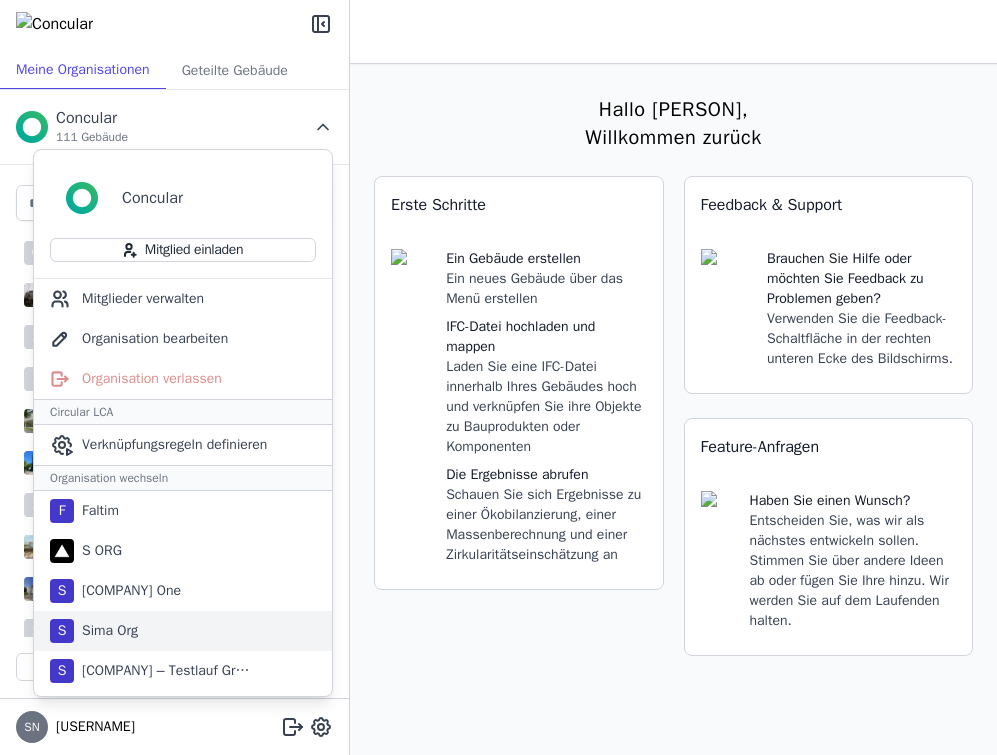 click on "Sima Org" at bounding box center [96, 511] 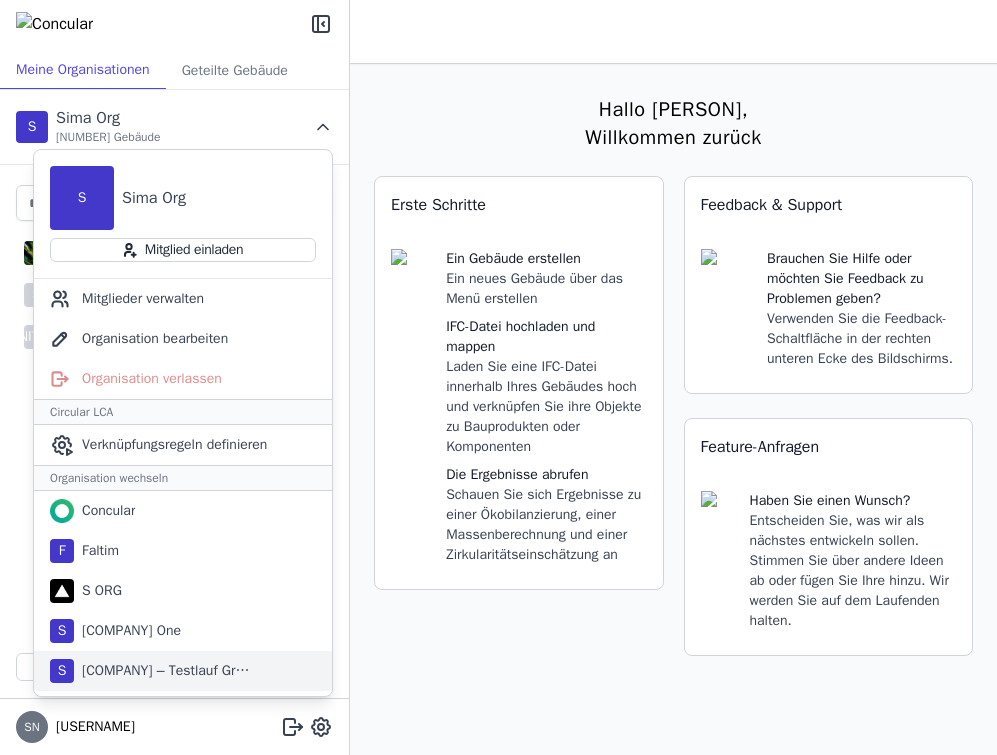 click on "[COMPANY] – Testlauf Große Datei" at bounding box center [104, 511] 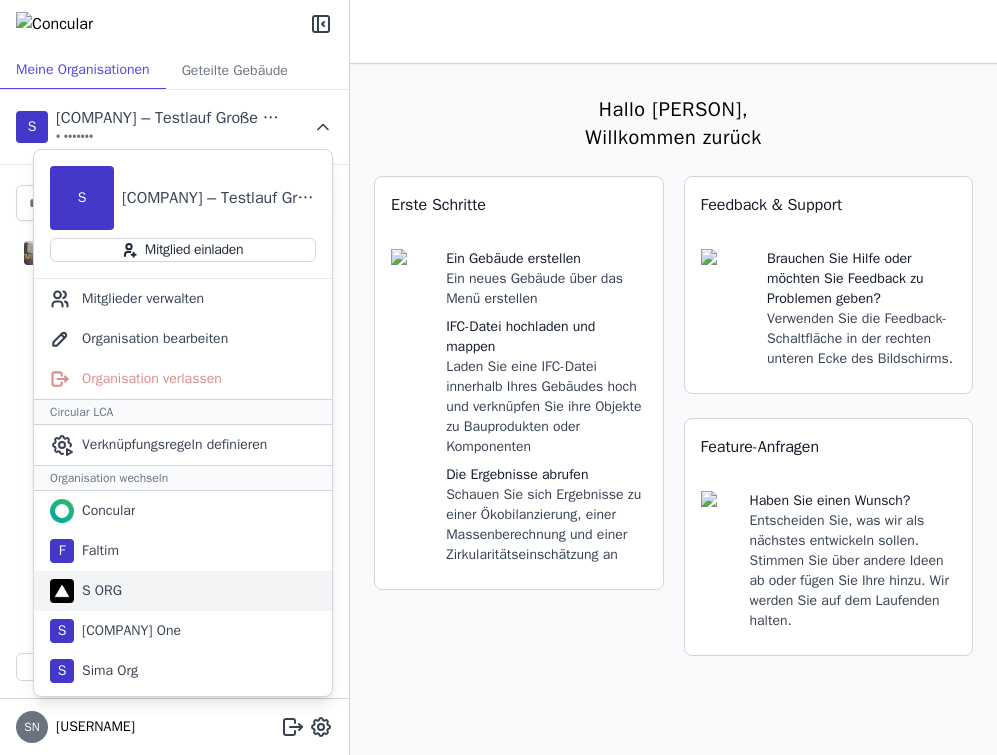 click on "S ORG" at bounding box center (104, 511) 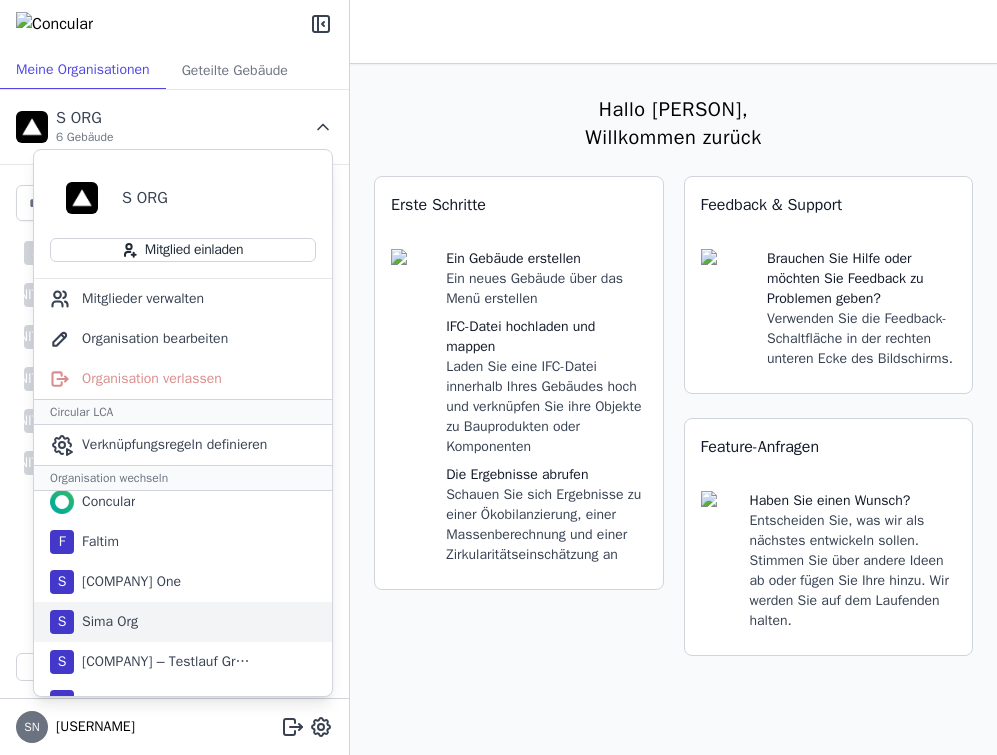 scroll, scrollTop: 35, scrollLeft: 0, axis: vertical 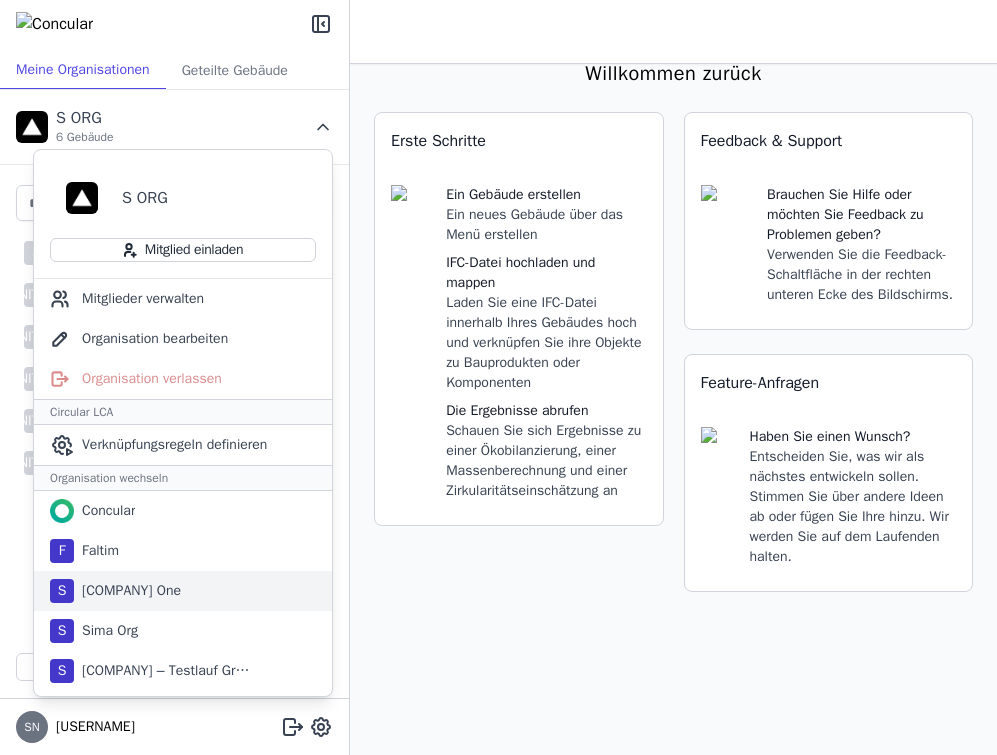 click on "[COMPANY] One" at bounding box center (104, 511) 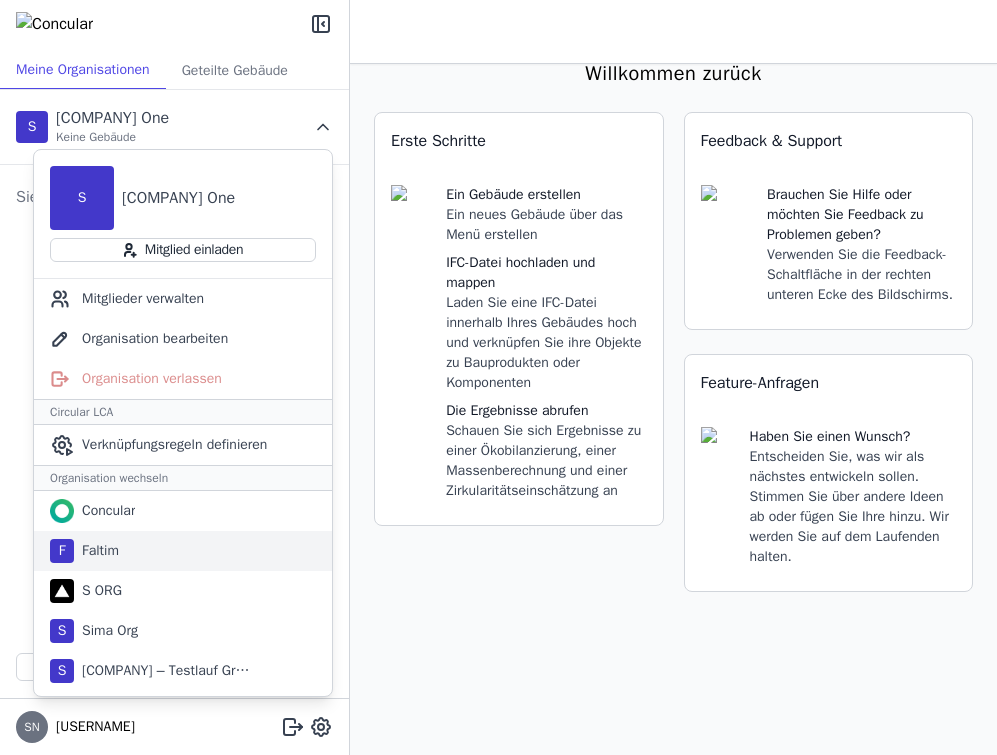 click on "Faltim" at bounding box center (104, 511) 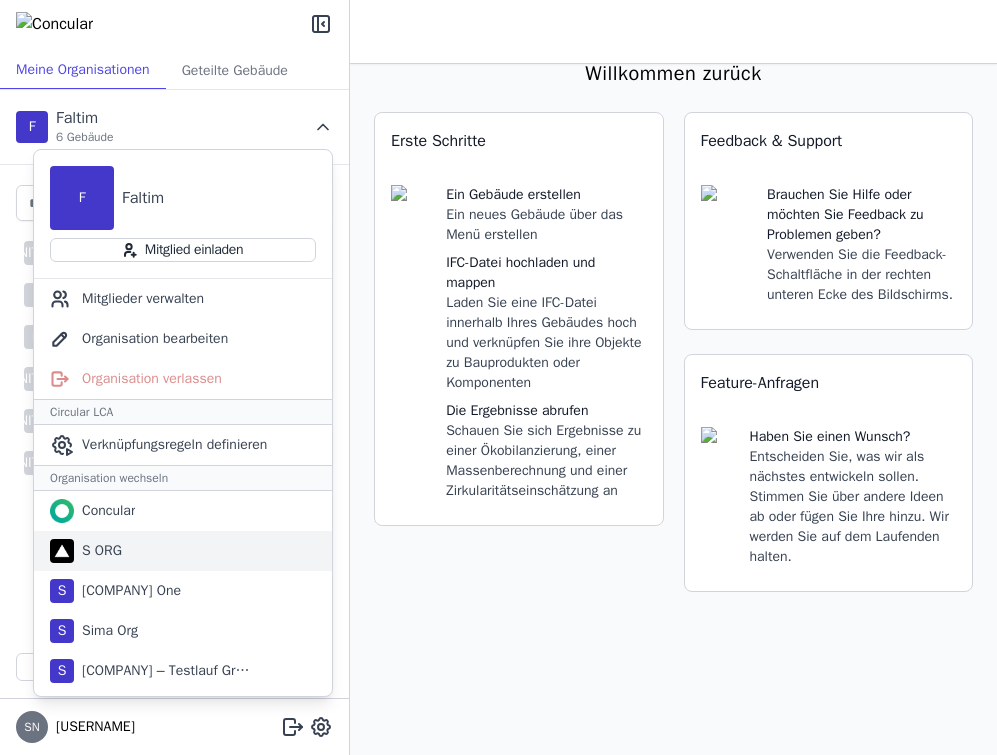 click on "S ORG" at bounding box center [104, 511] 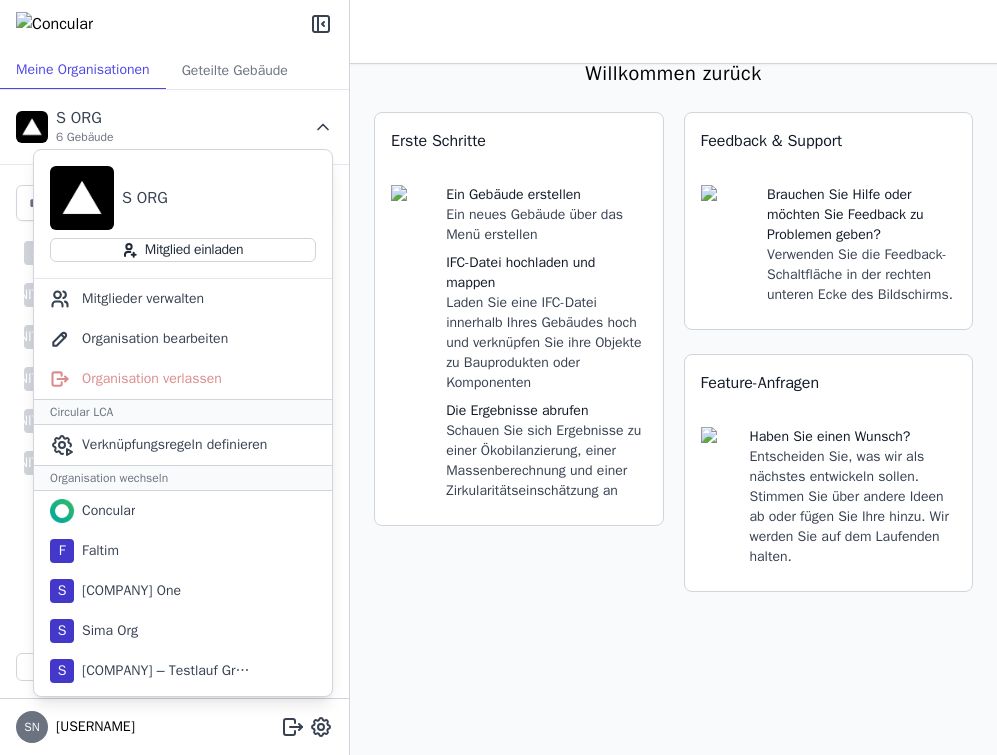 click at bounding box center [323, 127] 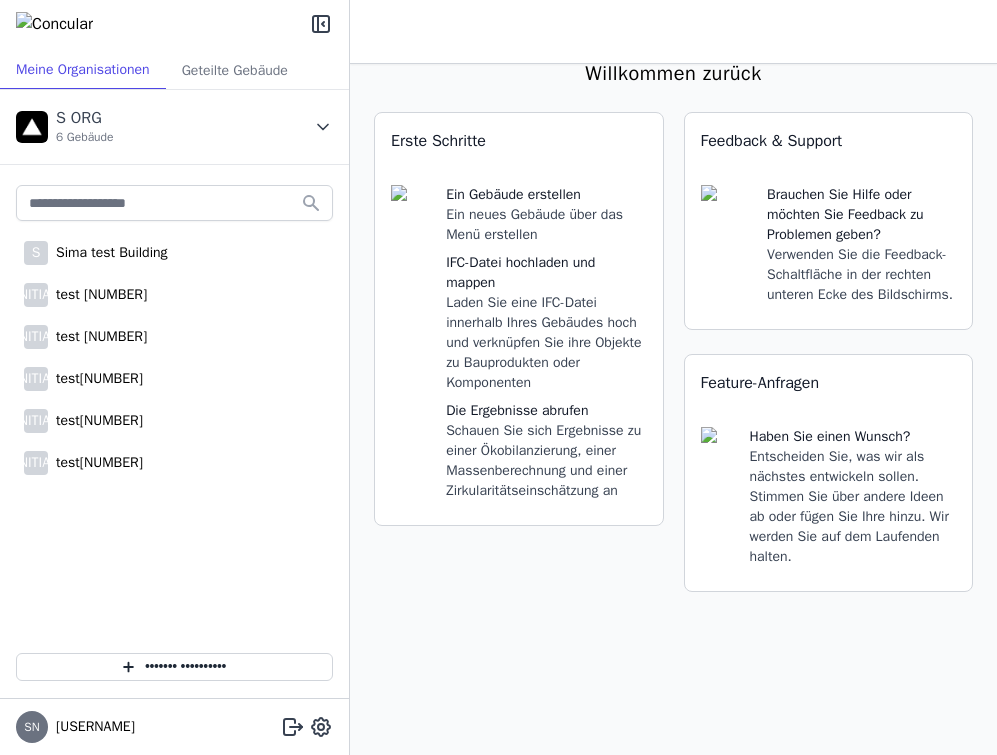 click at bounding box center (323, 127) 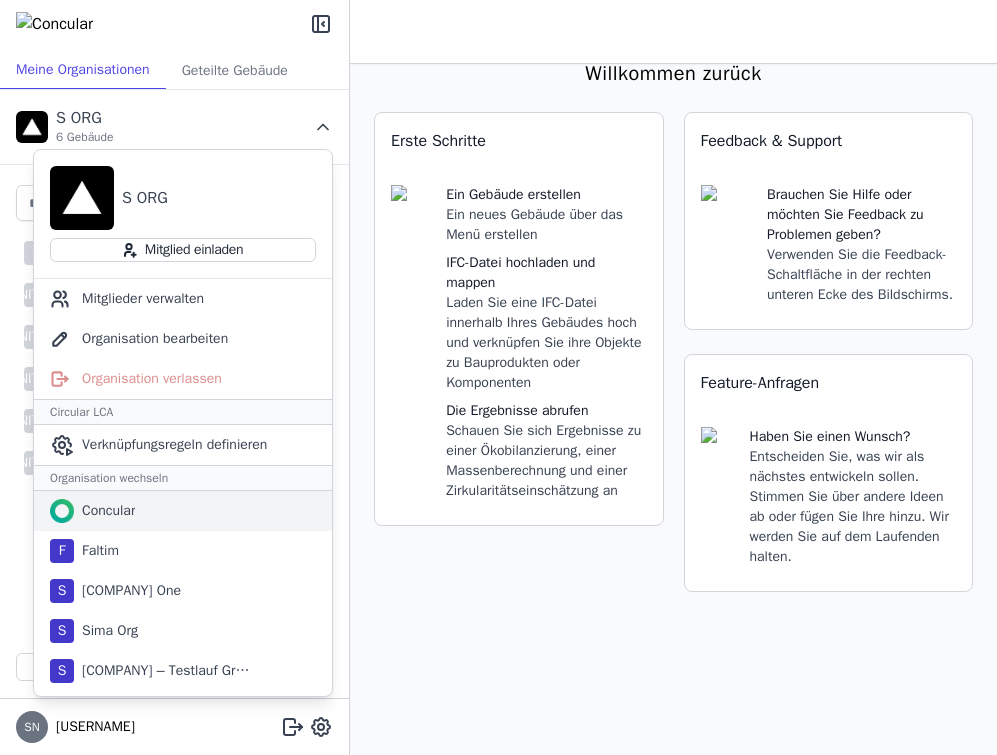 click on "Concular" at bounding box center (183, 511) 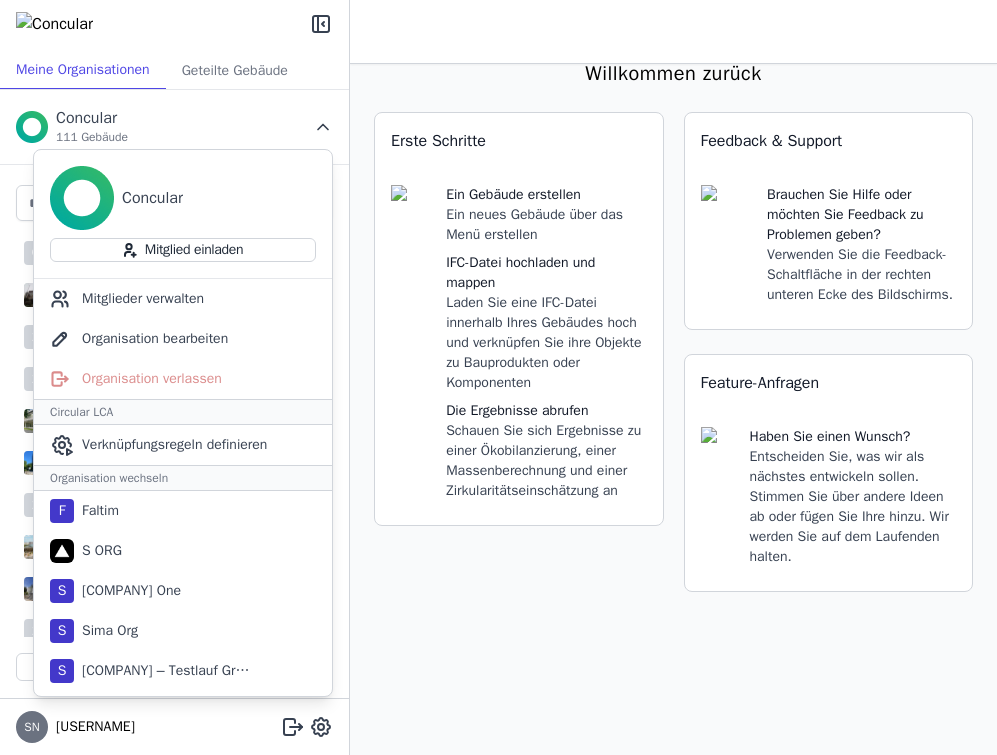 click at bounding box center (323, 127) 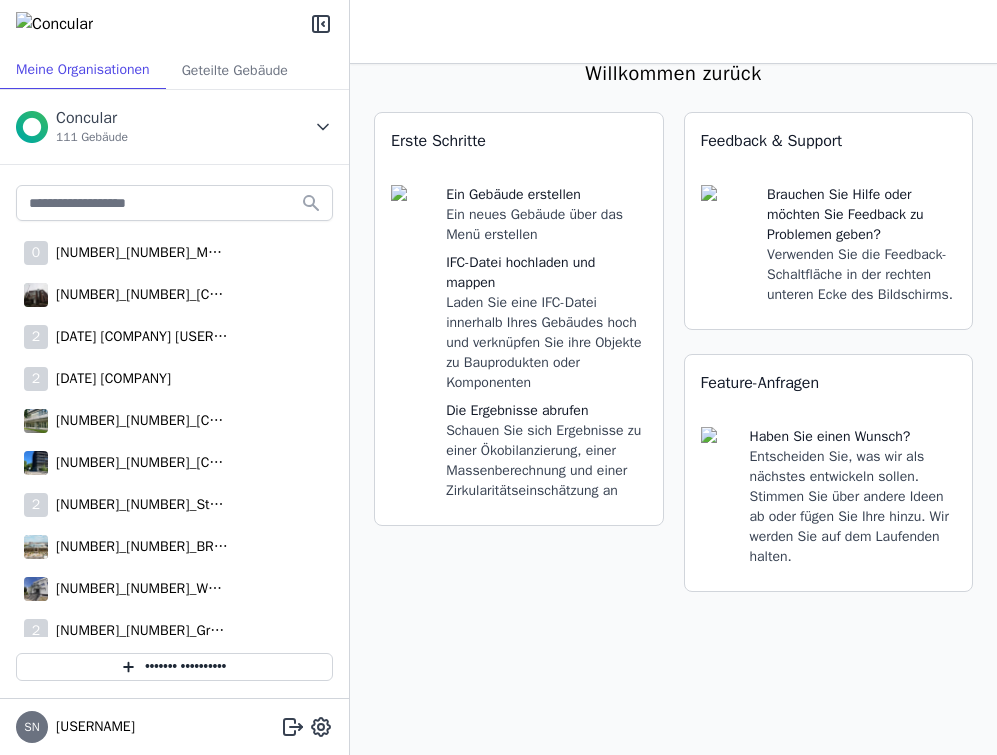 click at bounding box center [323, 127] 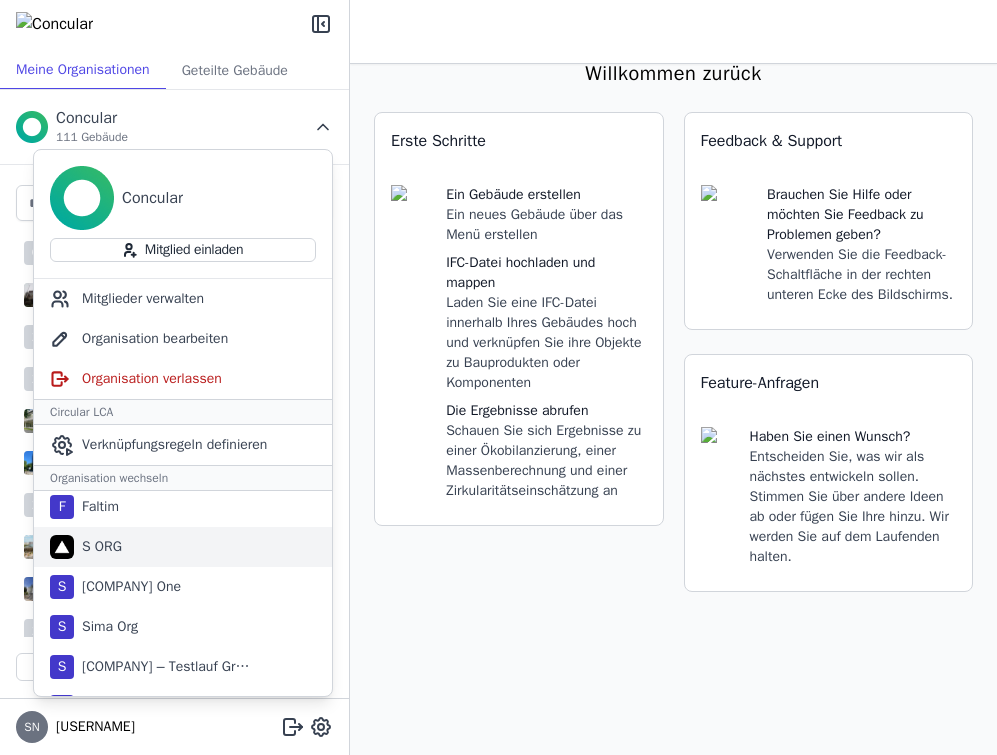 scroll, scrollTop: 0, scrollLeft: 0, axis: both 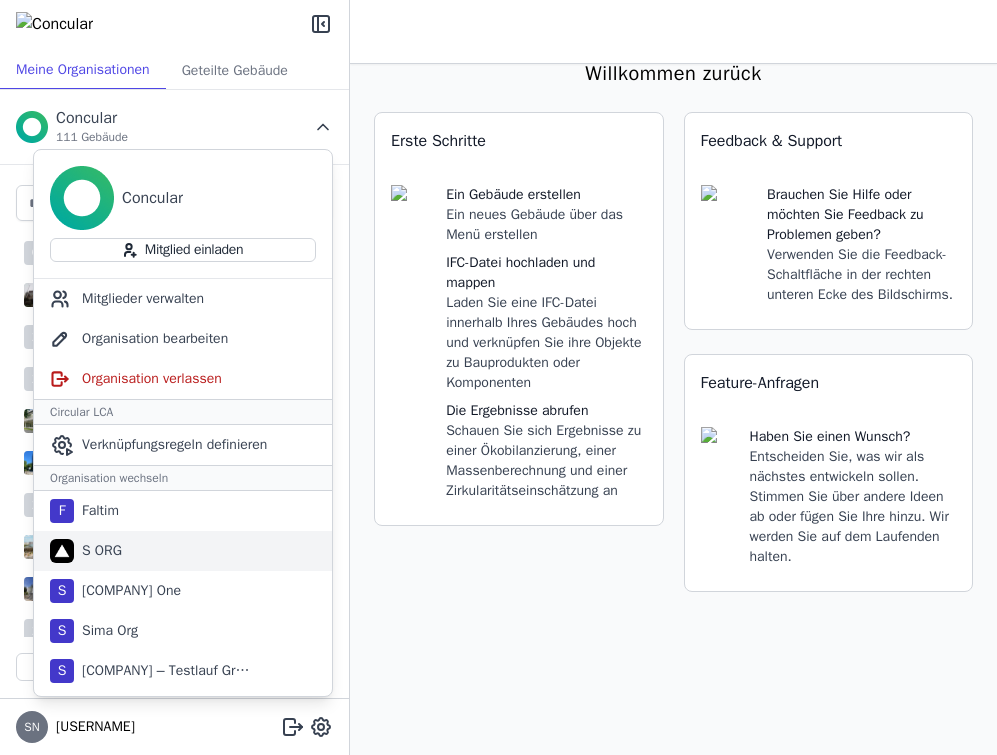 click on "S ORG" at bounding box center [96, 511] 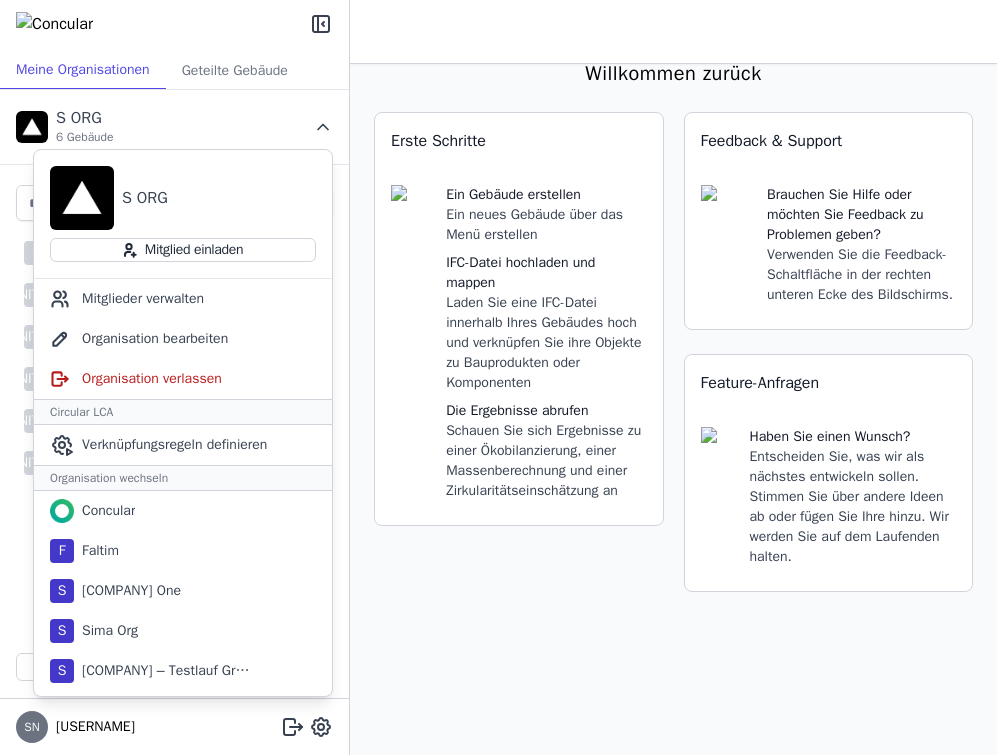 click at bounding box center [323, 127] 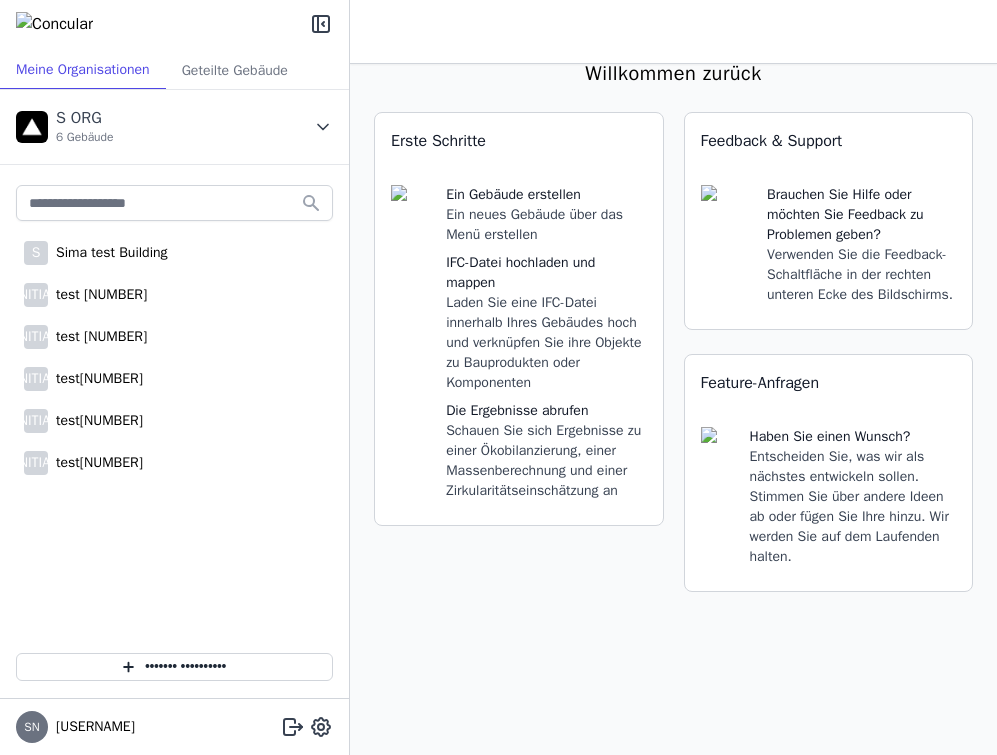 click on "Erste Schritte Ein Gebäude erstellen Ein neues Gebäude über das Menü erstellen IFC-Datei hochladen und mappen Laden Sie eine IFC-Datei innerhalb Ihres Gebäudes hoch und verknüpfen Sie ihre Objekte zu Bauprodukten oder Komponenten Die Ergebnisse abrufen Schauen Sie sich Ergebnisse zu einer Ökobilanzierung, einer Massenberechnung und einer Zirkularitätseinschätzung an" at bounding box center (519, 364) 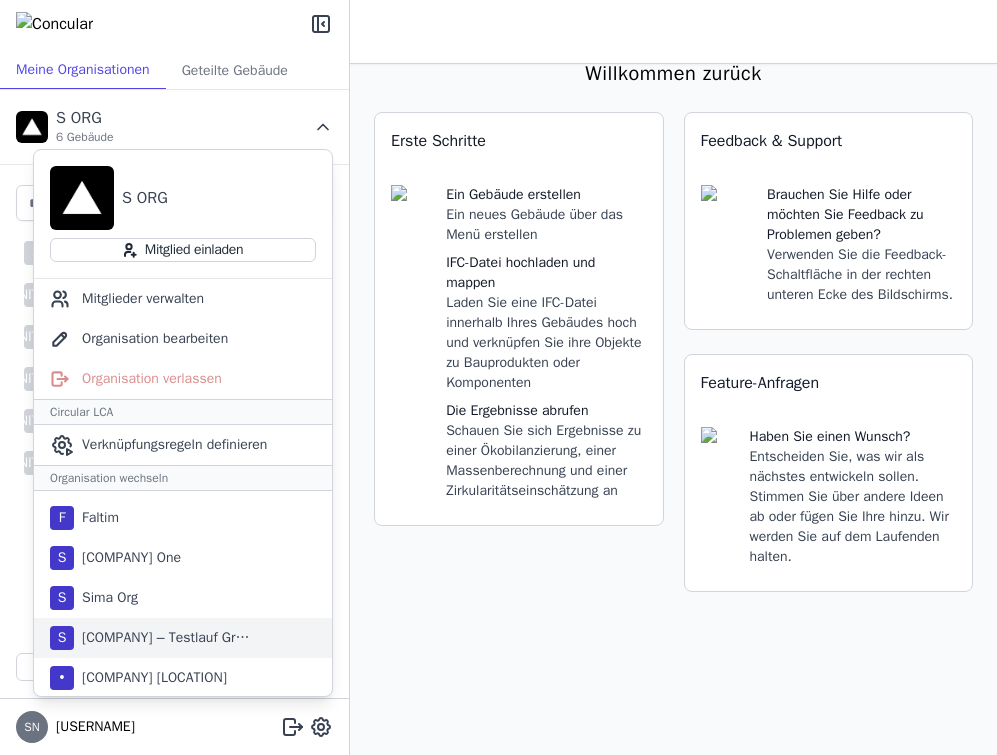 scroll, scrollTop: 35, scrollLeft: 0, axis: vertical 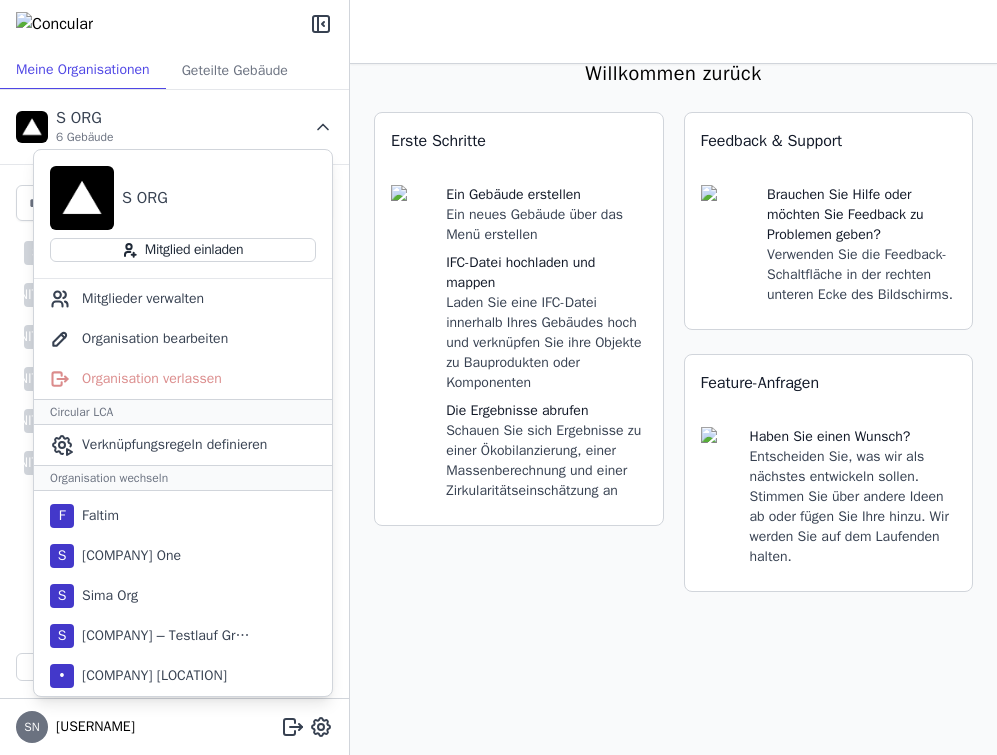 click on "Erste Schritte Ein Gebäude erstellen Ein neues Gebäude über das Menü erstellen IFC-Datei hochladen und mappen Laden Sie eine IFC-Datei innerhalb Ihres Gebäudes hoch und verknüpfen Sie ihre Objekte zu Bauprodukten oder Komponenten Die Ergebnisse abrufen Schauen Sie sich Ergebnisse zu einer Ökobilanzierung, einer Massenberechnung und einer Zirkularitätseinschätzung an" at bounding box center (519, 364) 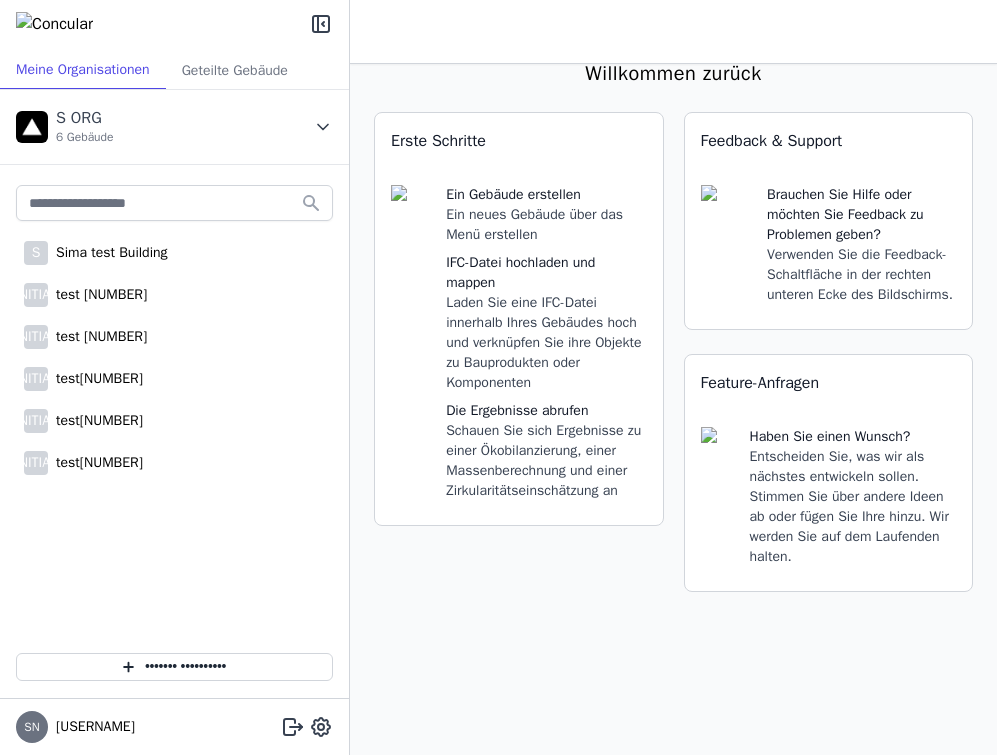 scroll, scrollTop: 0, scrollLeft: 0, axis: both 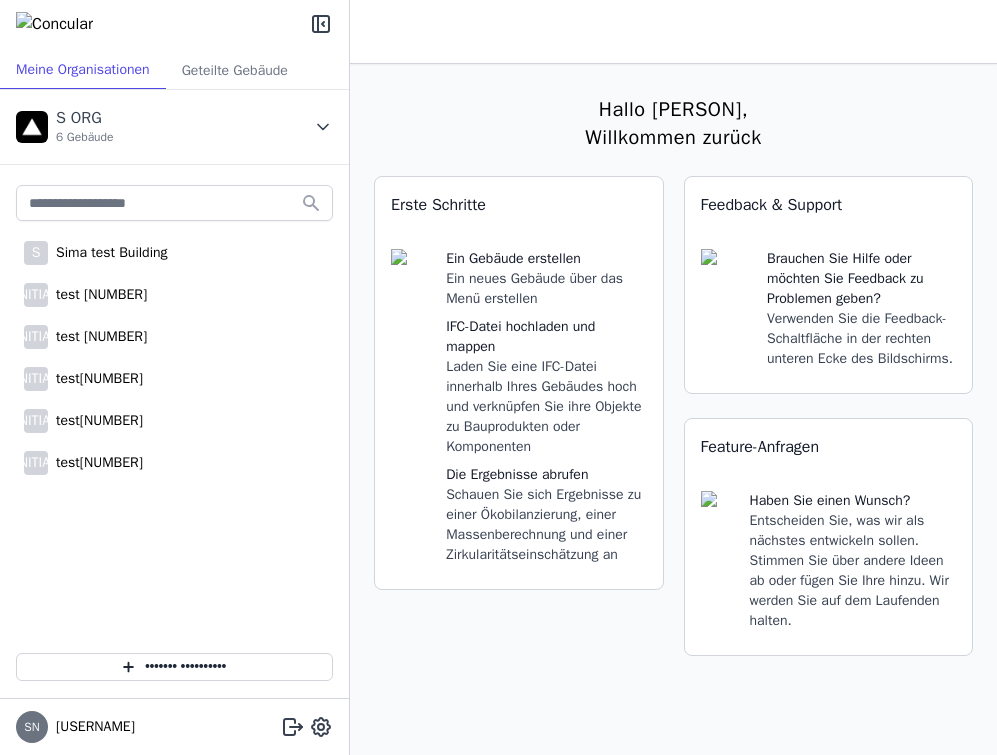 drag, startPoint x: 347, startPoint y: 129, endPoint x: 334, endPoint y: 128, distance: 13.038404 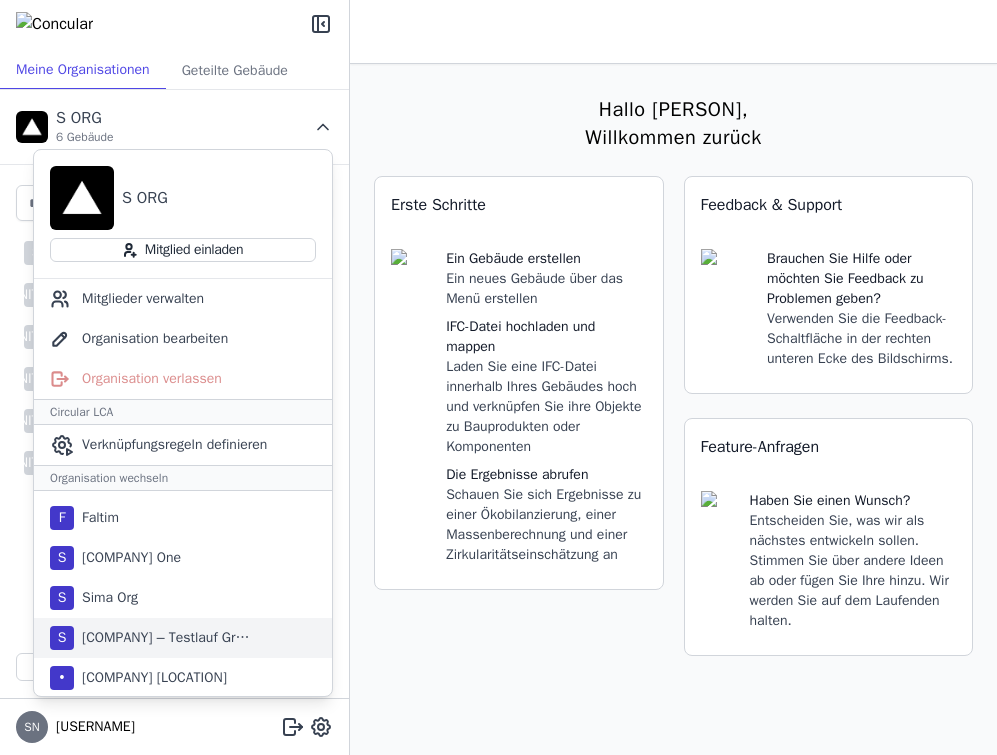 scroll, scrollTop: 35, scrollLeft: 0, axis: vertical 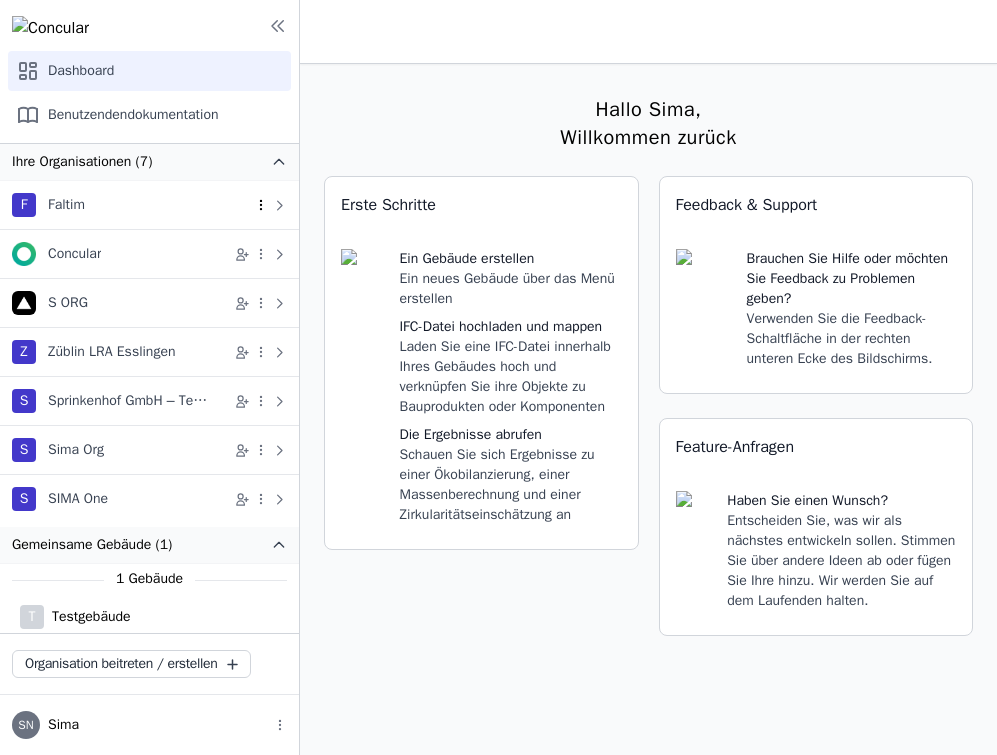 click at bounding box center [261, 205] 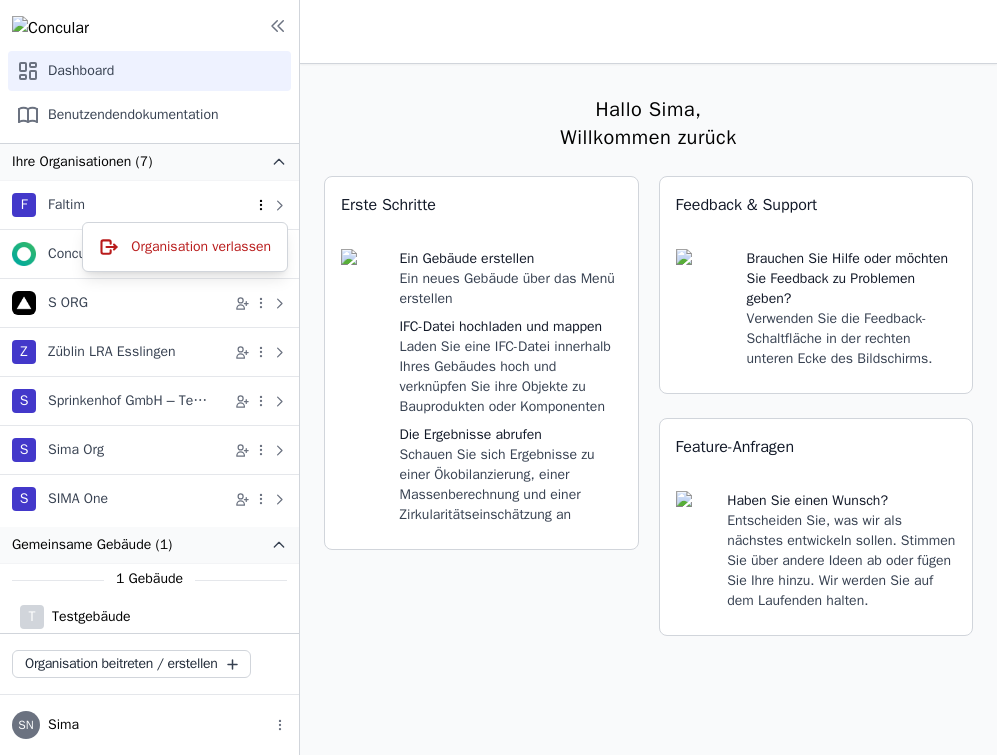 click at bounding box center [260, 204] 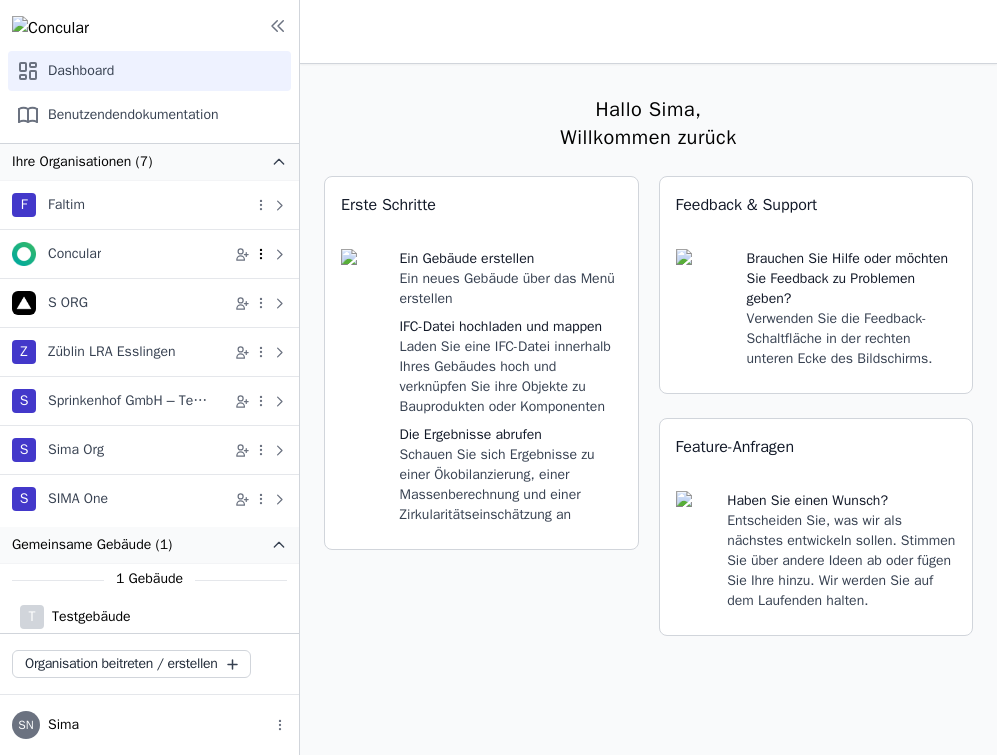 click at bounding box center (261, 254) 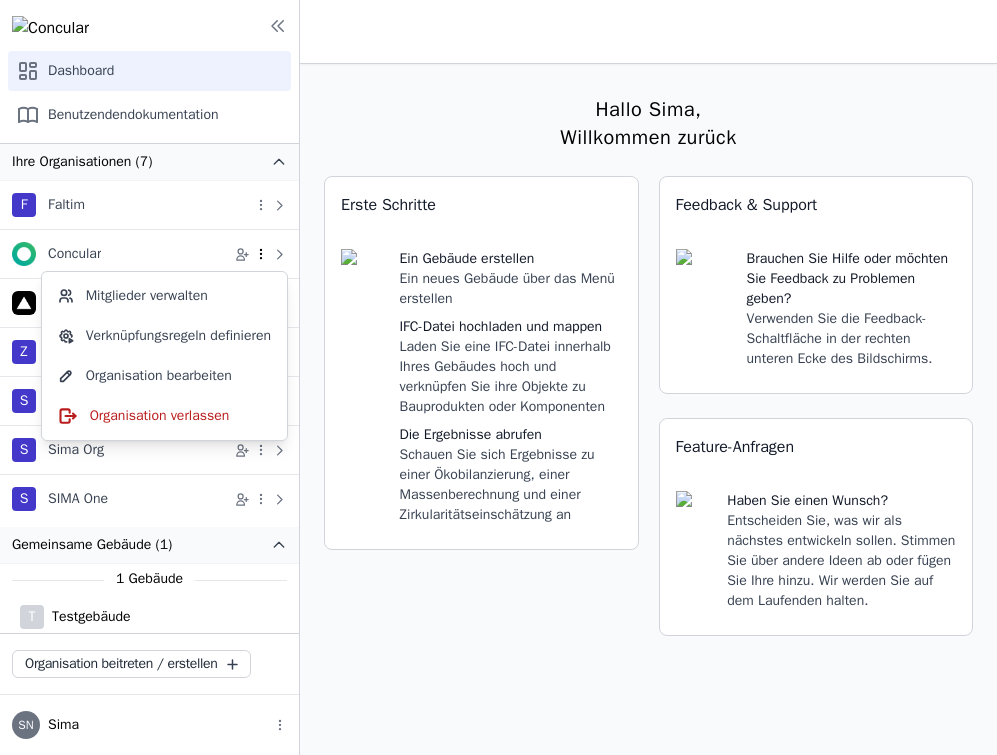 click at bounding box center (261, 254) 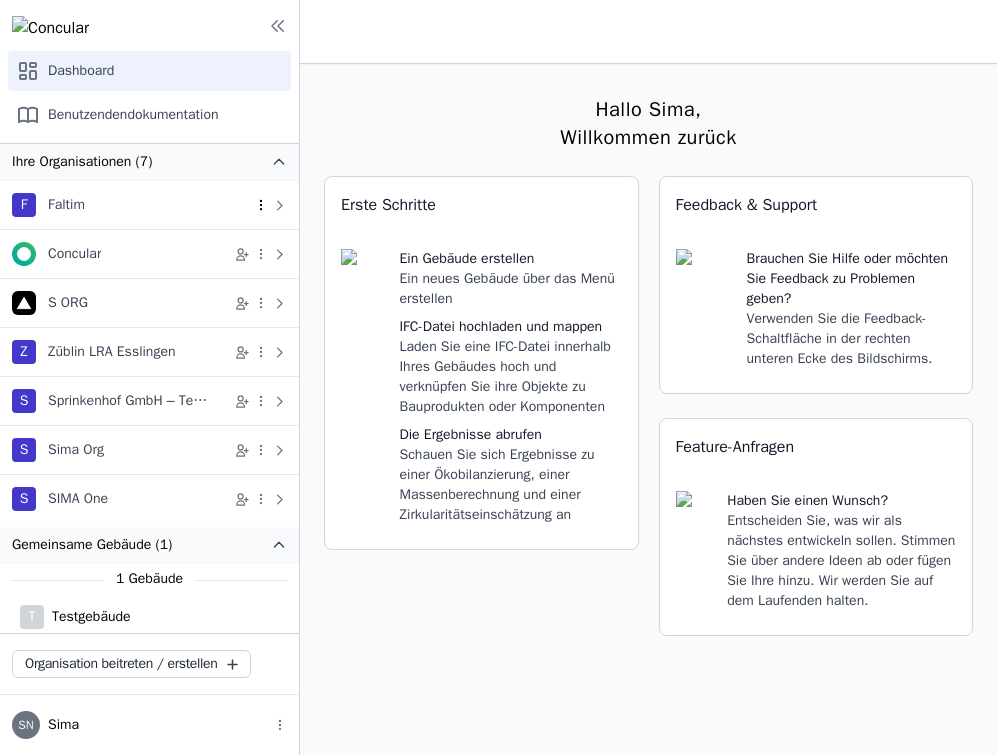 click at bounding box center (261, 205) 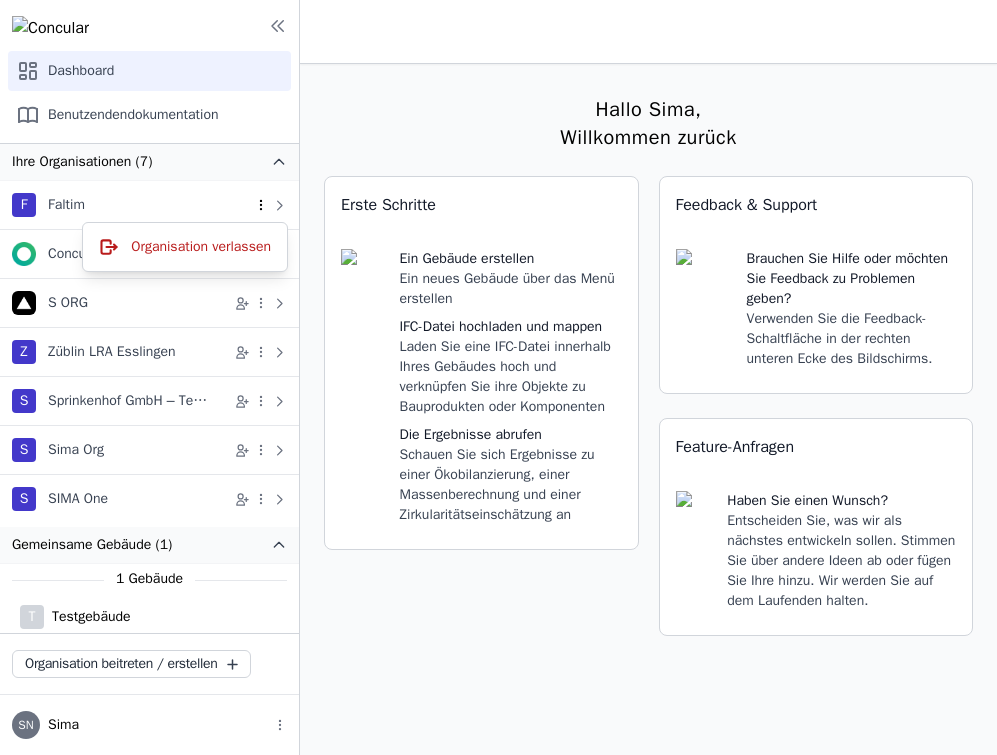 click at bounding box center [261, 205] 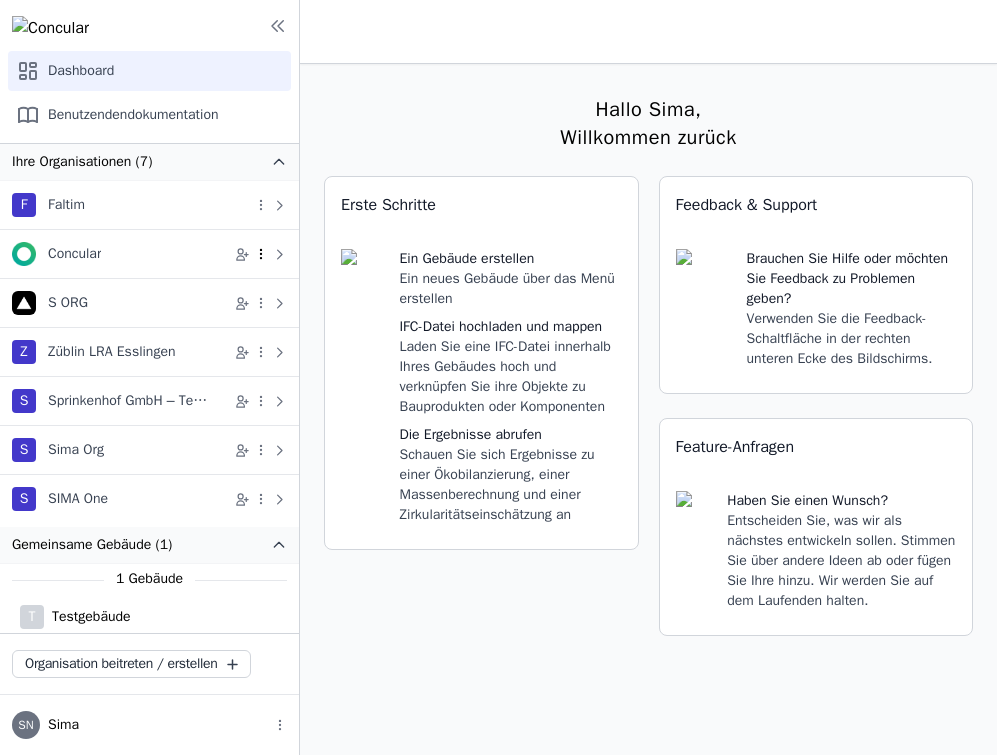 click at bounding box center [261, 254] 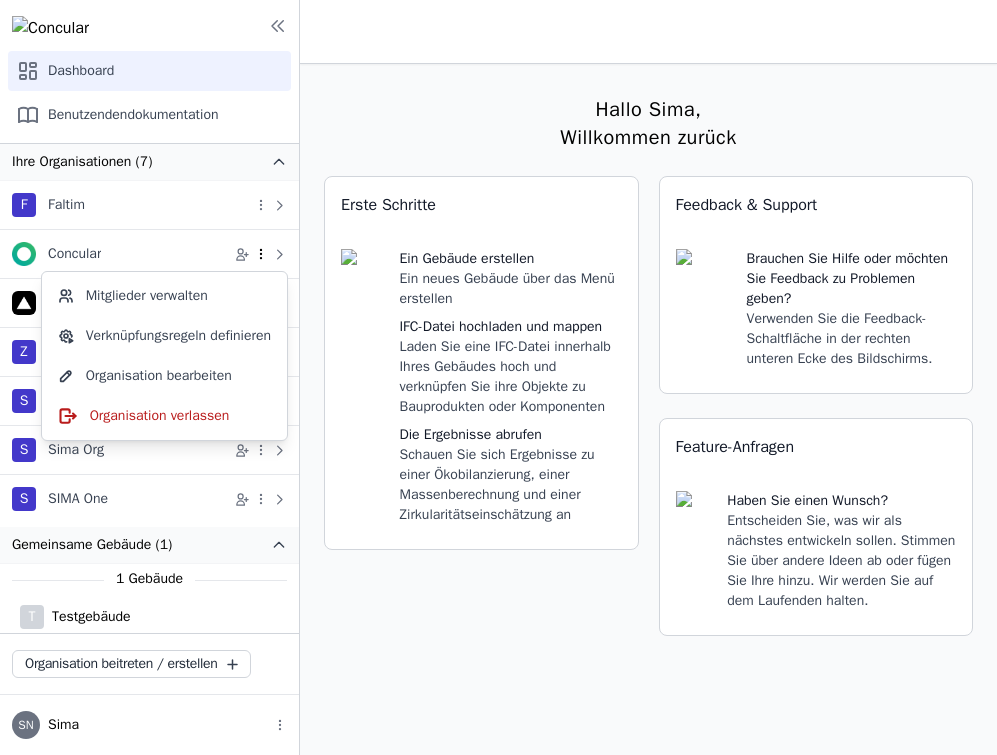 click at bounding box center [261, 254] 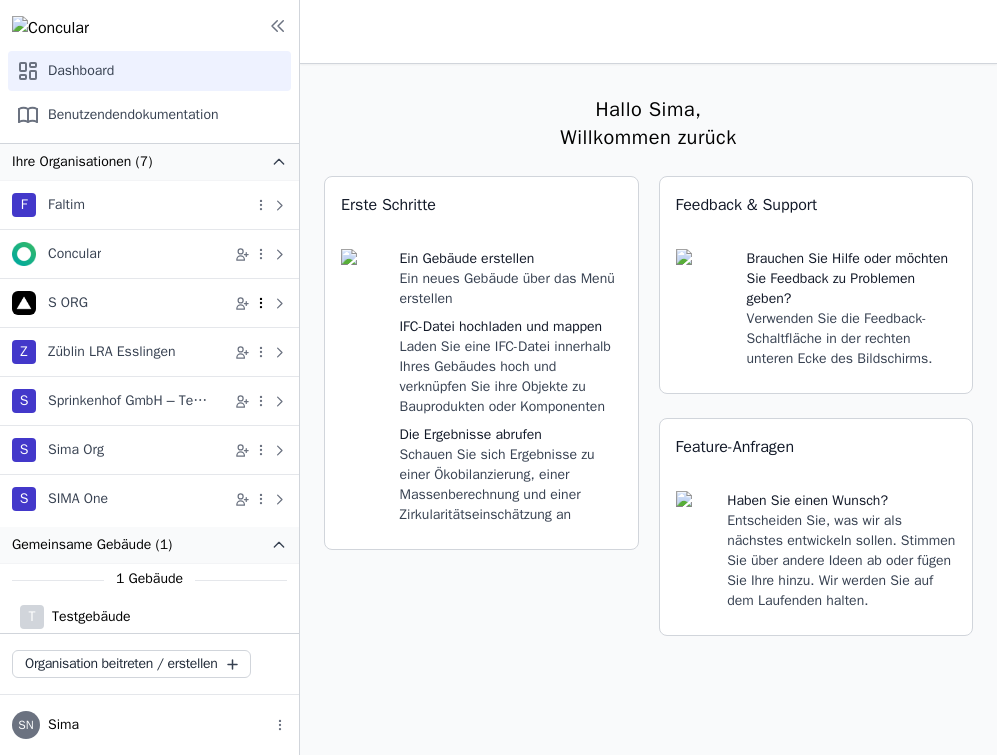 click at bounding box center (260, 302) 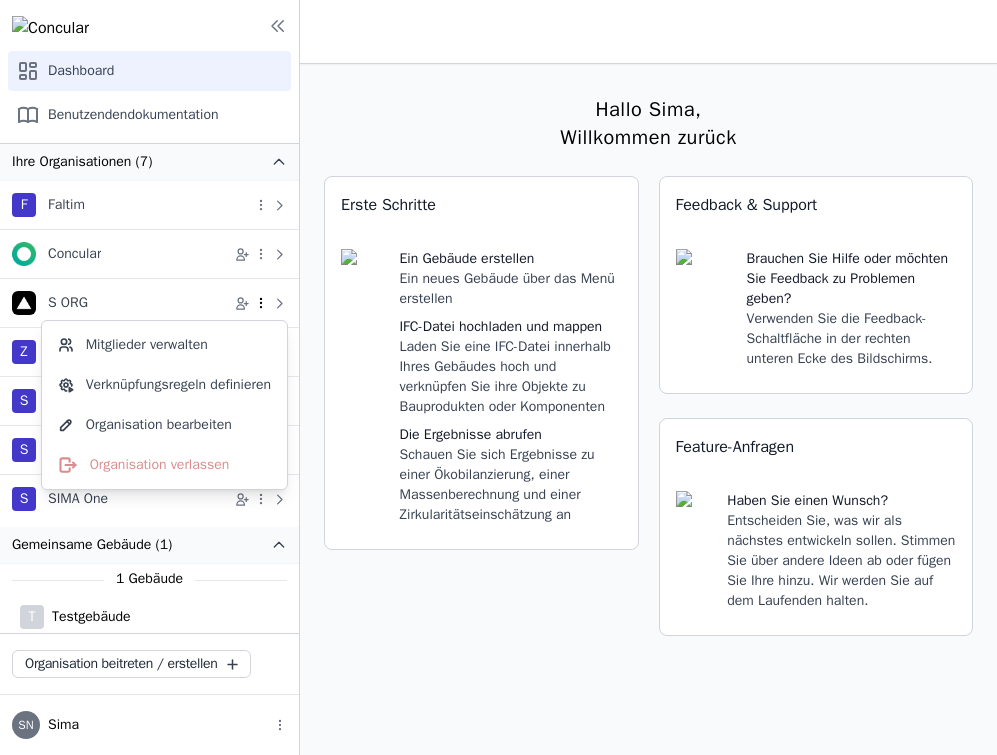 click at bounding box center [260, 302] 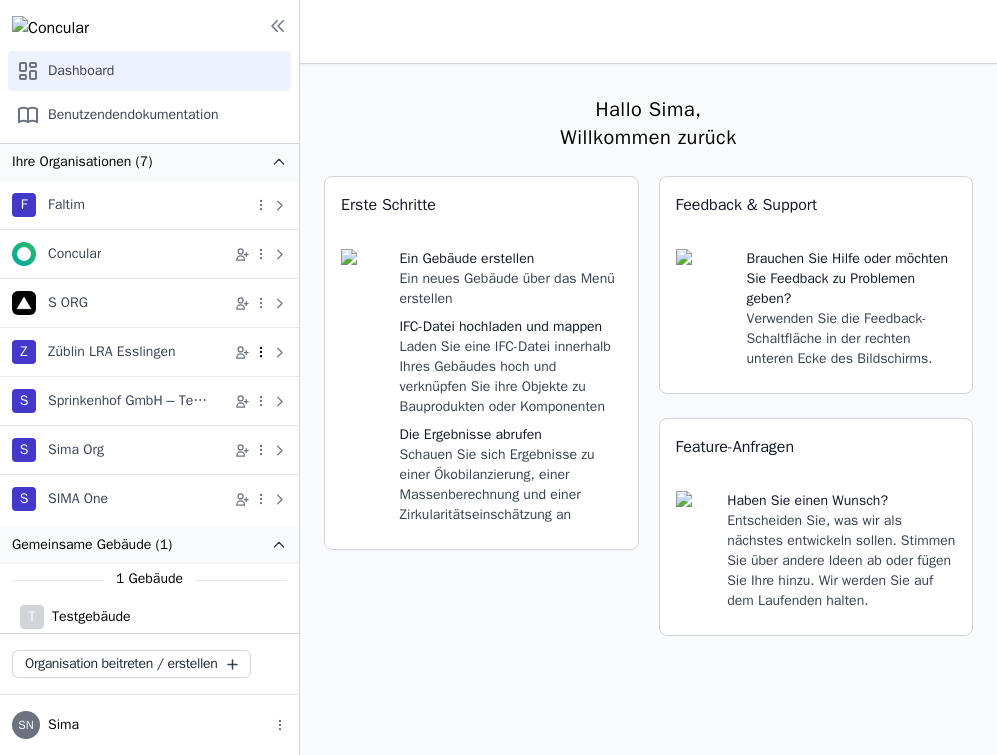 click at bounding box center (261, 352) 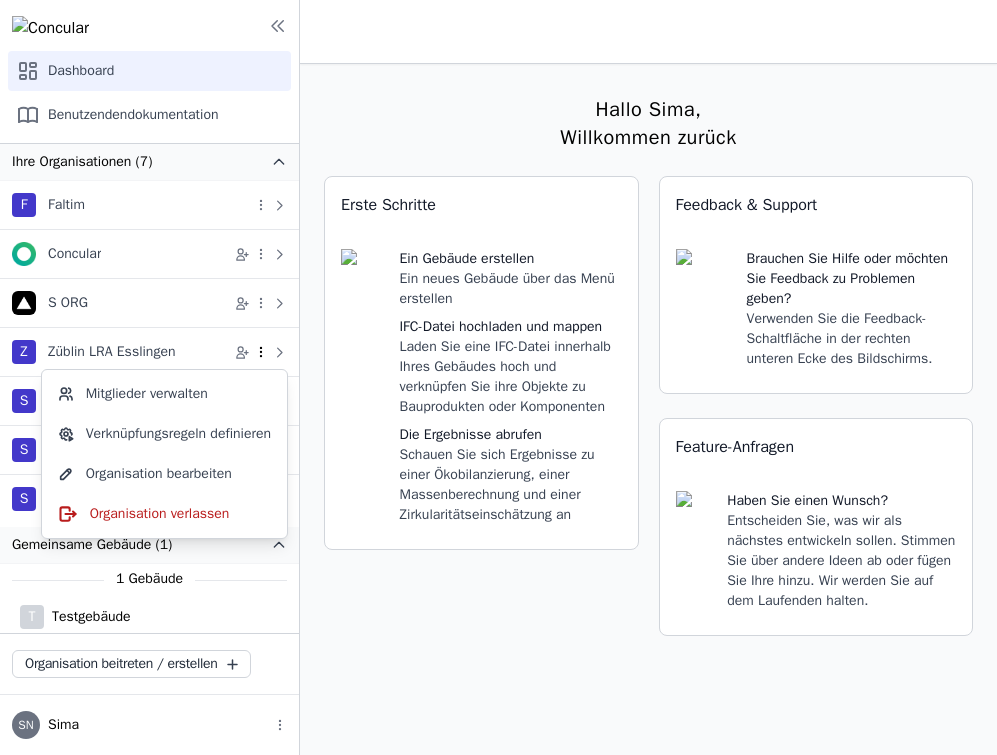 click at bounding box center [261, 352] 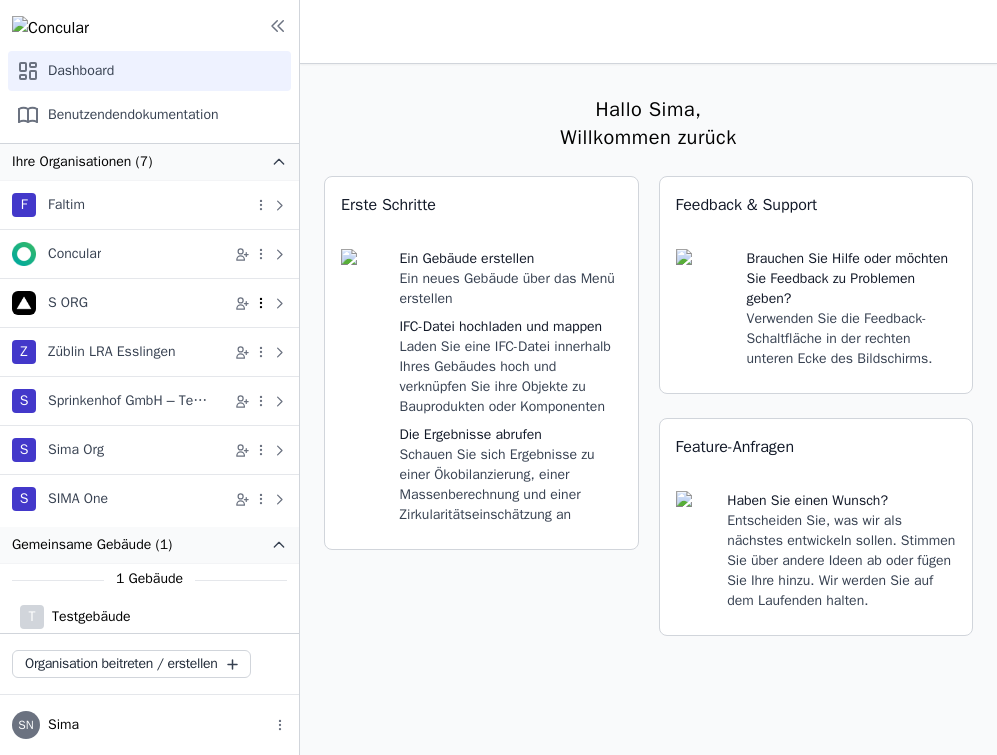 click at bounding box center (261, 303) 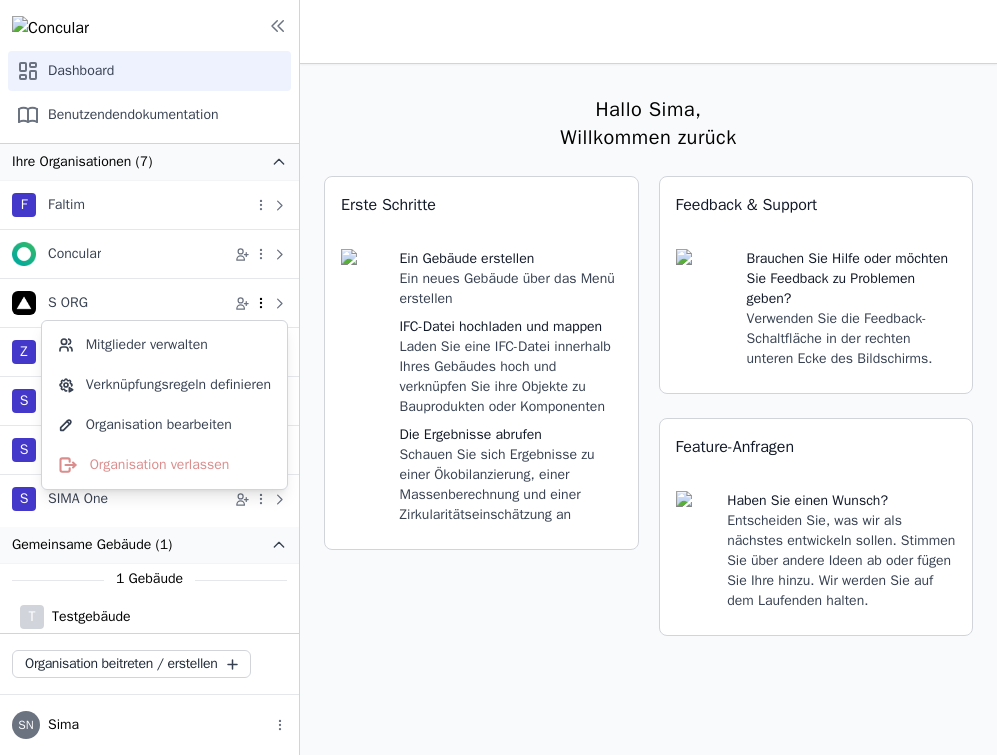 click at bounding box center [261, 303] 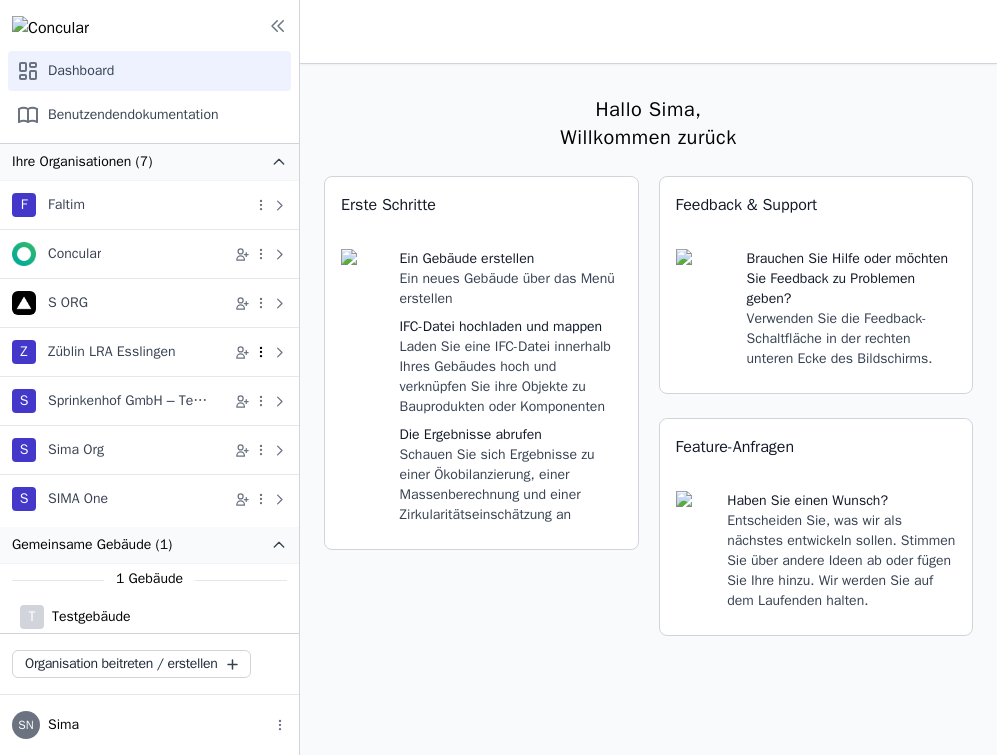 click at bounding box center (261, 352) 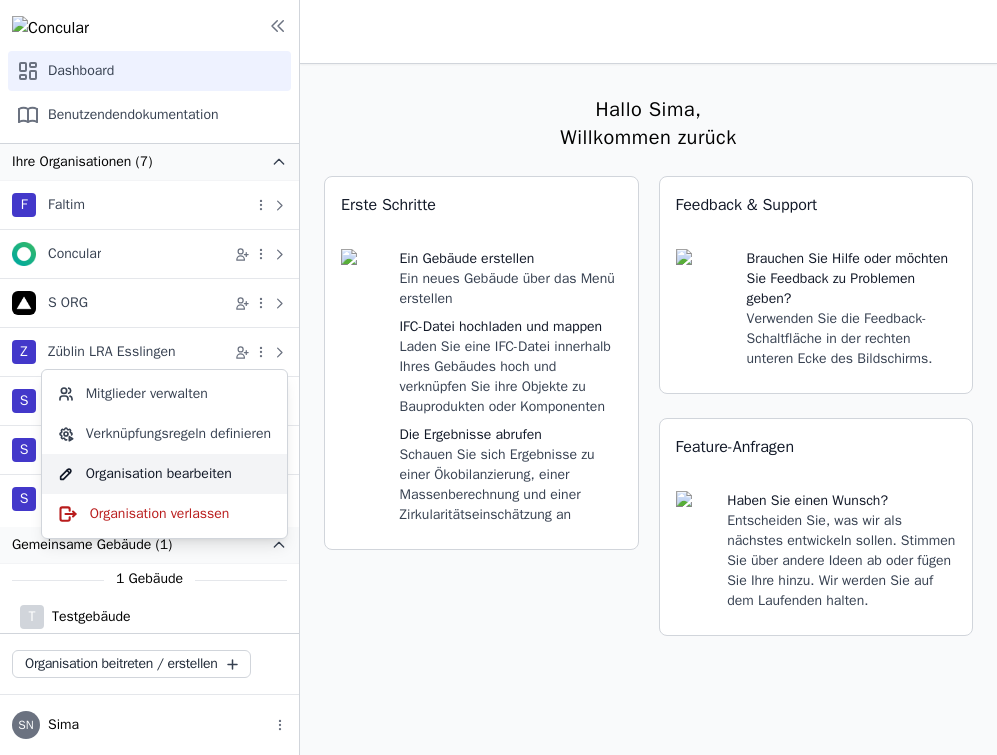 click on "Organisation bearbeiten" at bounding box center [164, 474] 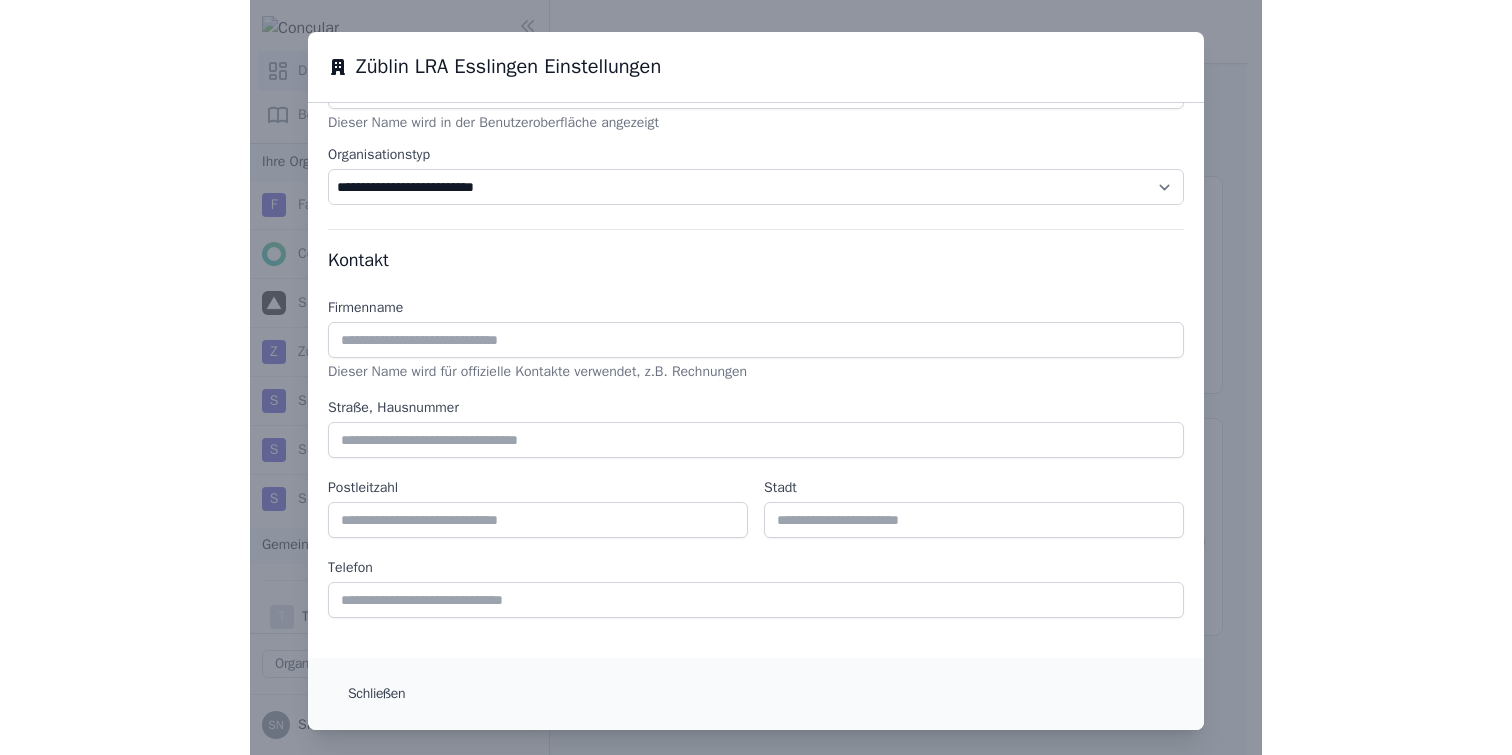 scroll, scrollTop: 0, scrollLeft: 0, axis: both 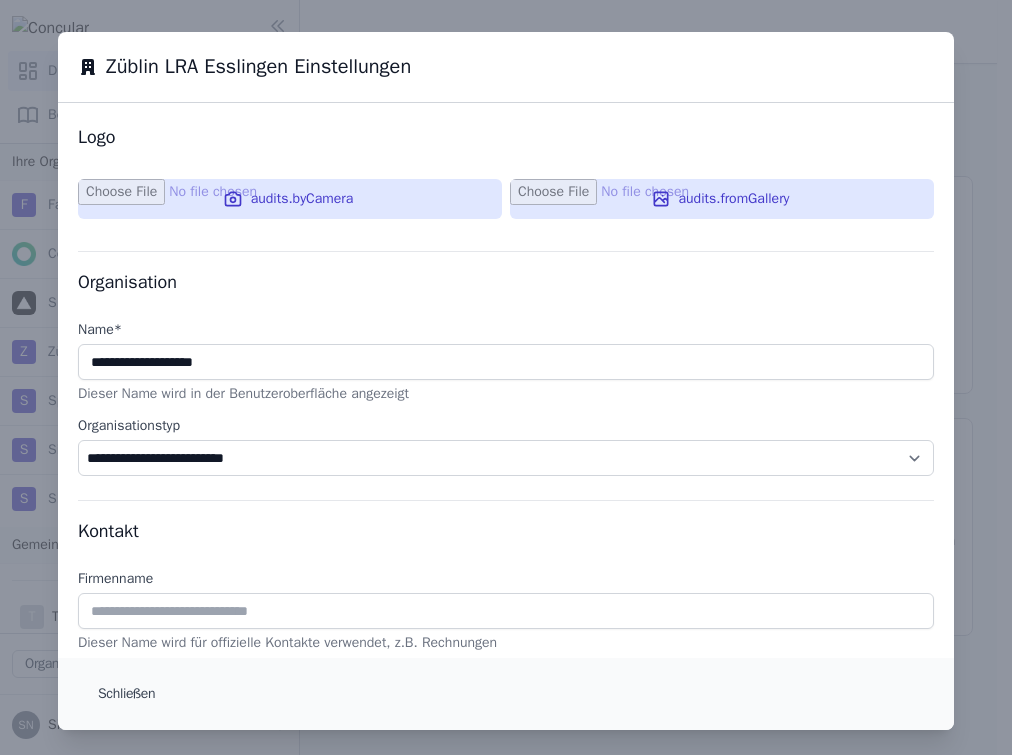 click on "**********" at bounding box center (506, 381) 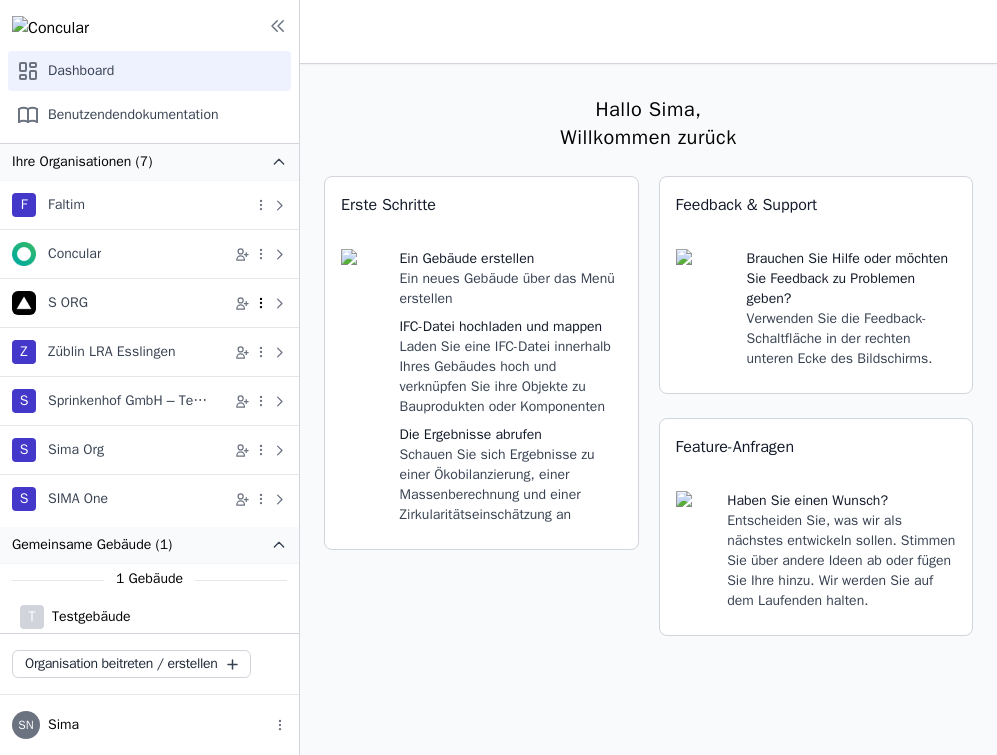 click at bounding box center (261, 303) 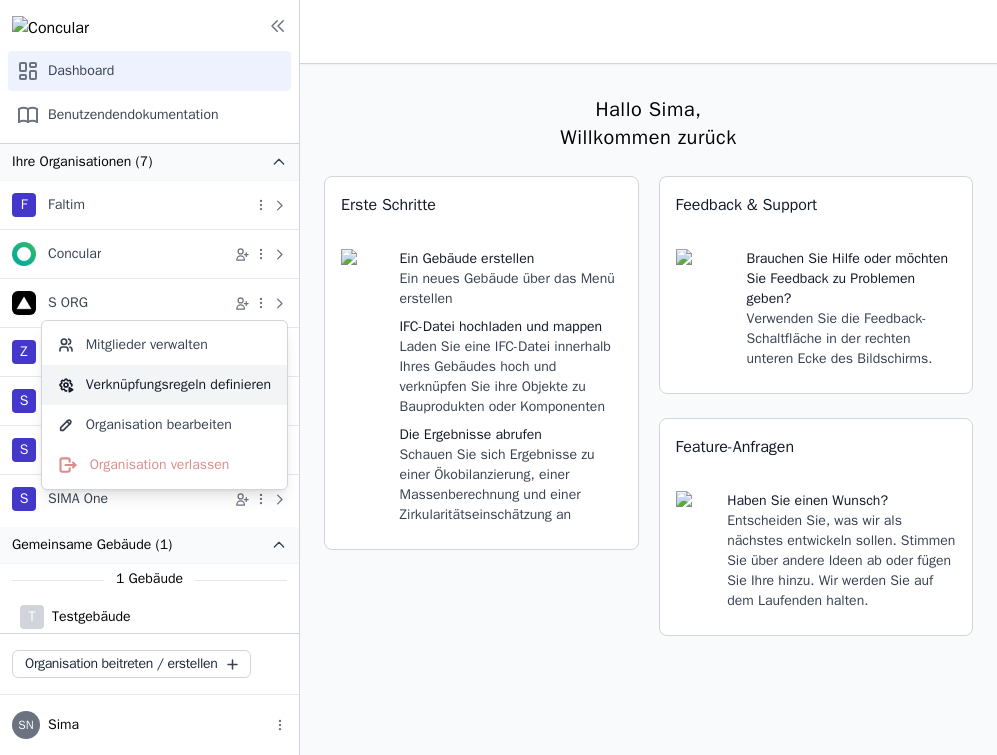 click on "Verknüpfungsregeln definieren" at bounding box center (164, 385) 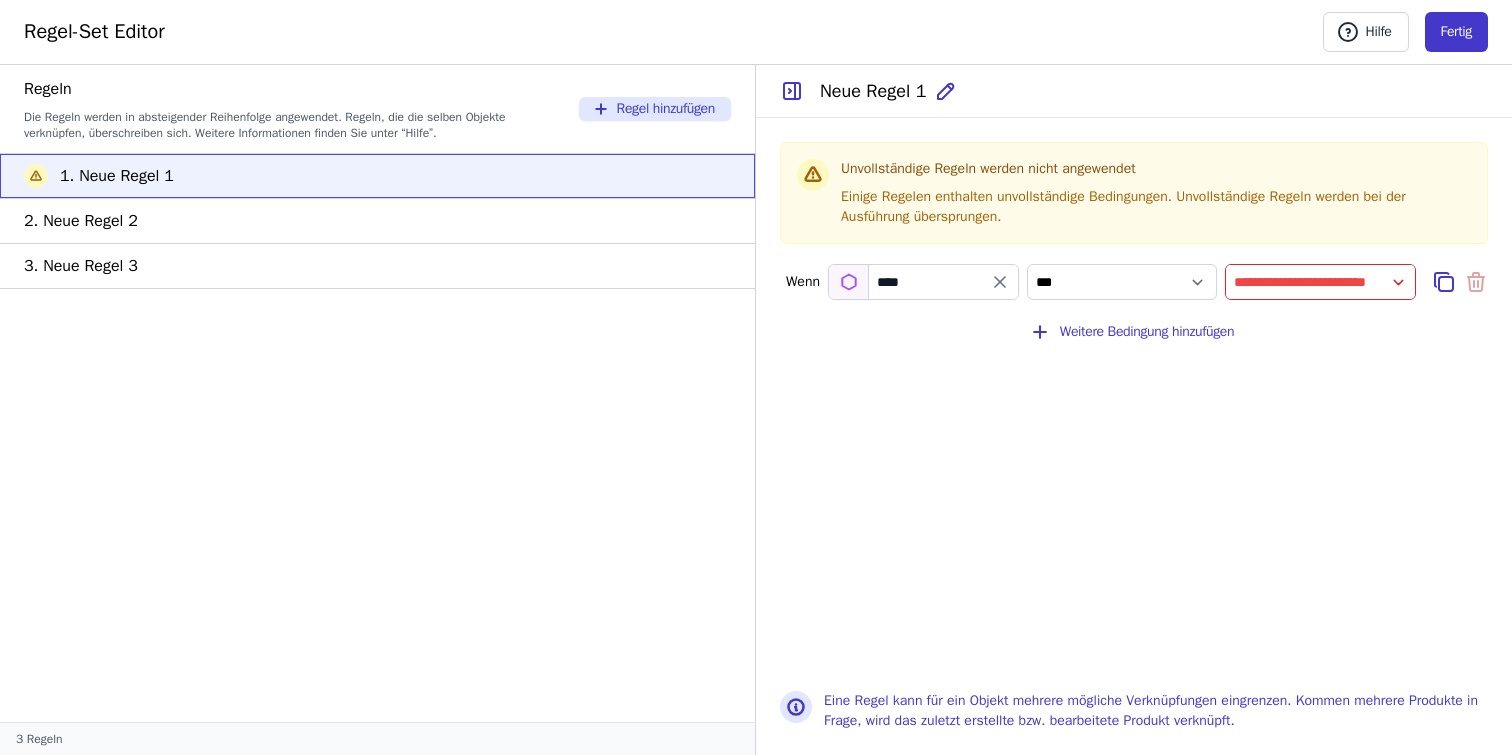 click on "Fertig" at bounding box center [1456, 32] 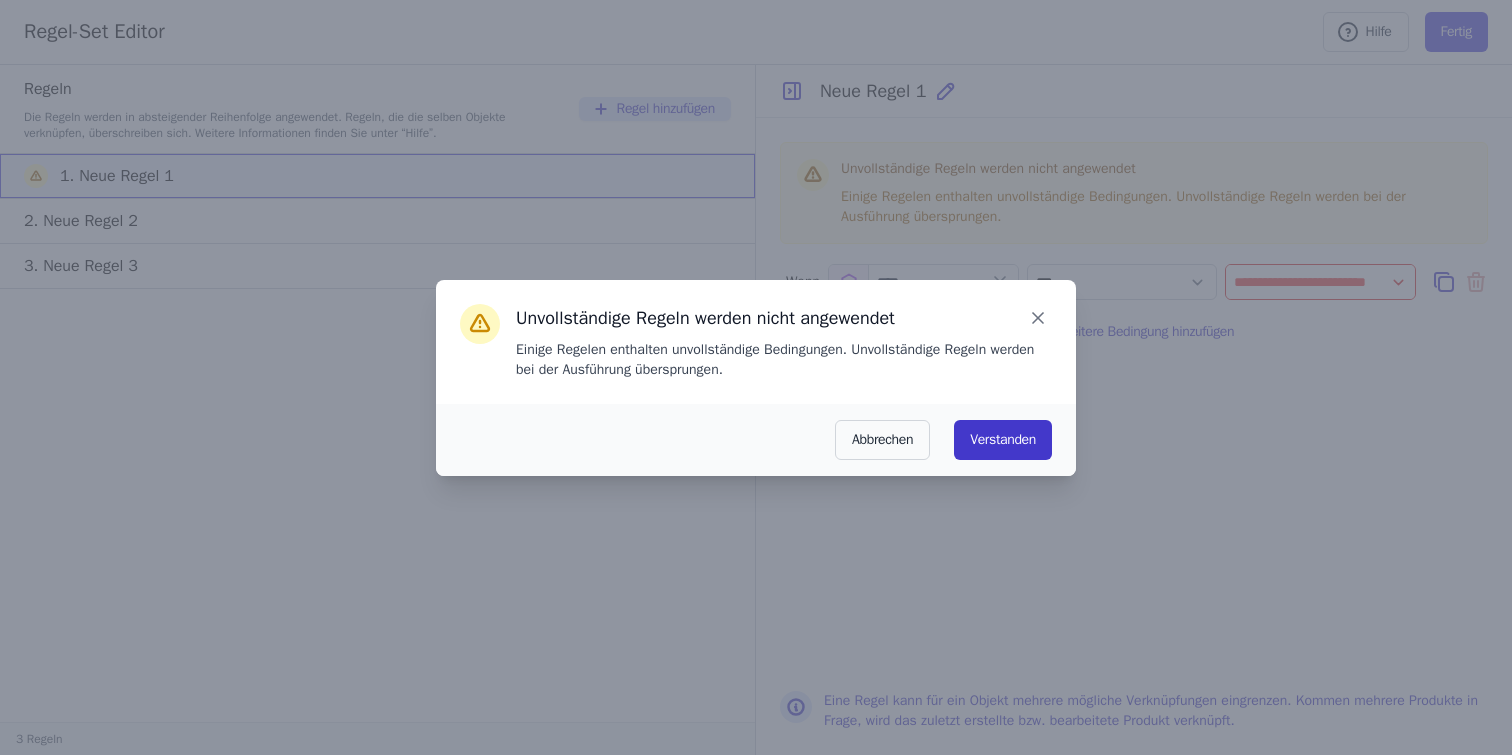 click on "Verstanden" at bounding box center [1003, 440] 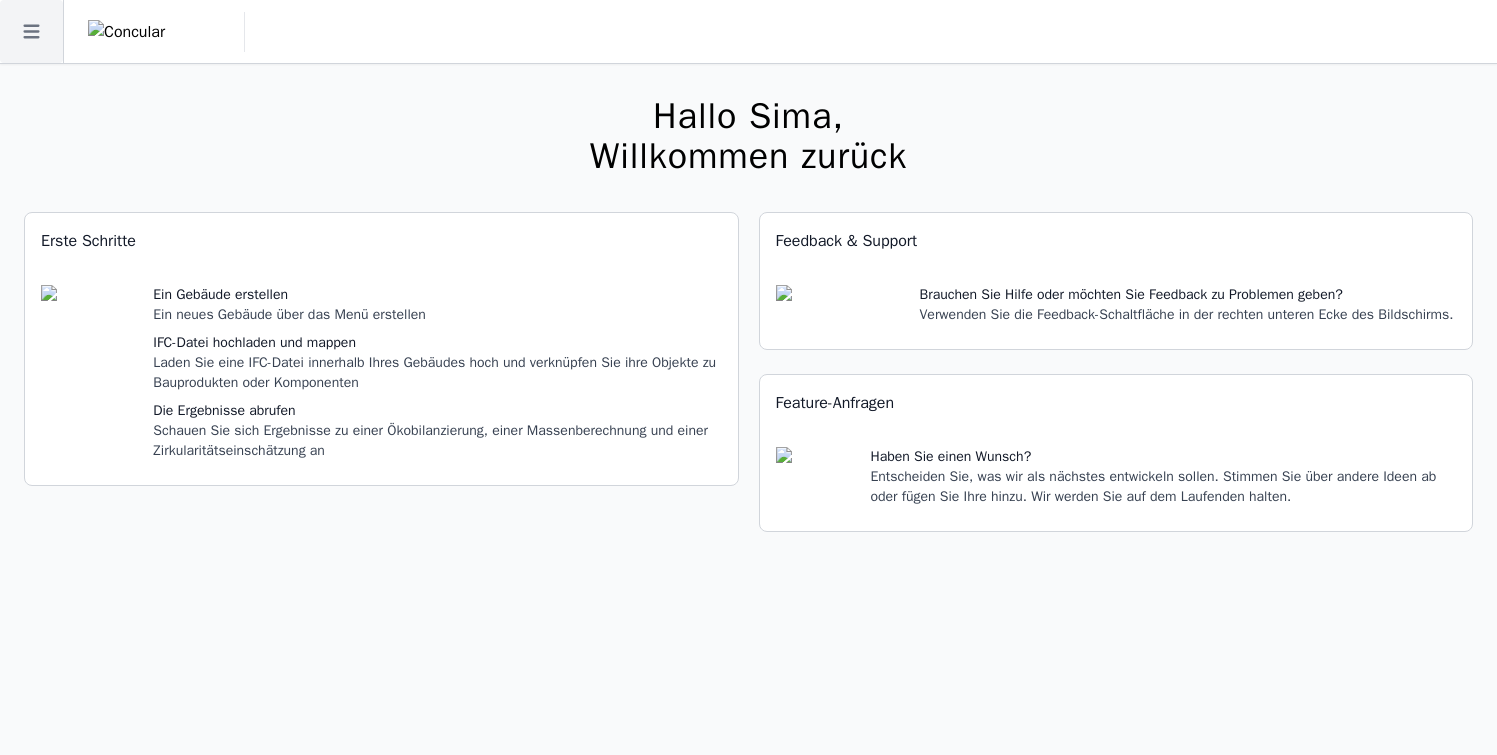 click at bounding box center (31, 31) 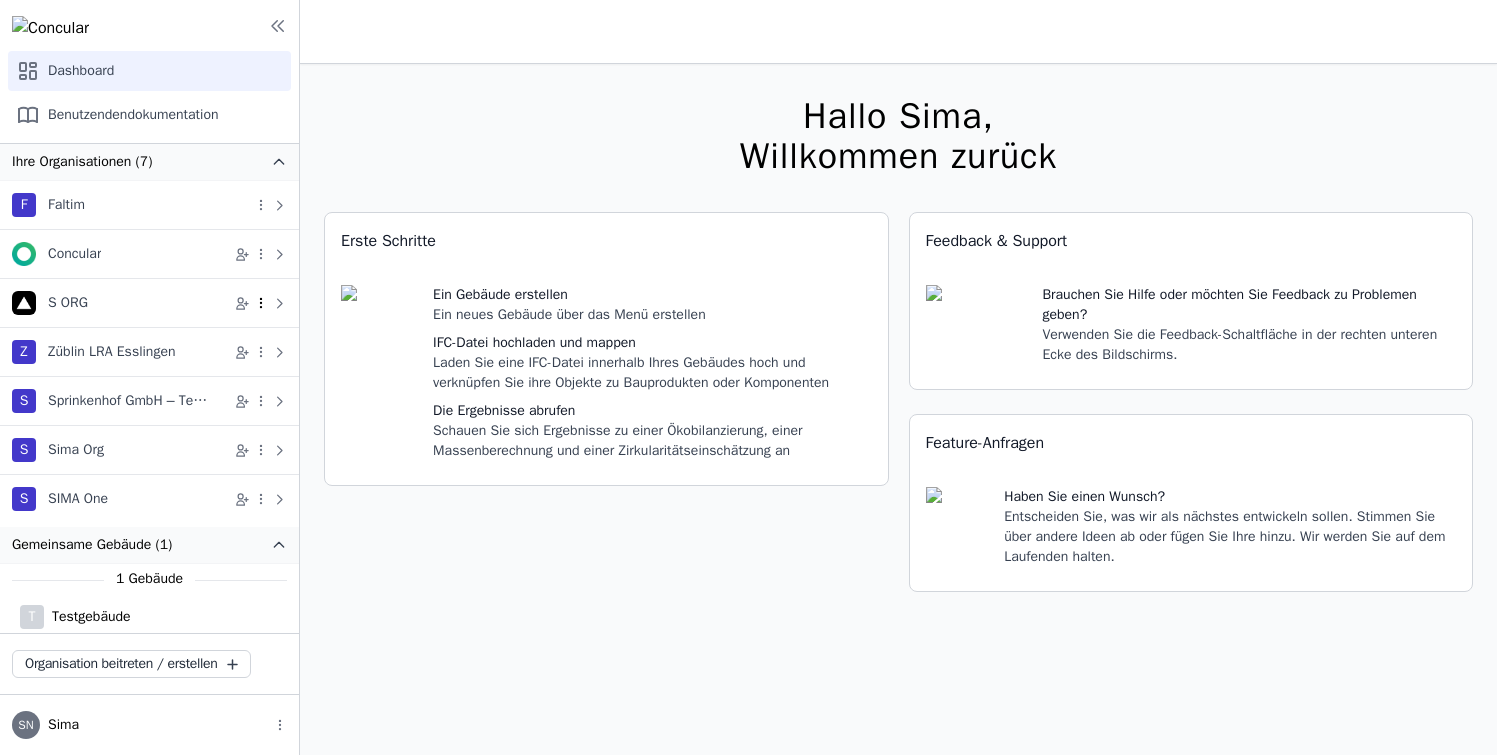 click at bounding box center [260, 302] 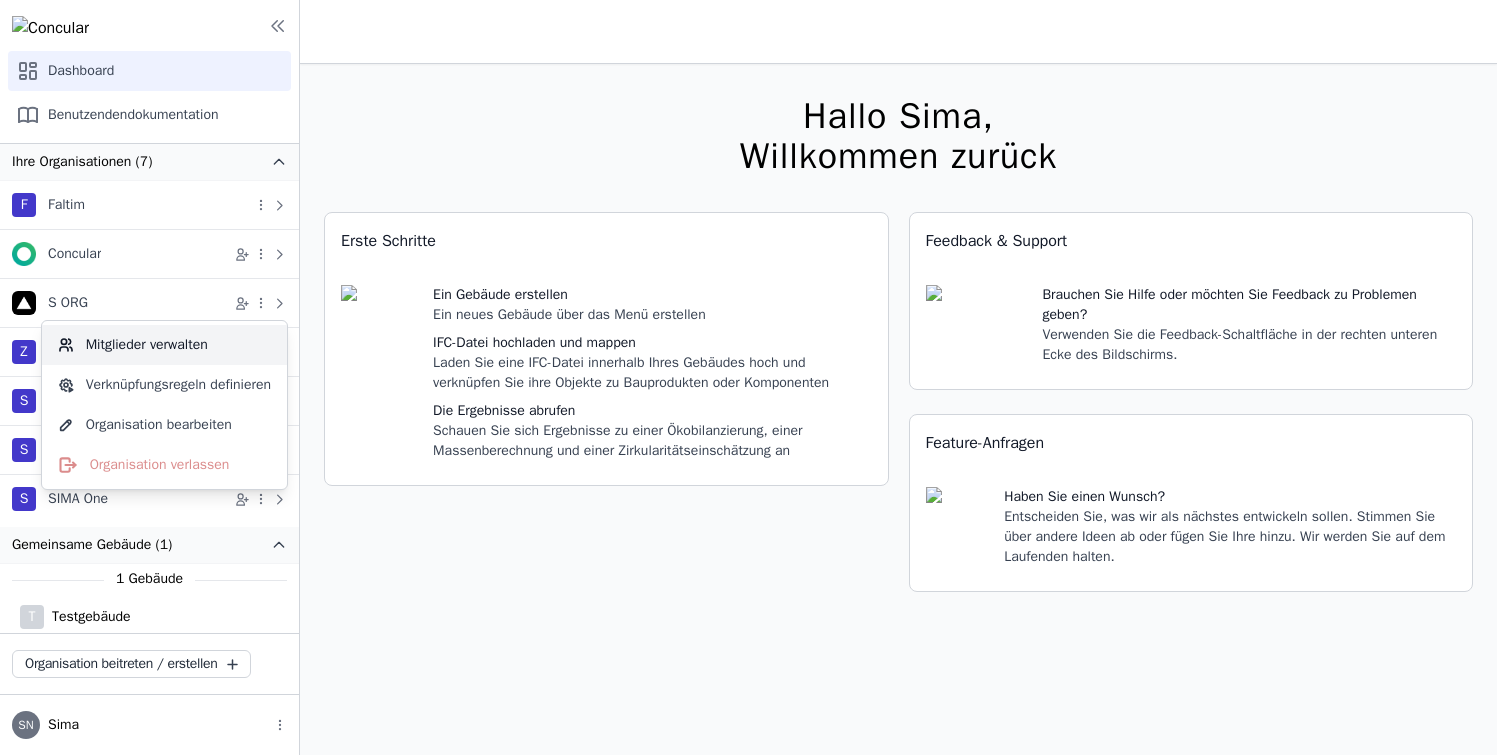 click on "Mitglieder verwalten" at bounding box center (164, 345) 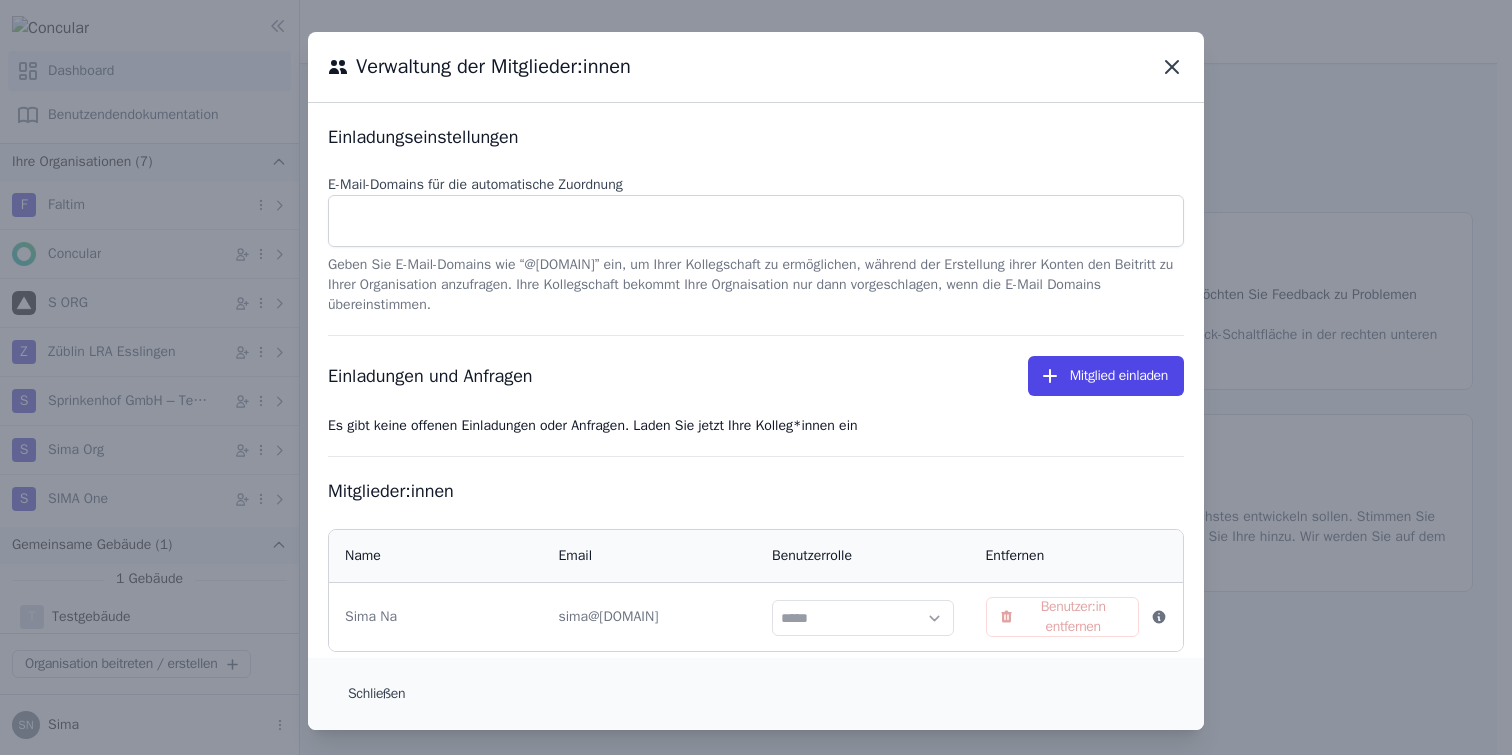 click at bounding box center (1172, 67) 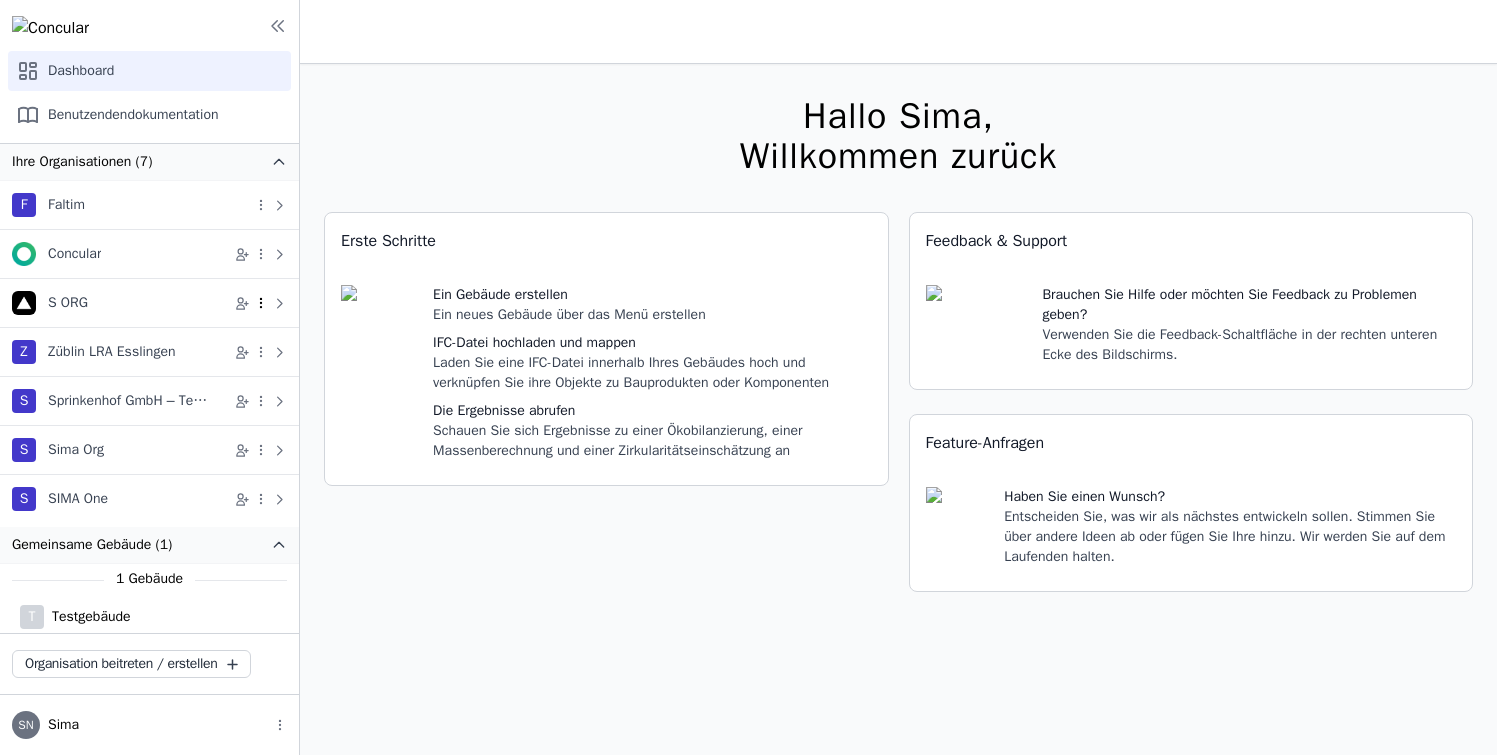 click at bounding box center [261, 303] 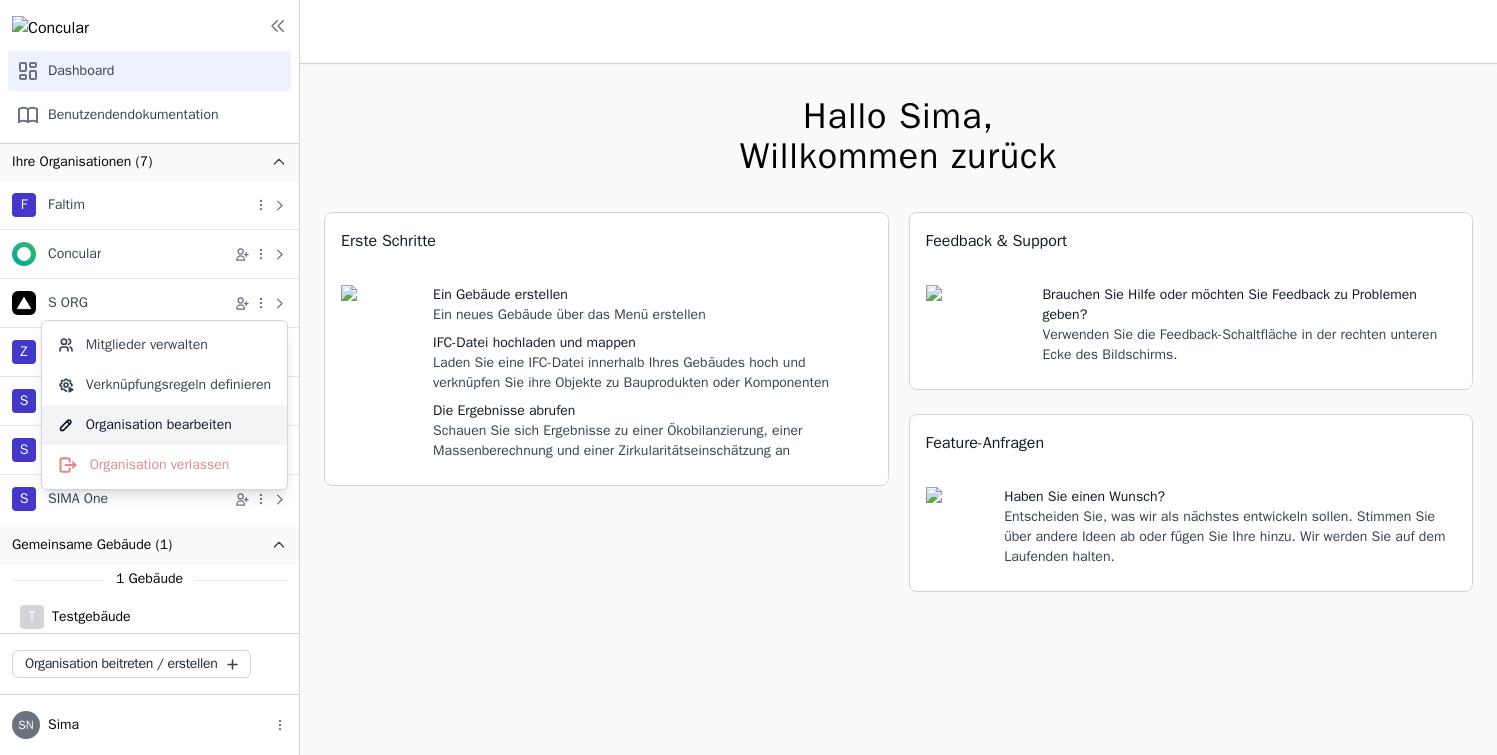 click on "Organisation bearbeiten" at bounding box center [164, 425] 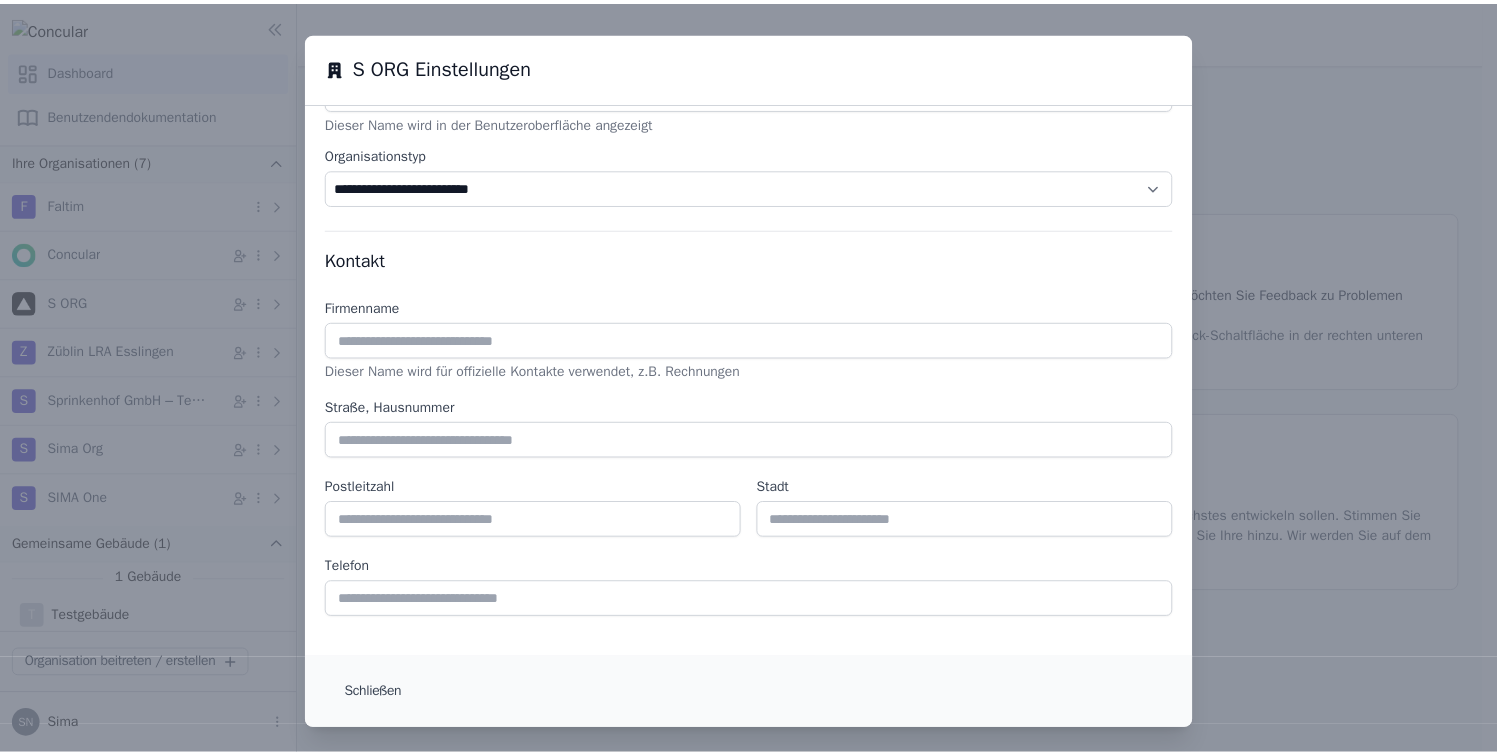 scroll, scrollTop: 0, scrollLeft: 0, axis: both 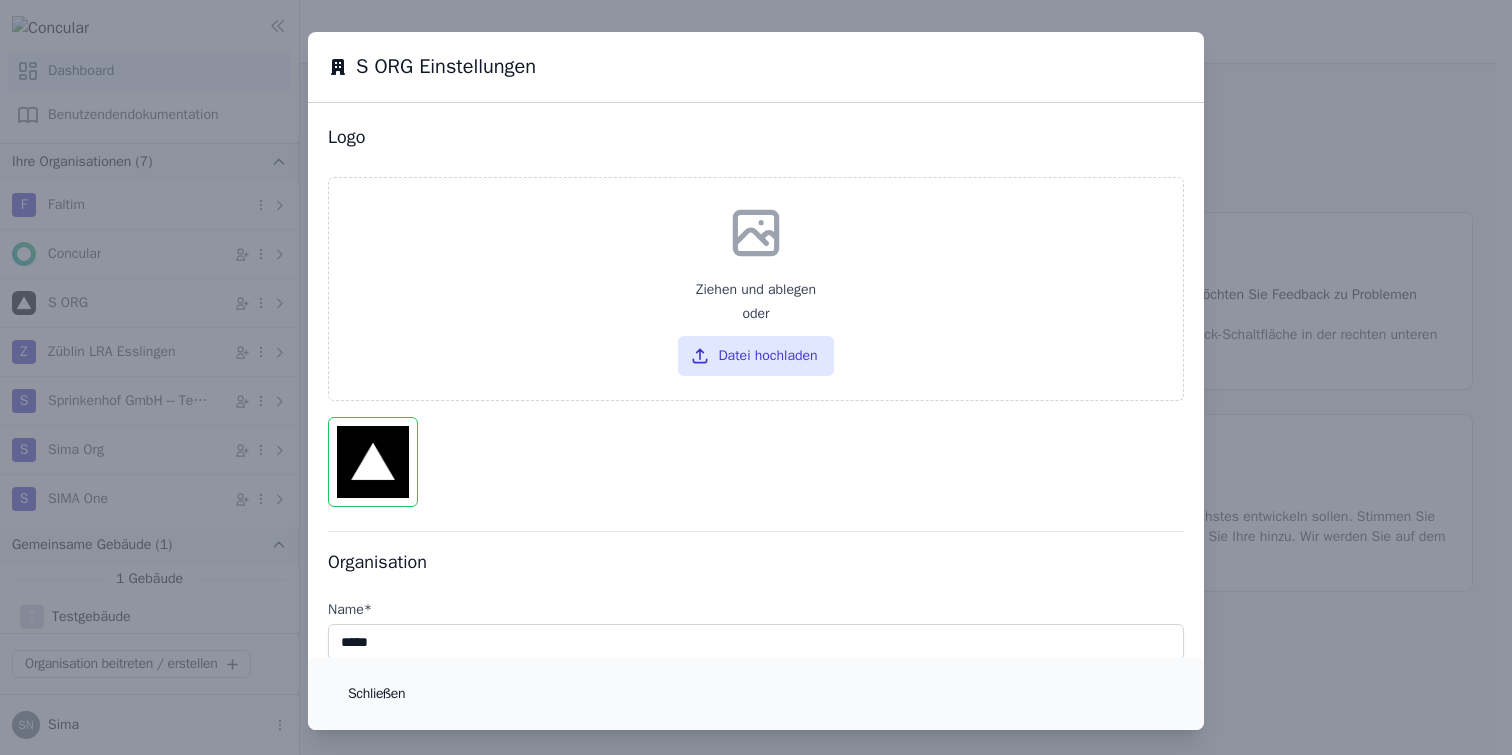 click on "Schließen" at bounding box center [376, 694] 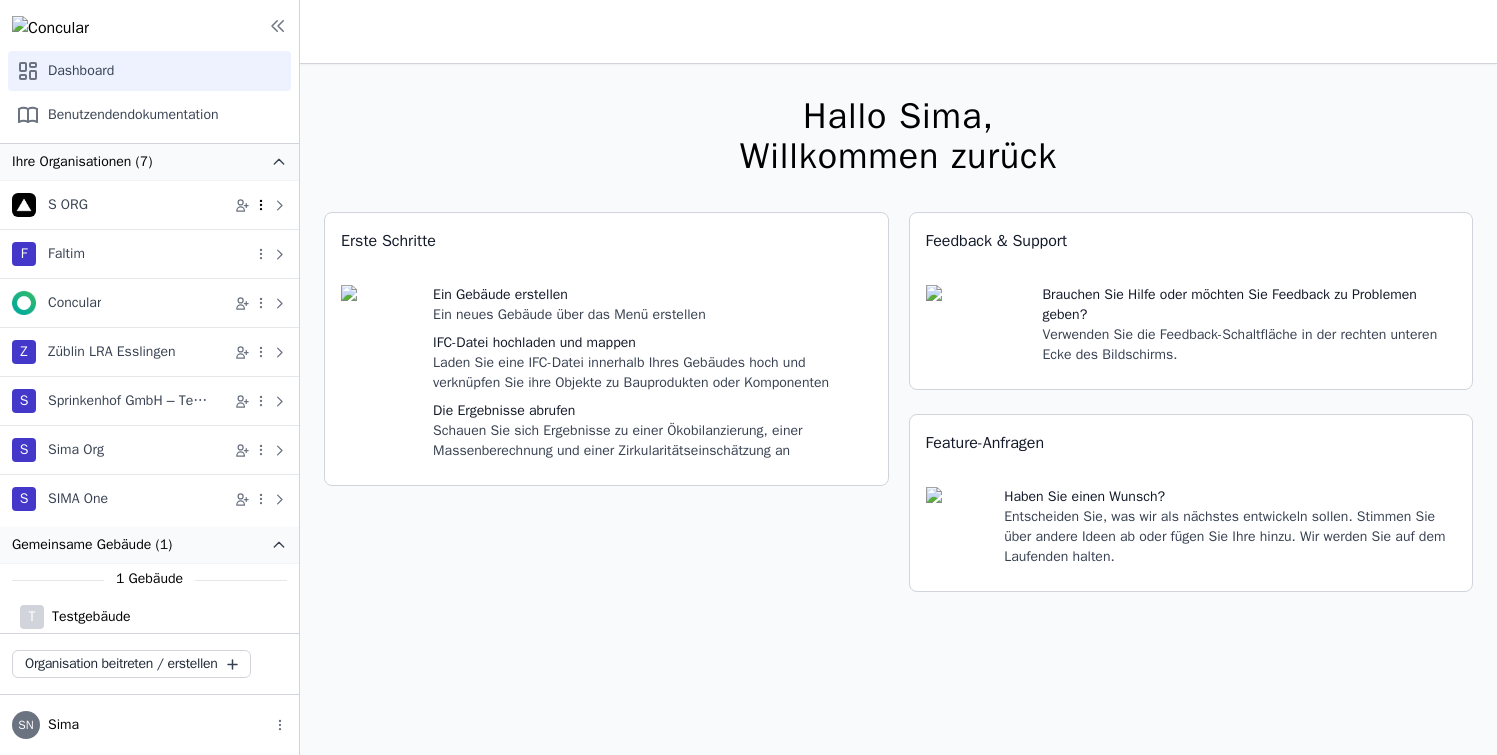 click at bounding box center (261, 205) 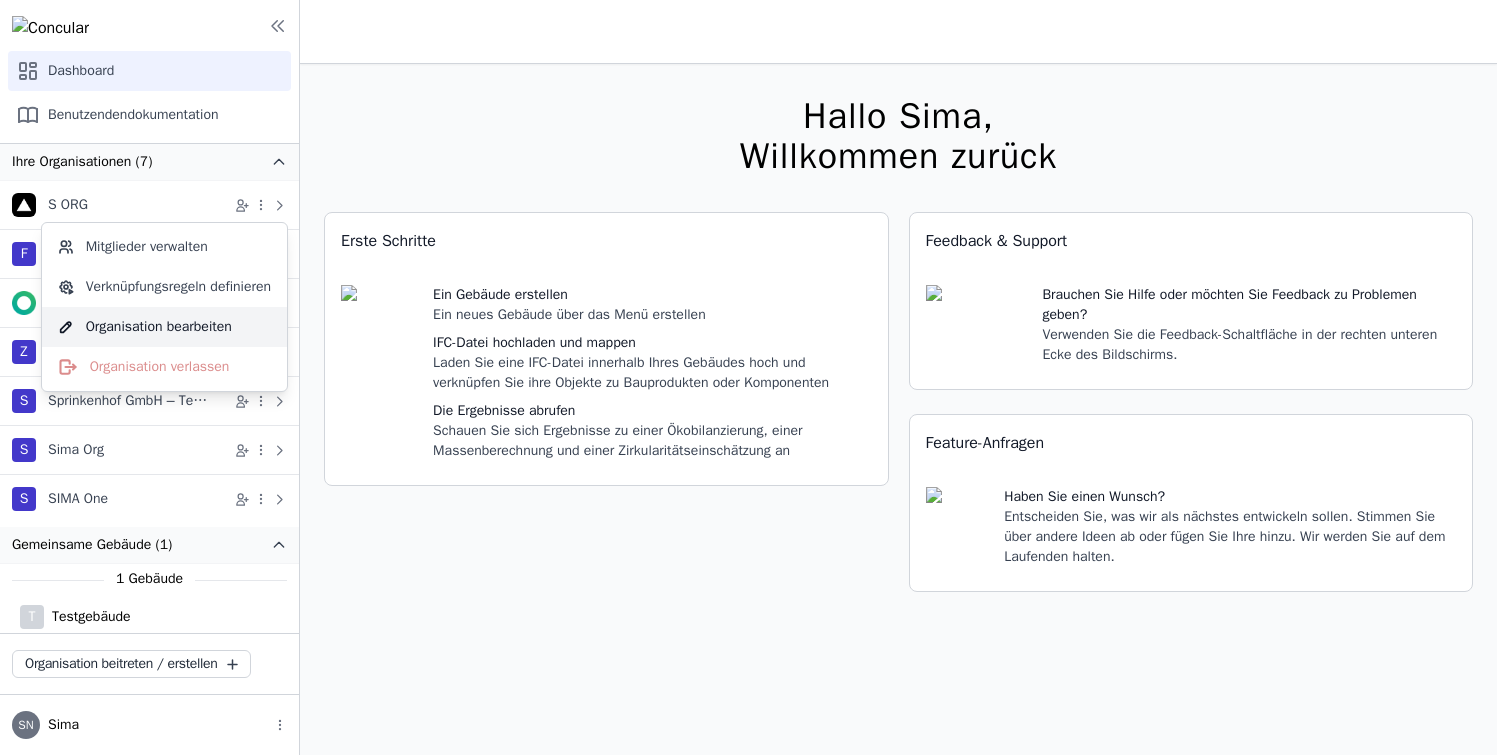 click on "Organisation bearbeiten" at bounding box center [164, 327] 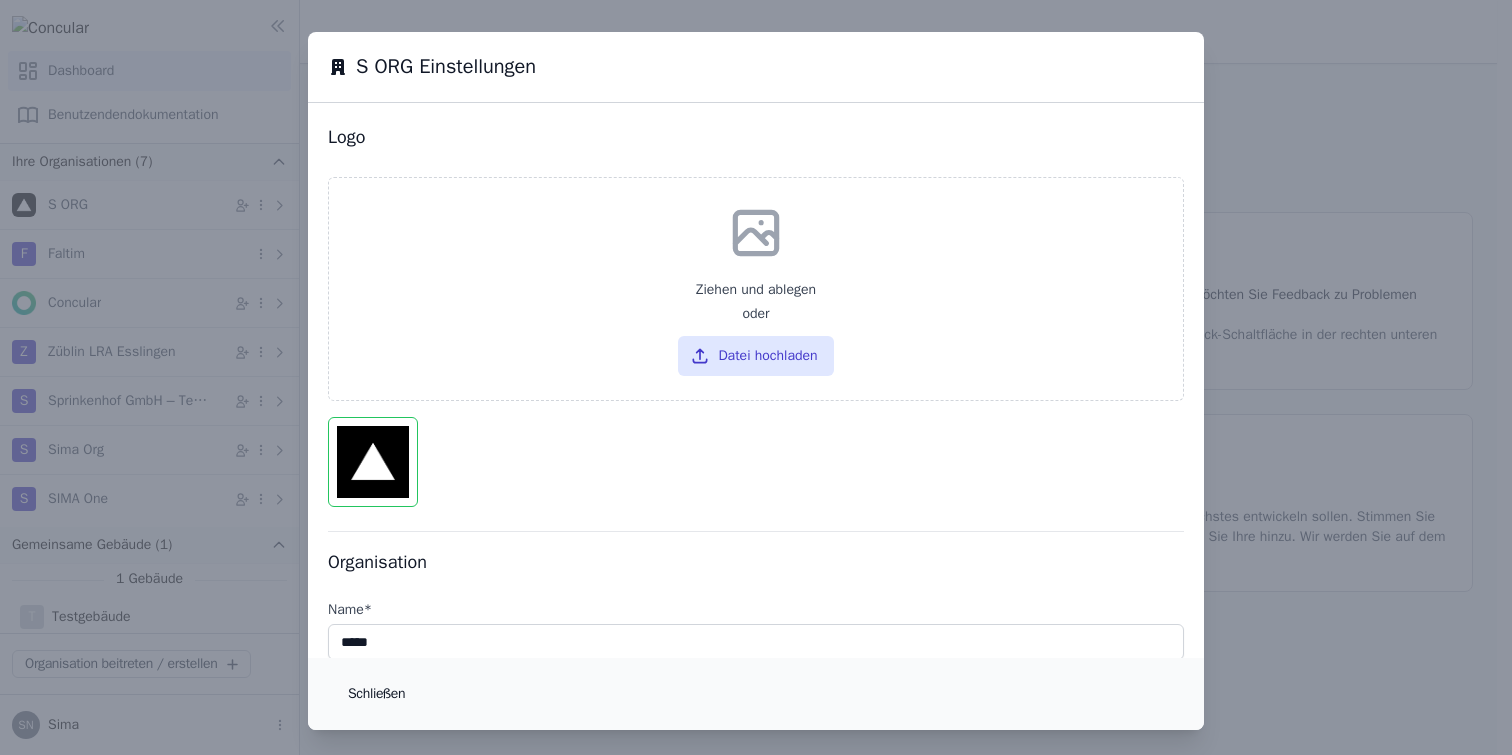 click on "Schließen" at bounding box center (376, 694) 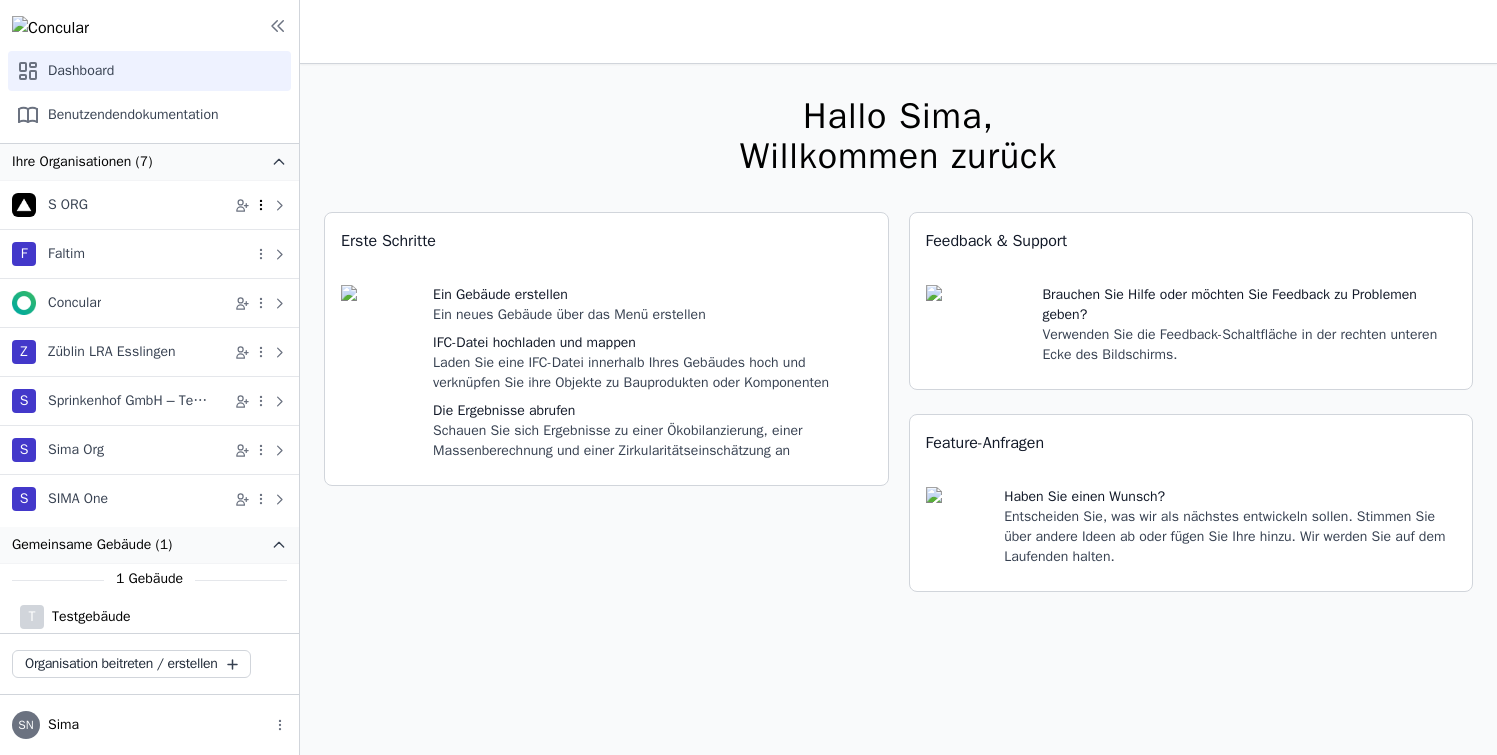click at bounding box center (261, 205) 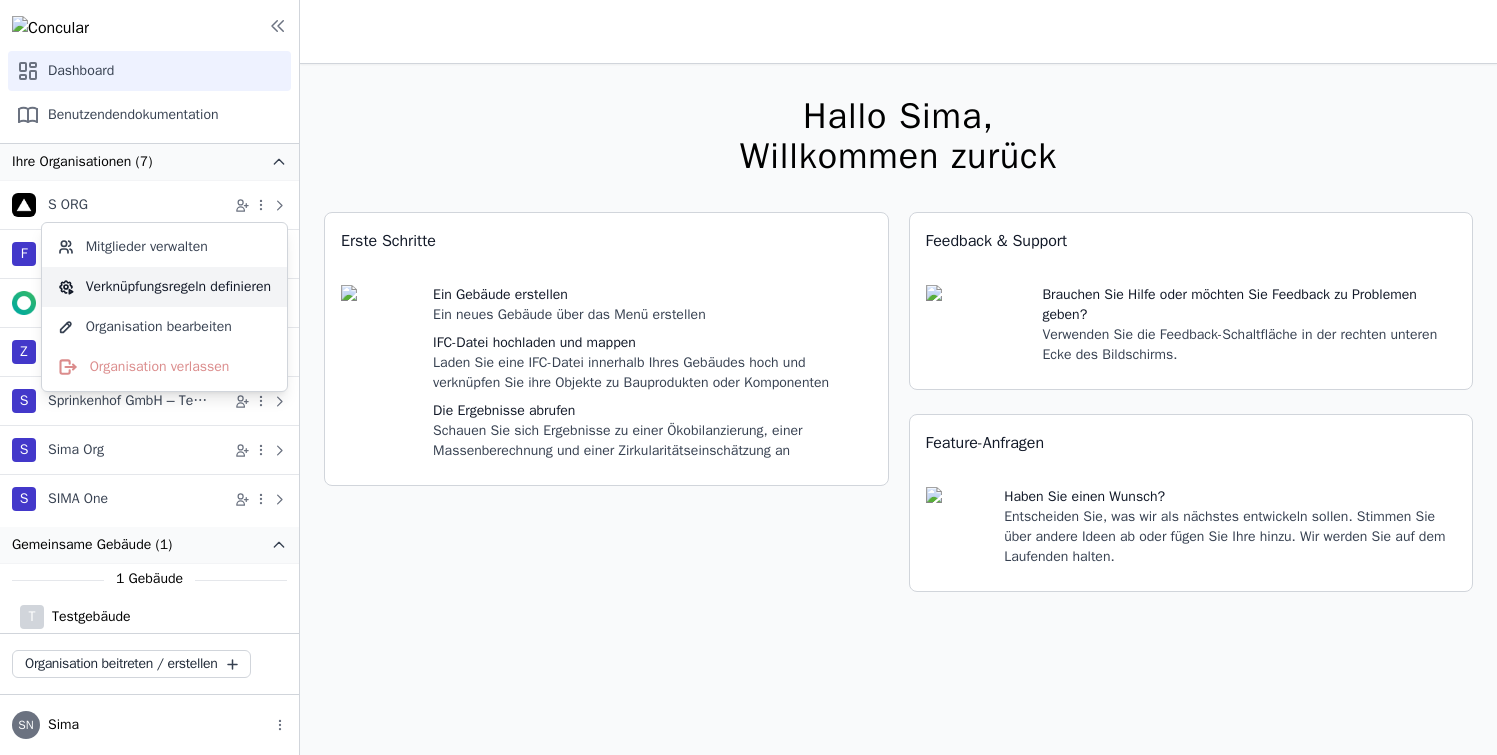 click on "Verknüpfungsregeln definieren" at bounding box center (164, 287) 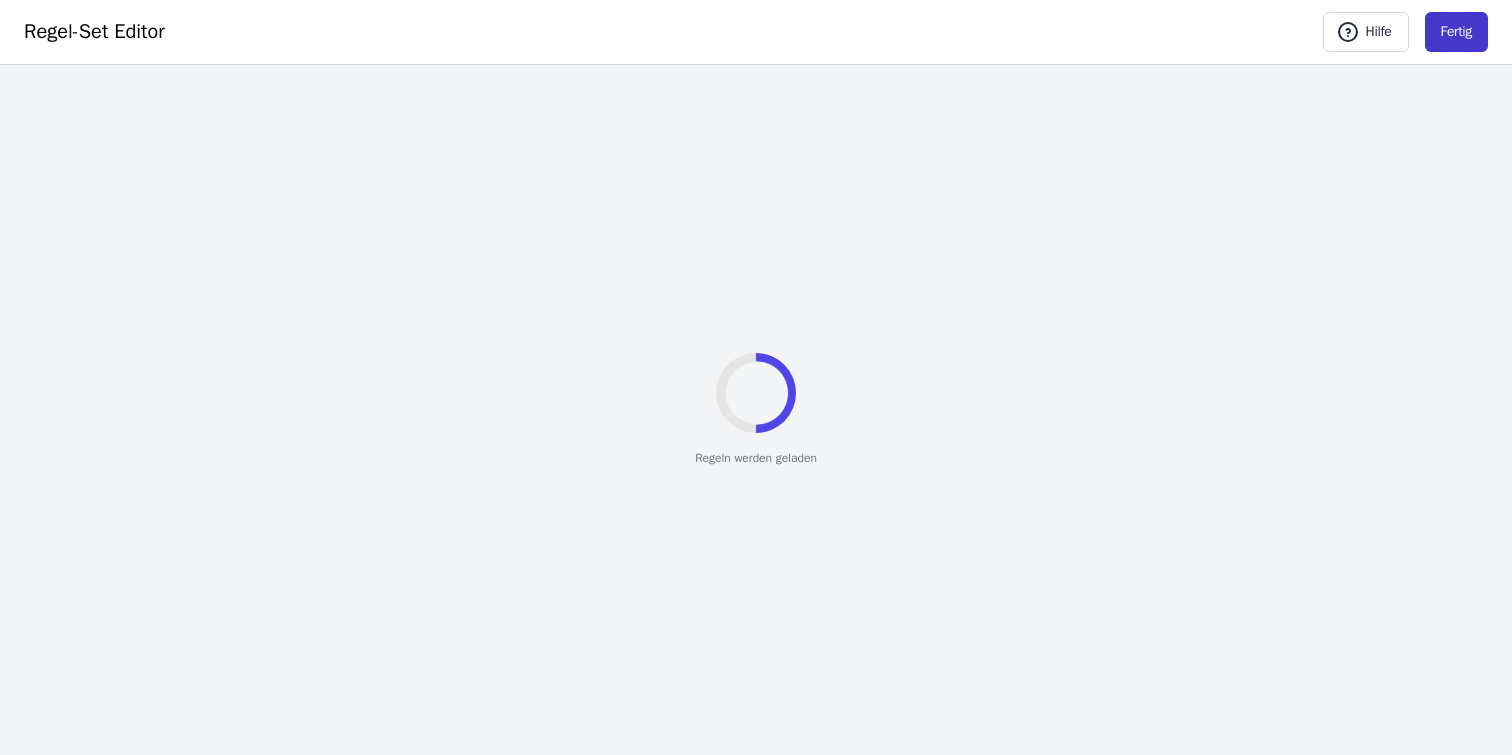 click on "Fertig" at bounding box center [1456, 32] 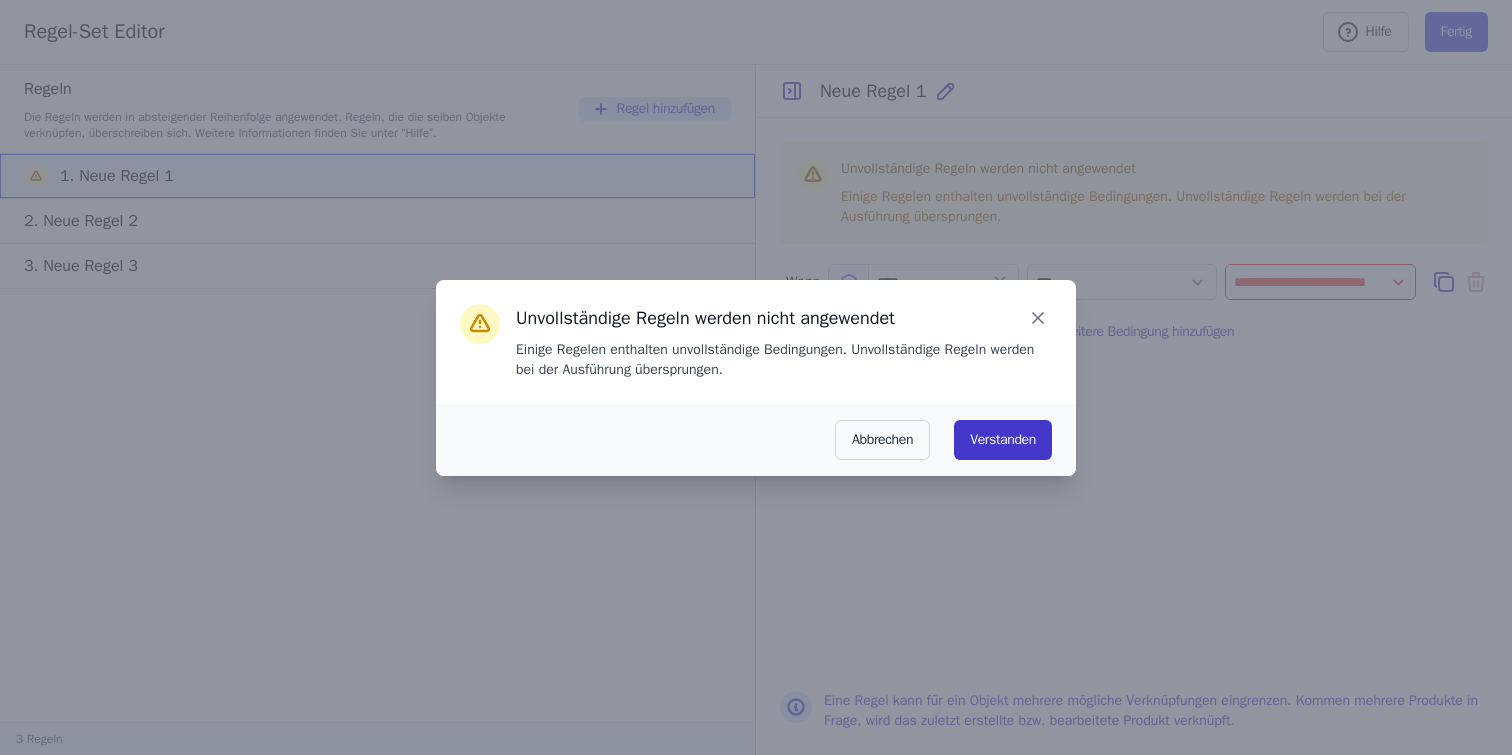 click on "Verstanden" at bounding box center [1003, 440] 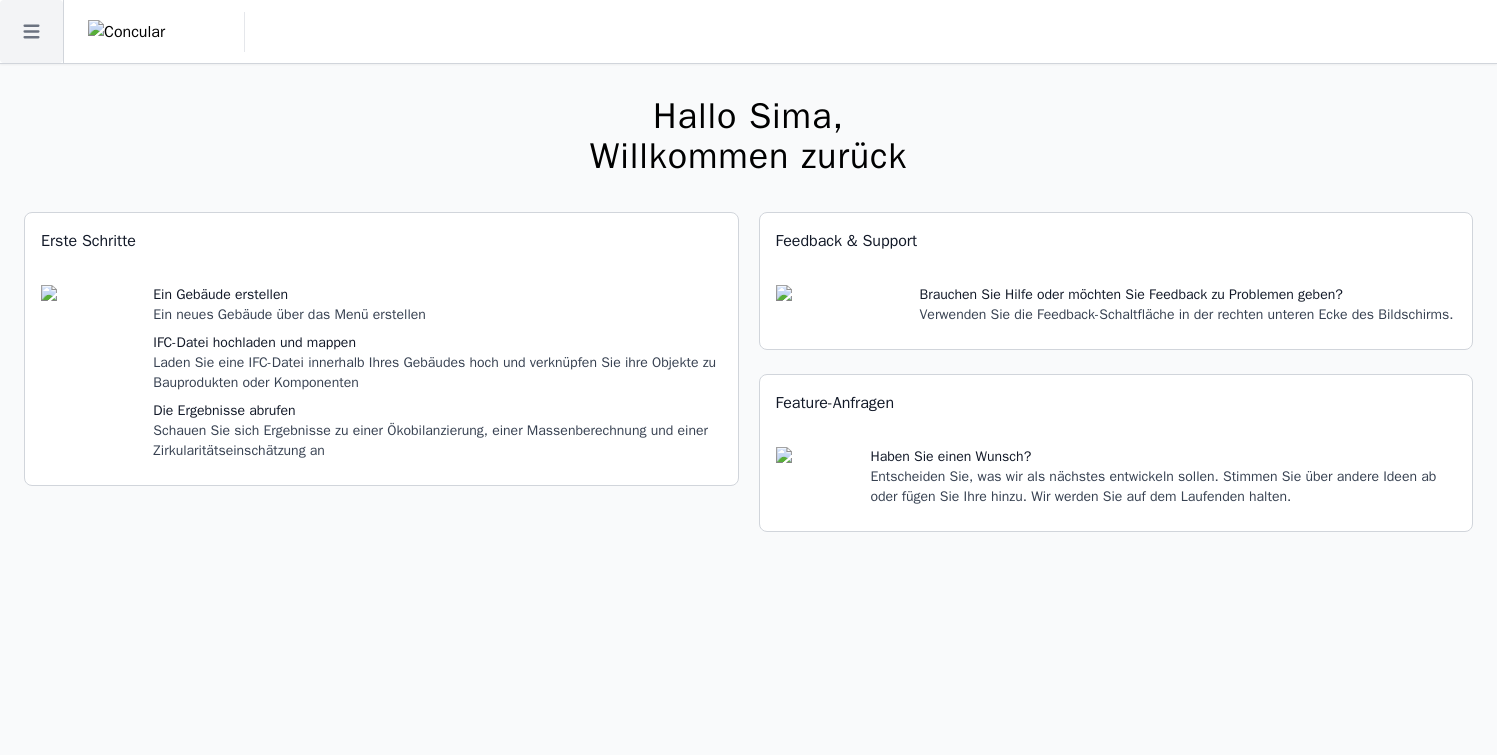 click at bounding box center [31, 31] 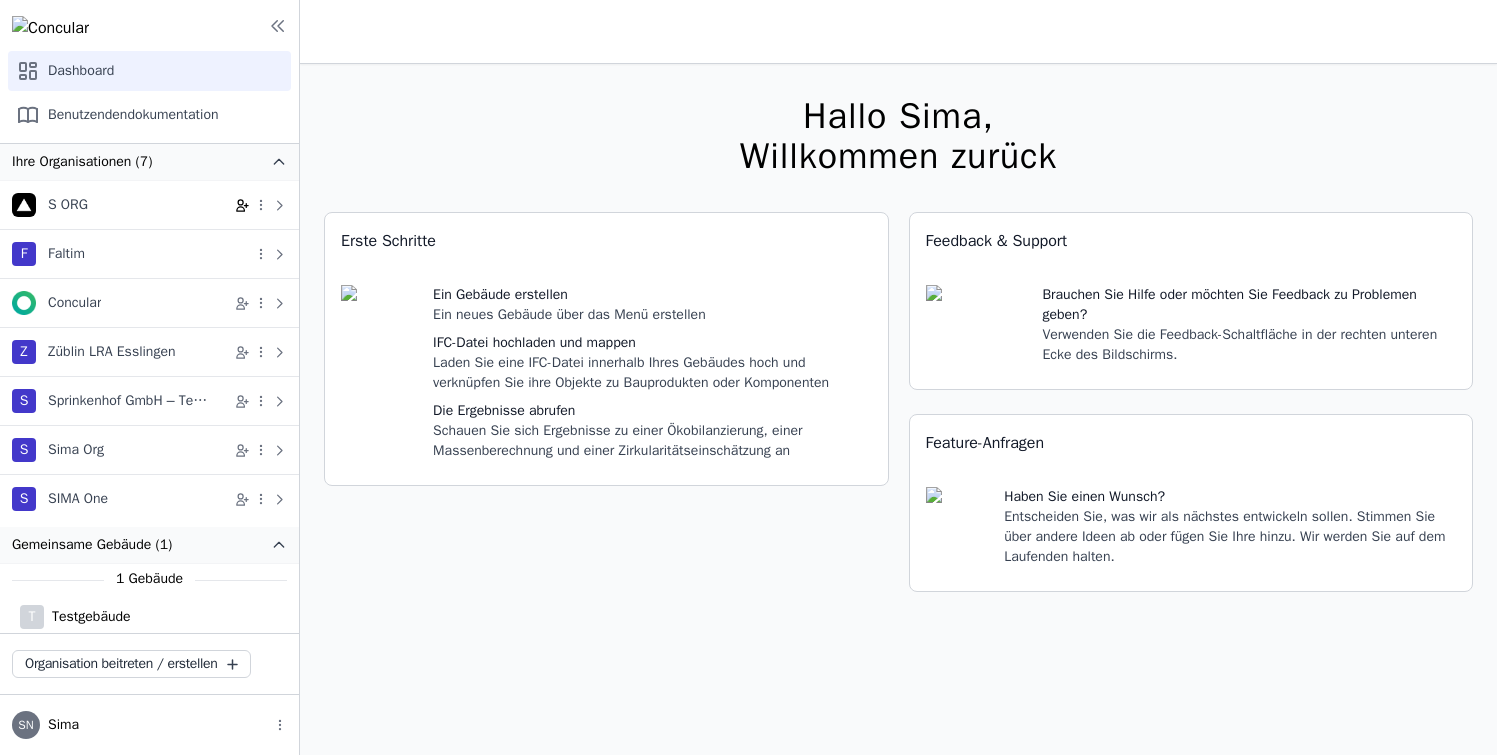 click at bounding box center [242, 205] 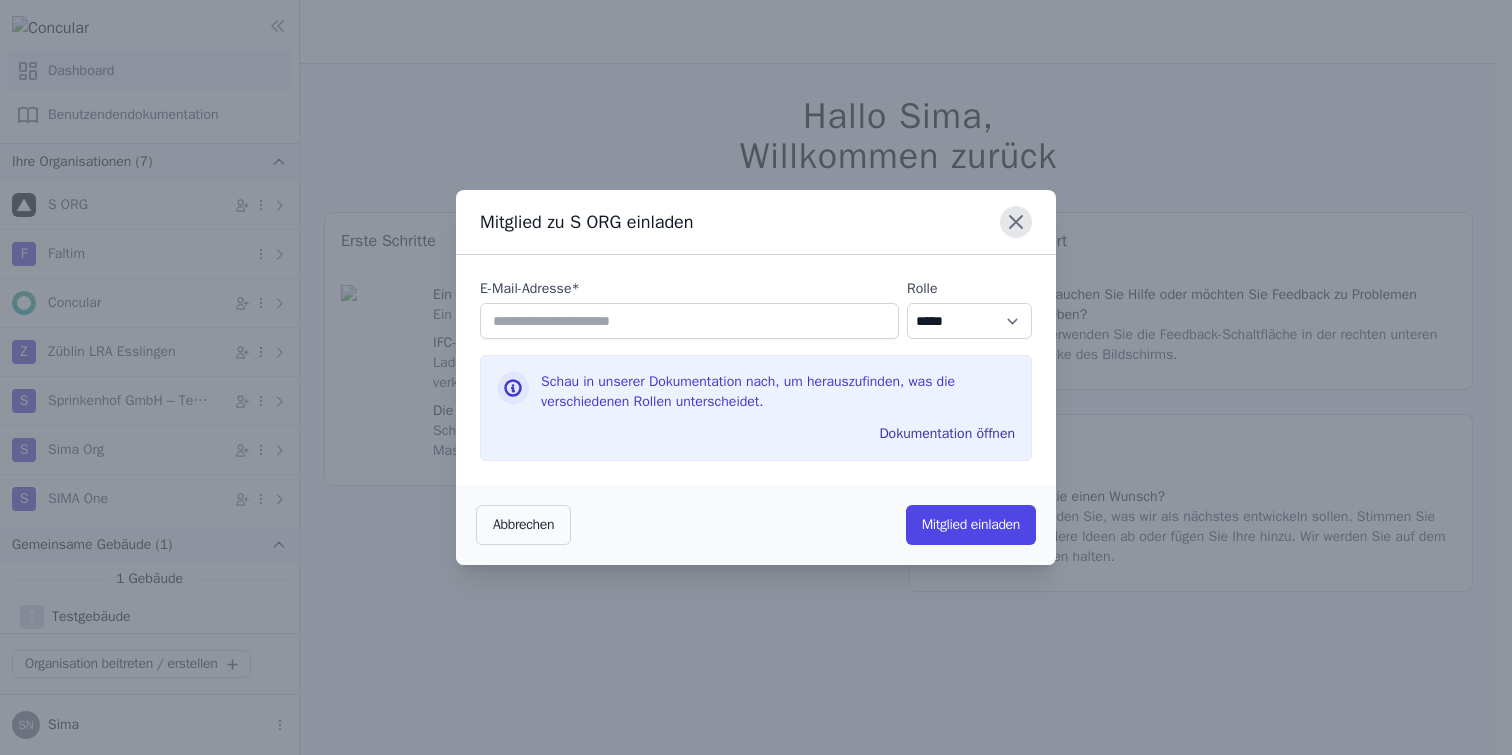 click at bounding box center (1016, 222) 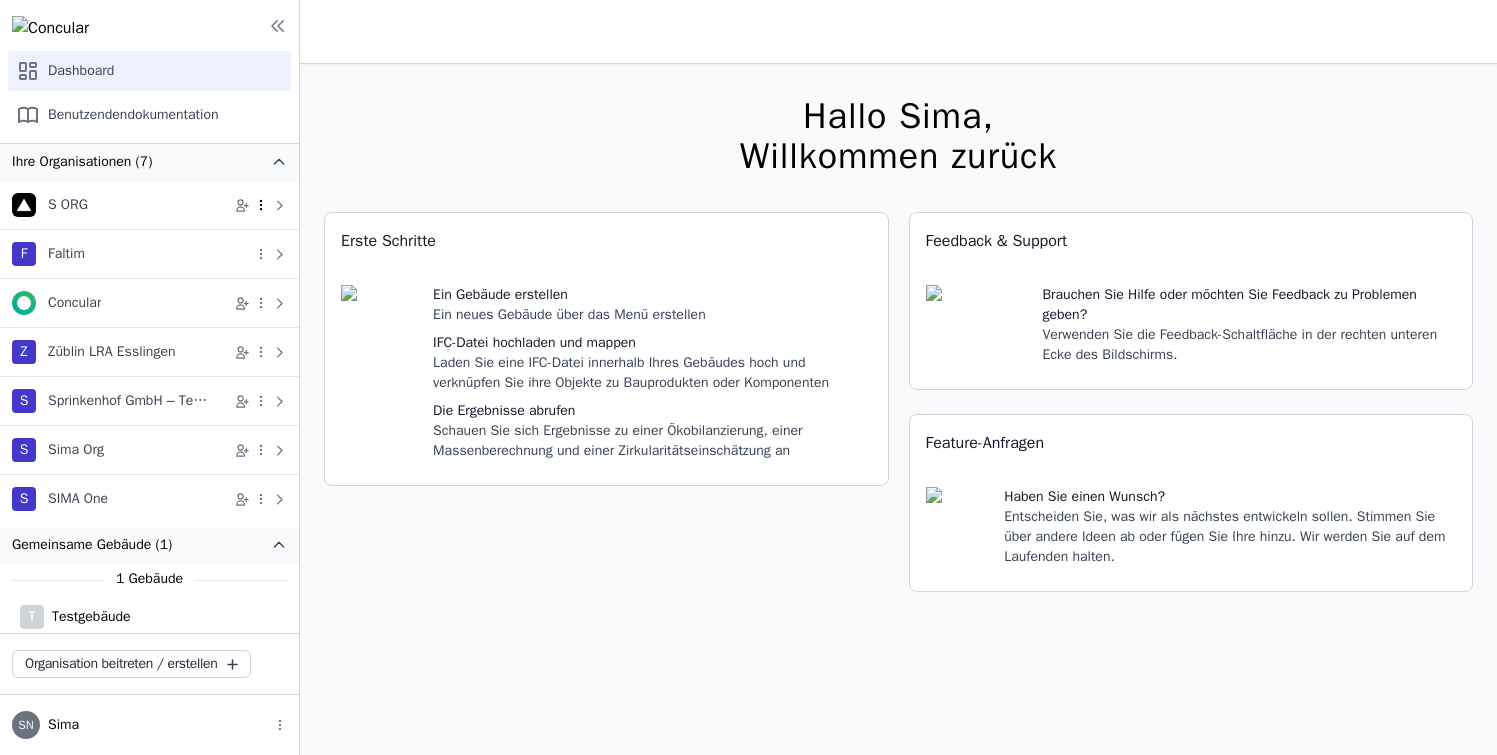 click at bounding box center (260, 204) 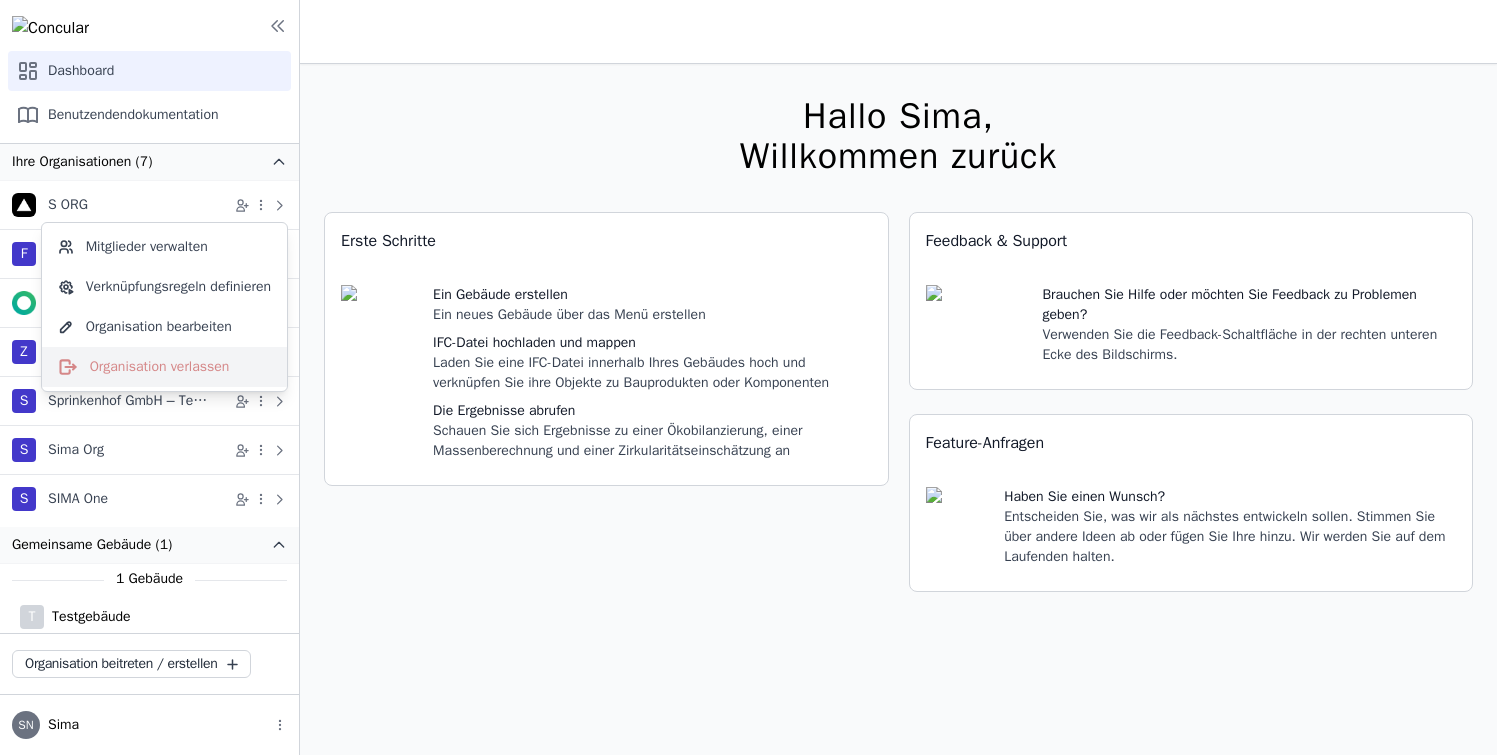 click on "Organisation verlassen" at bounding box center [164, 367] 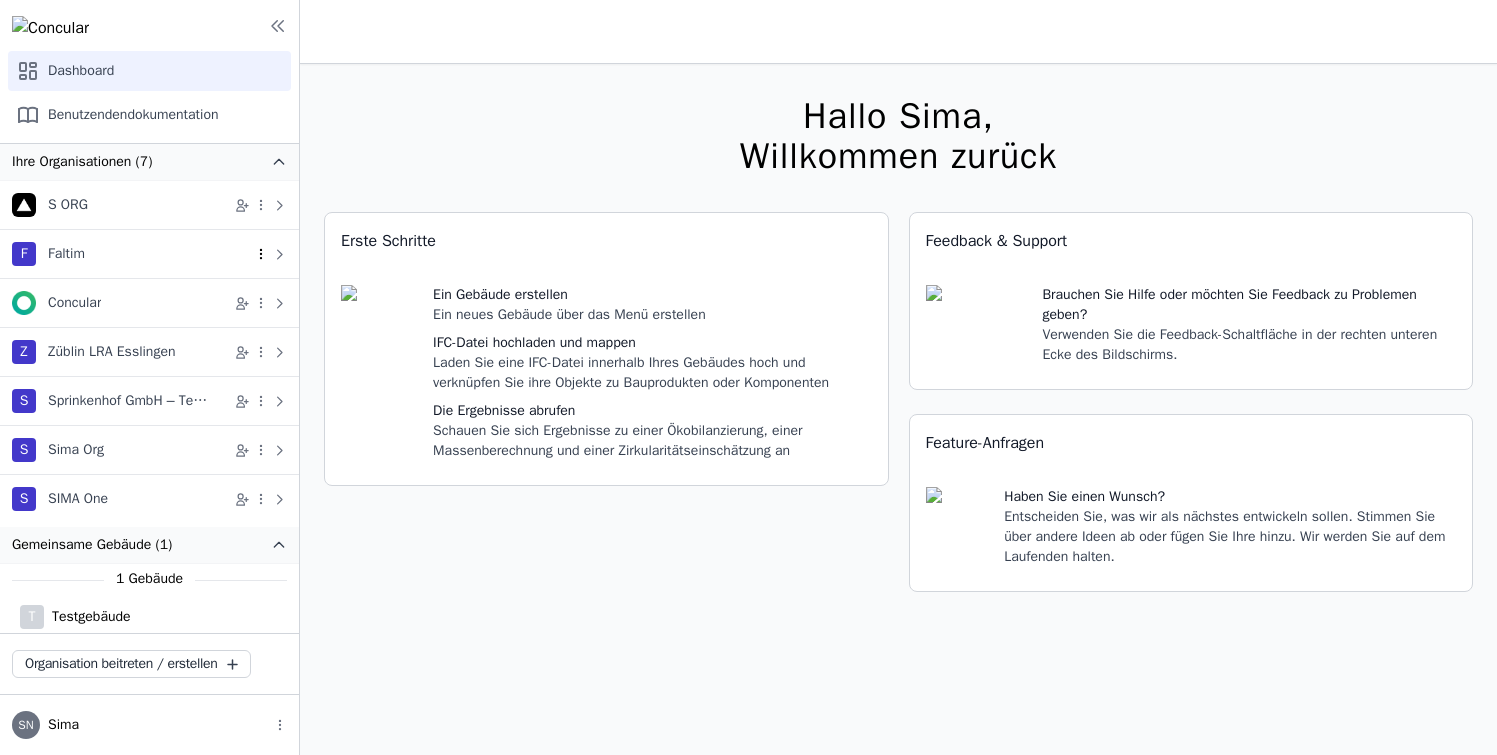 click at bounding box center (260, 253) 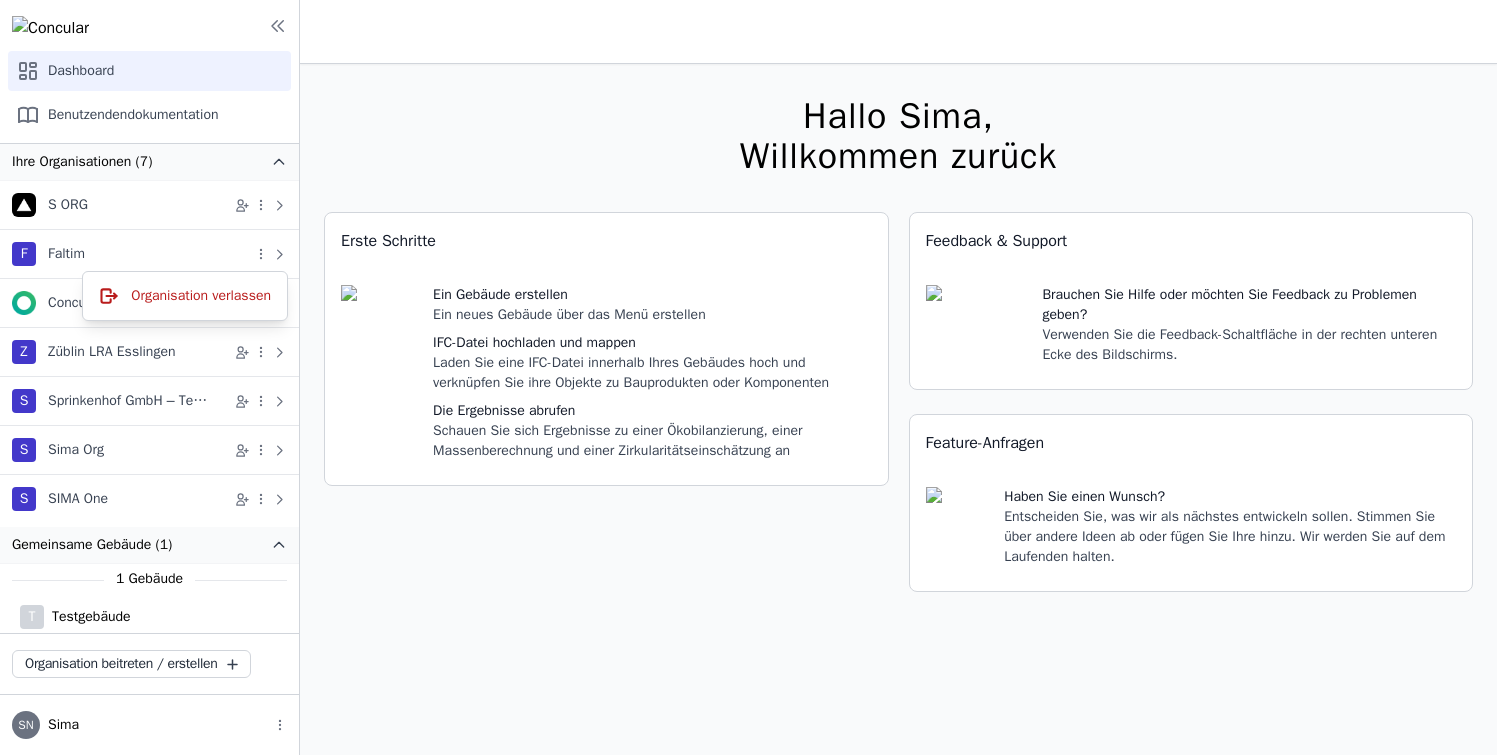 click on "S Sprinkenhof GmbH – Testlauf Große Datei" at bounding box center (149, 401) 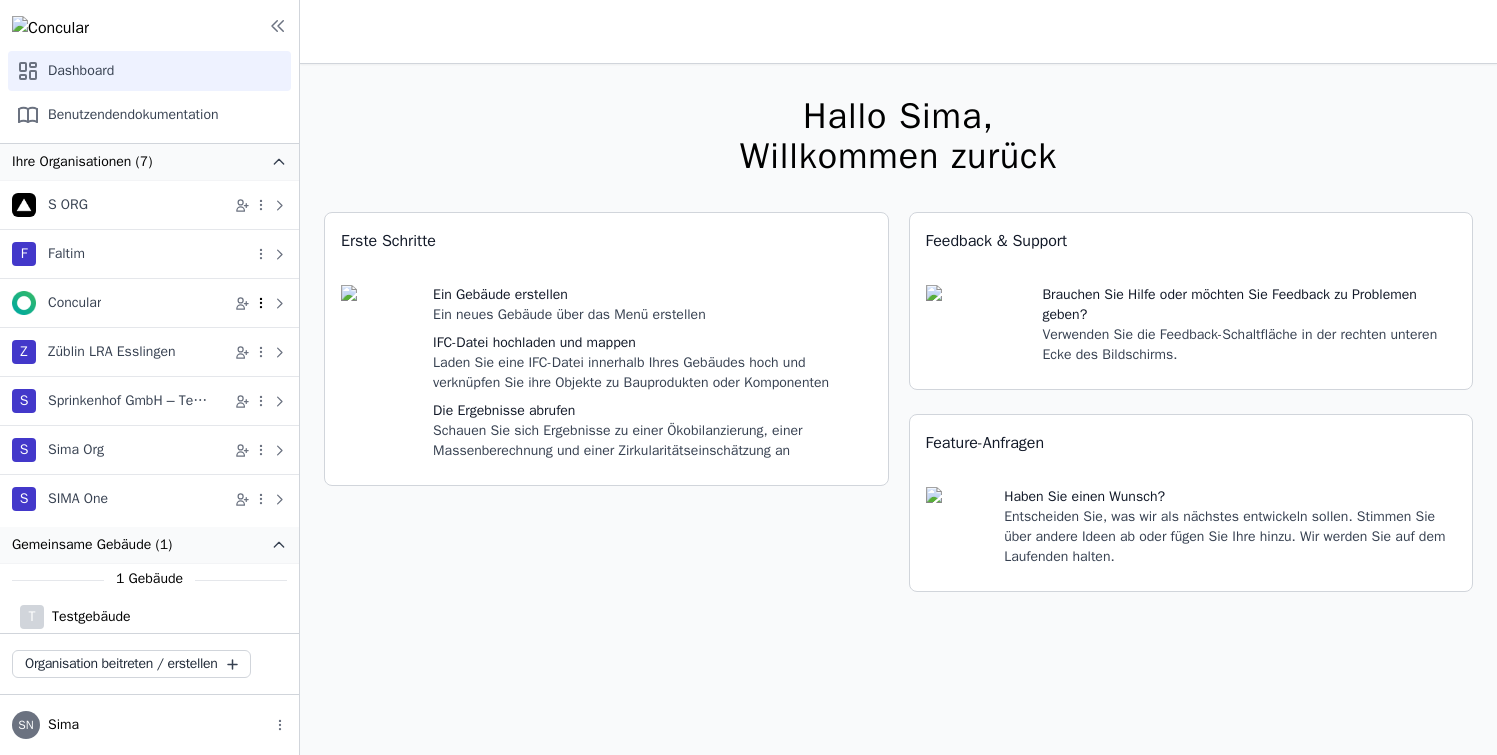 click at bounding box center (261, 303) 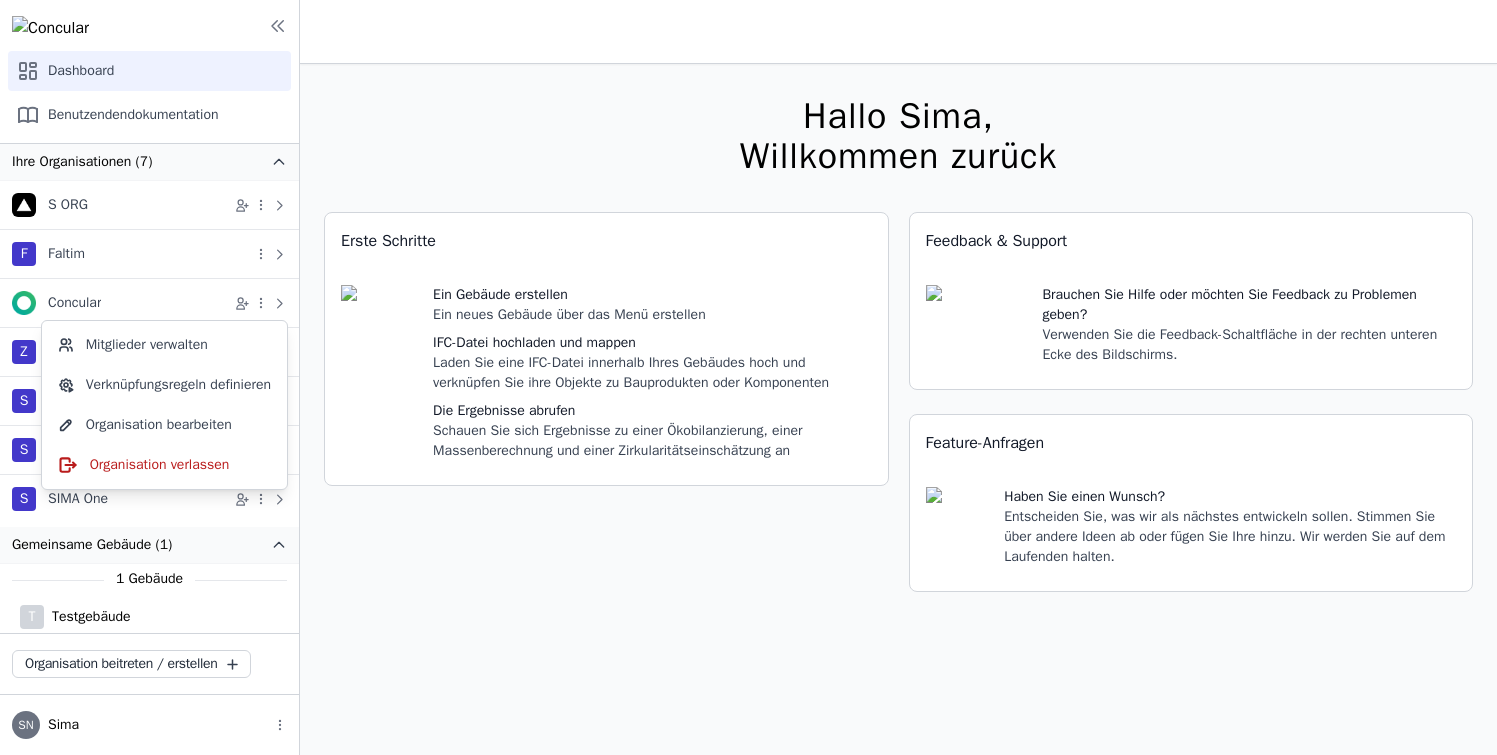 click on "Ein Gebäude erstellen Ein neues Gebäude über das Menü erstellen IFC-Datei hochladen und mappen Laden Sie eine IFC-Datei innerhalb Ihres Gebäudes hoch und verknüpfen Sie ihre Objekte zu Bauprodukten oder Komponenten Die Ergebnisse abrufen Schauen Sie sich Ergebnisse zu einer Ökobilanzierung, einer Massenberechnung und einer Zirkularitätseinschätzung an" at bounding box center (606, 377) 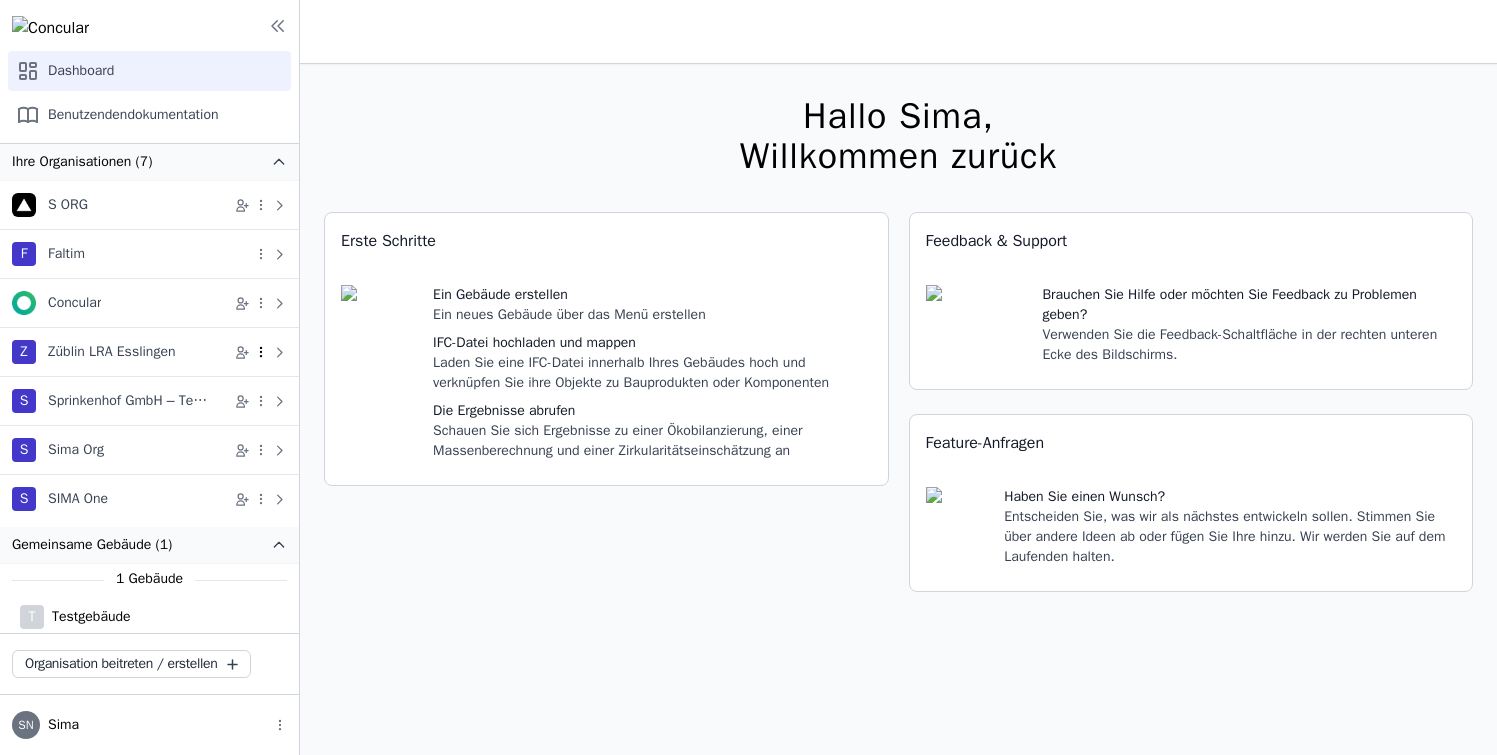 click at bounding box center (261, 352) 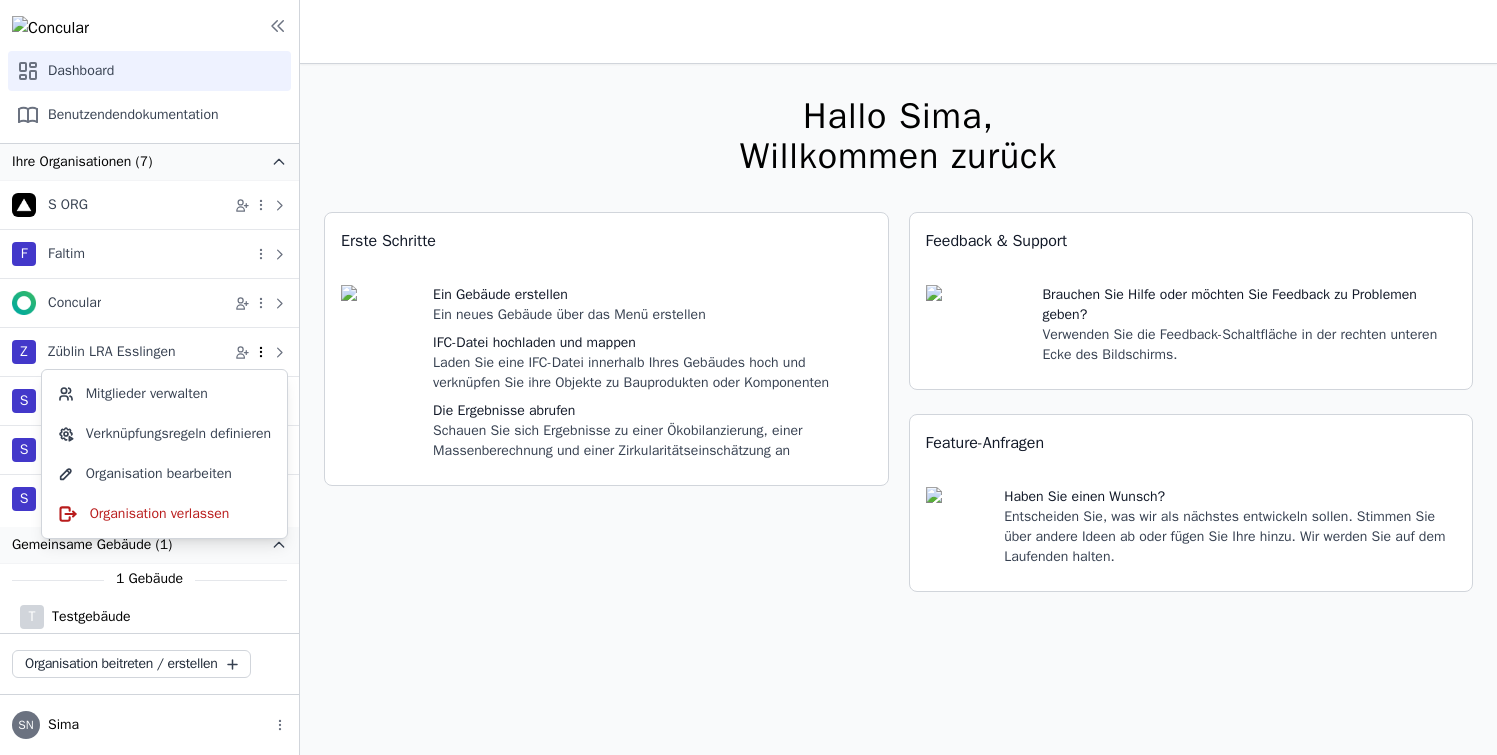 click at bounding box center (261, 352) 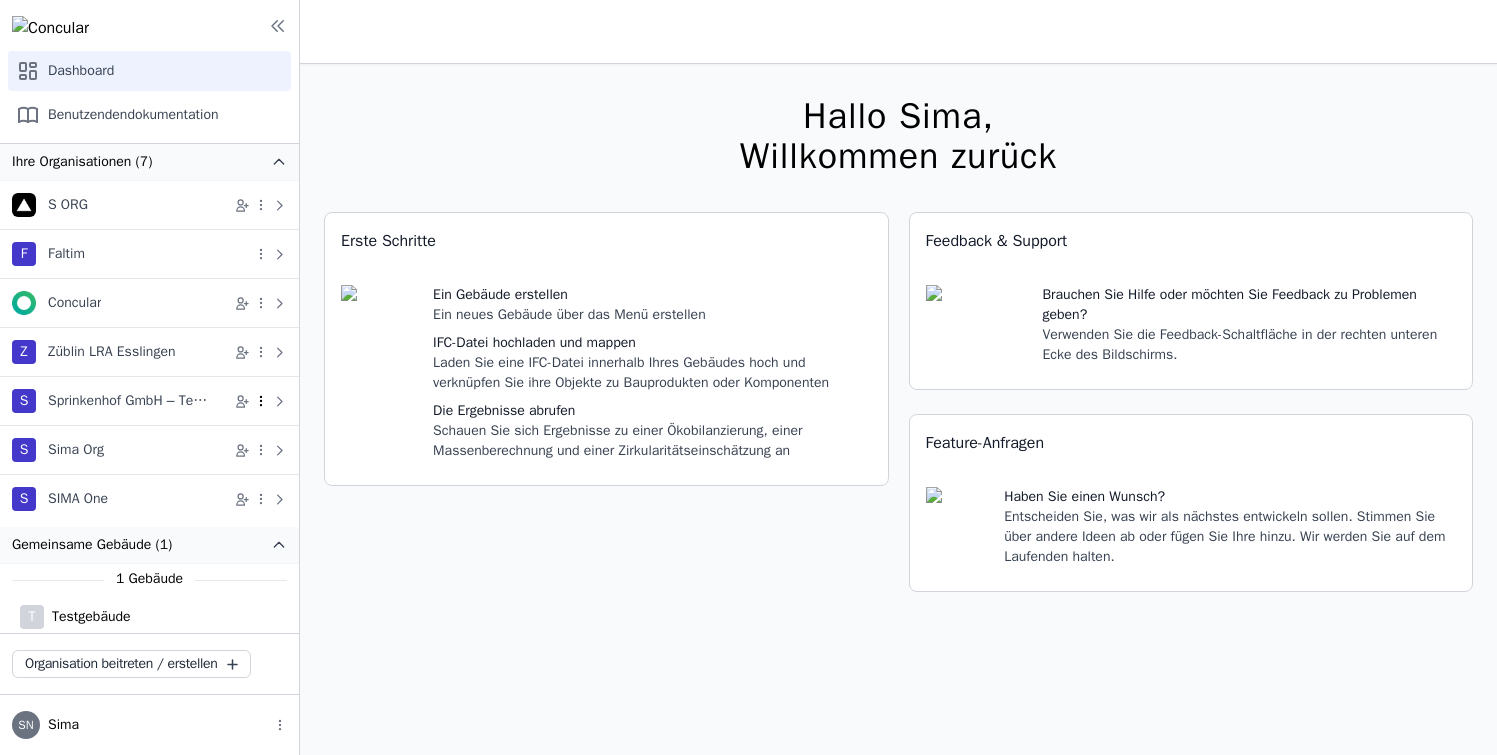 click at bounding box center (261, 401) 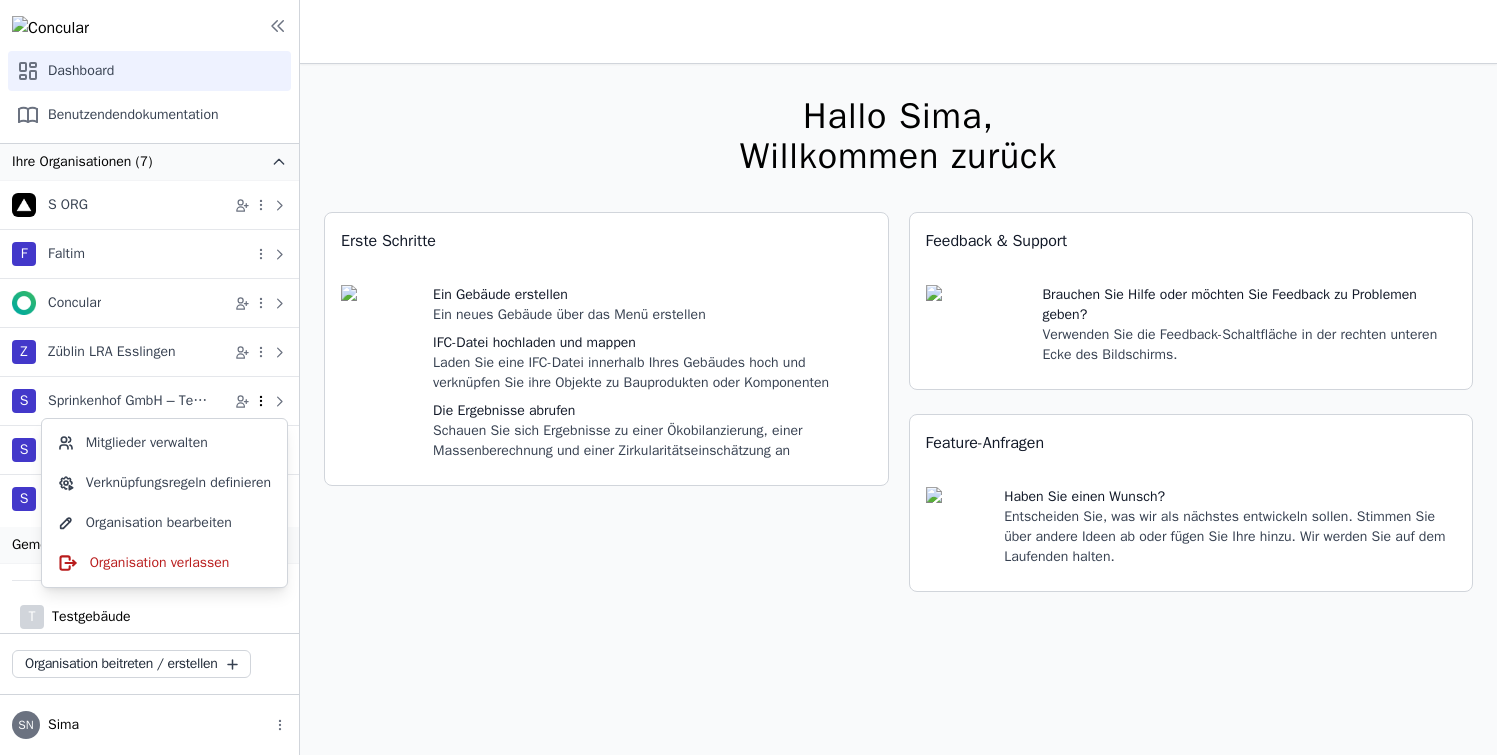 click at bounding box center (261, 401) 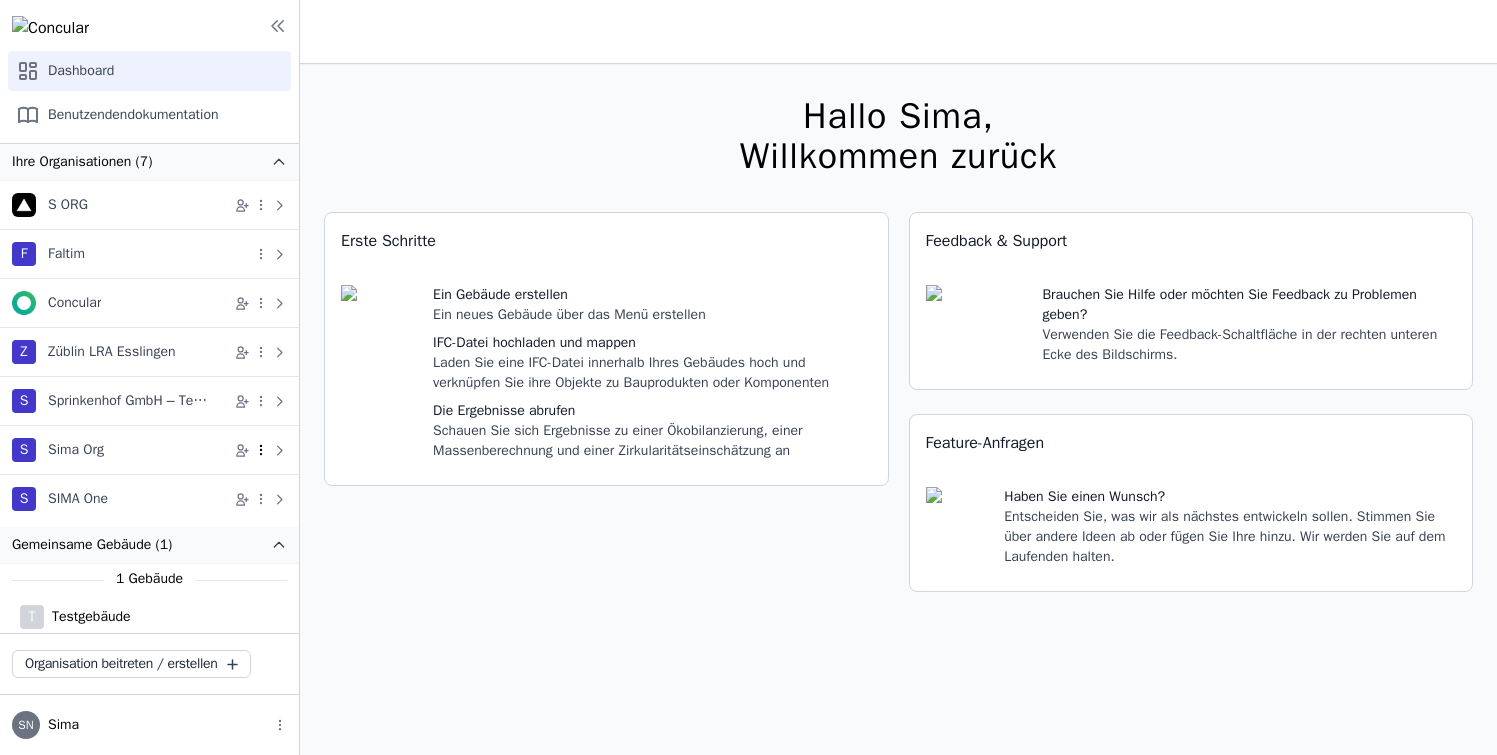 click at bounding box center (261, 450) 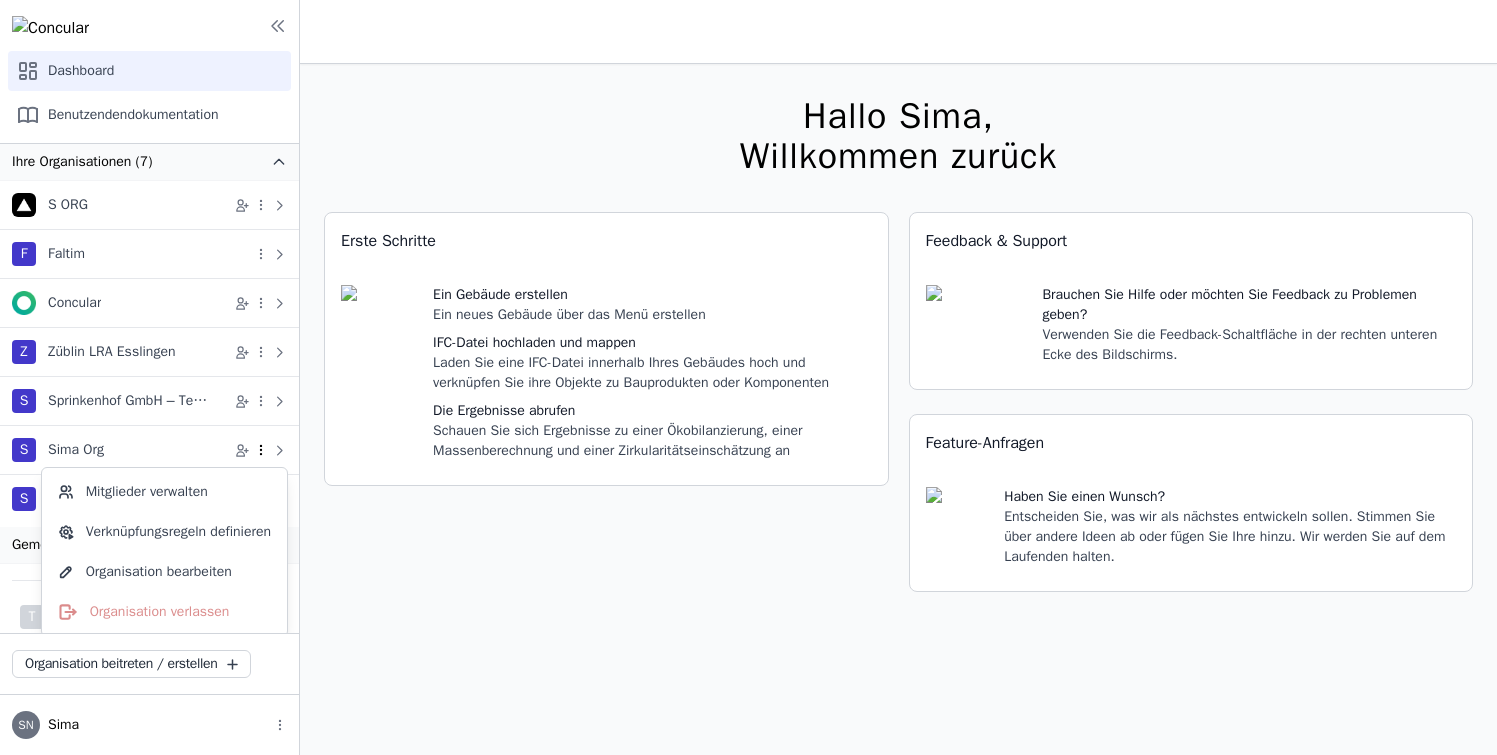 click at bounding box center (261, 450) 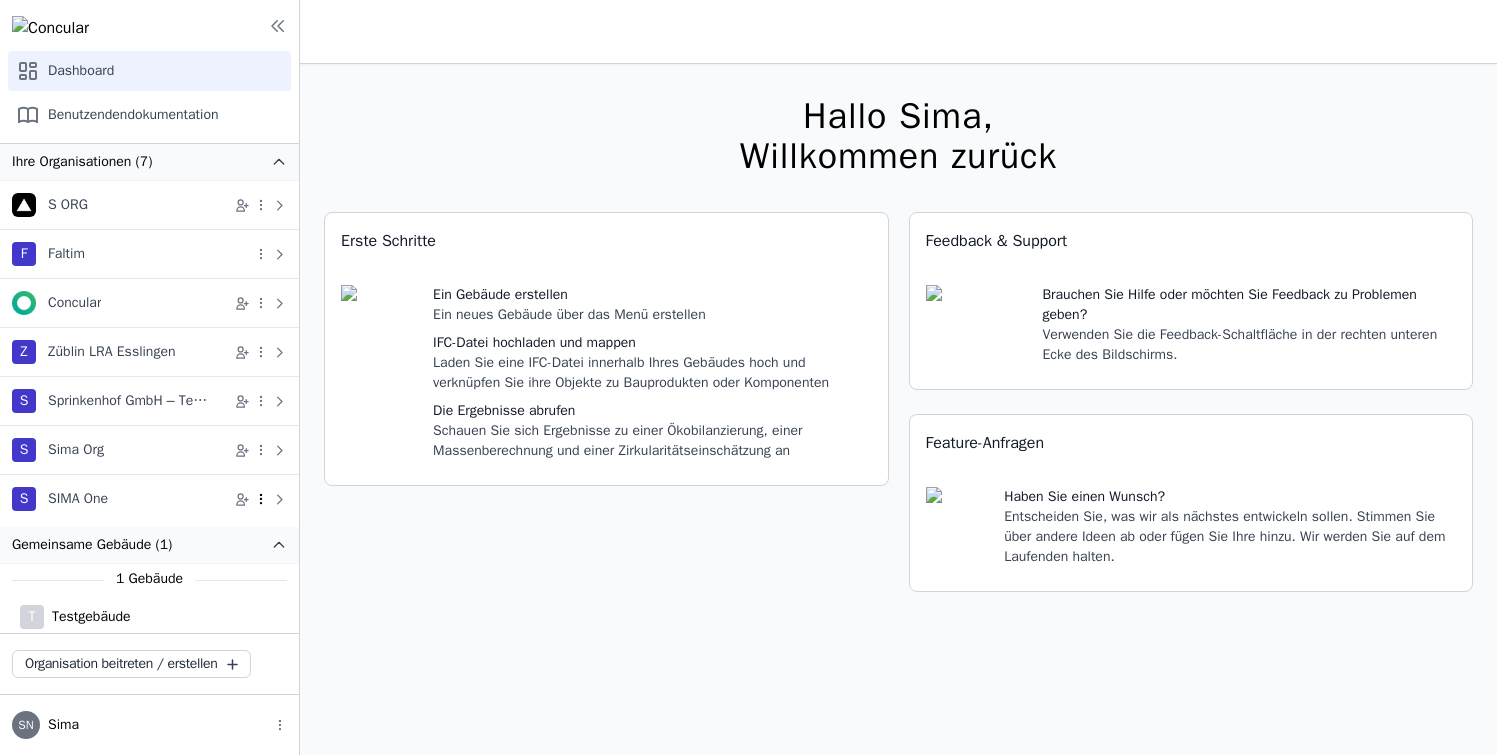 click at bounding box center (261, 499) 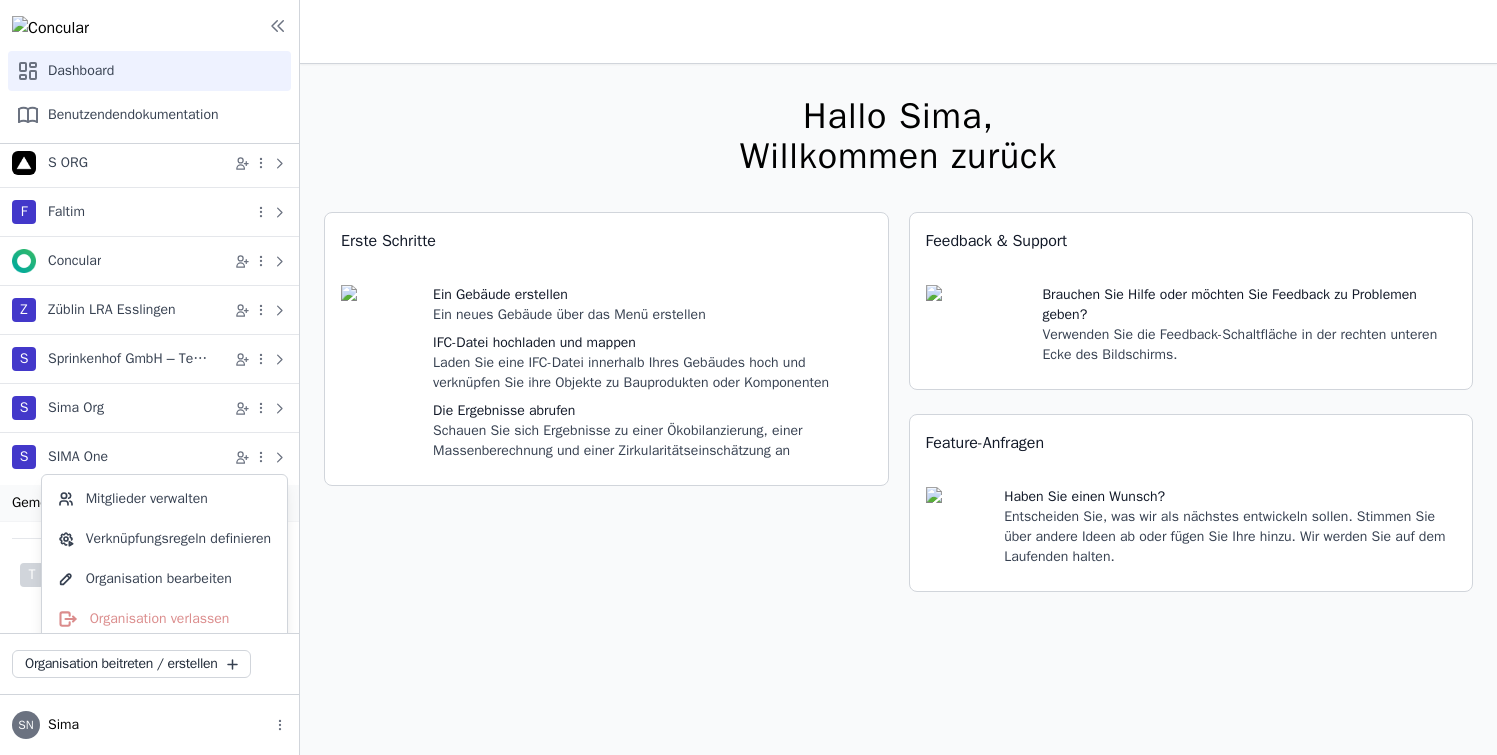 scroll, scrollTop: 53, scrollLeft: 0, axis: vertical 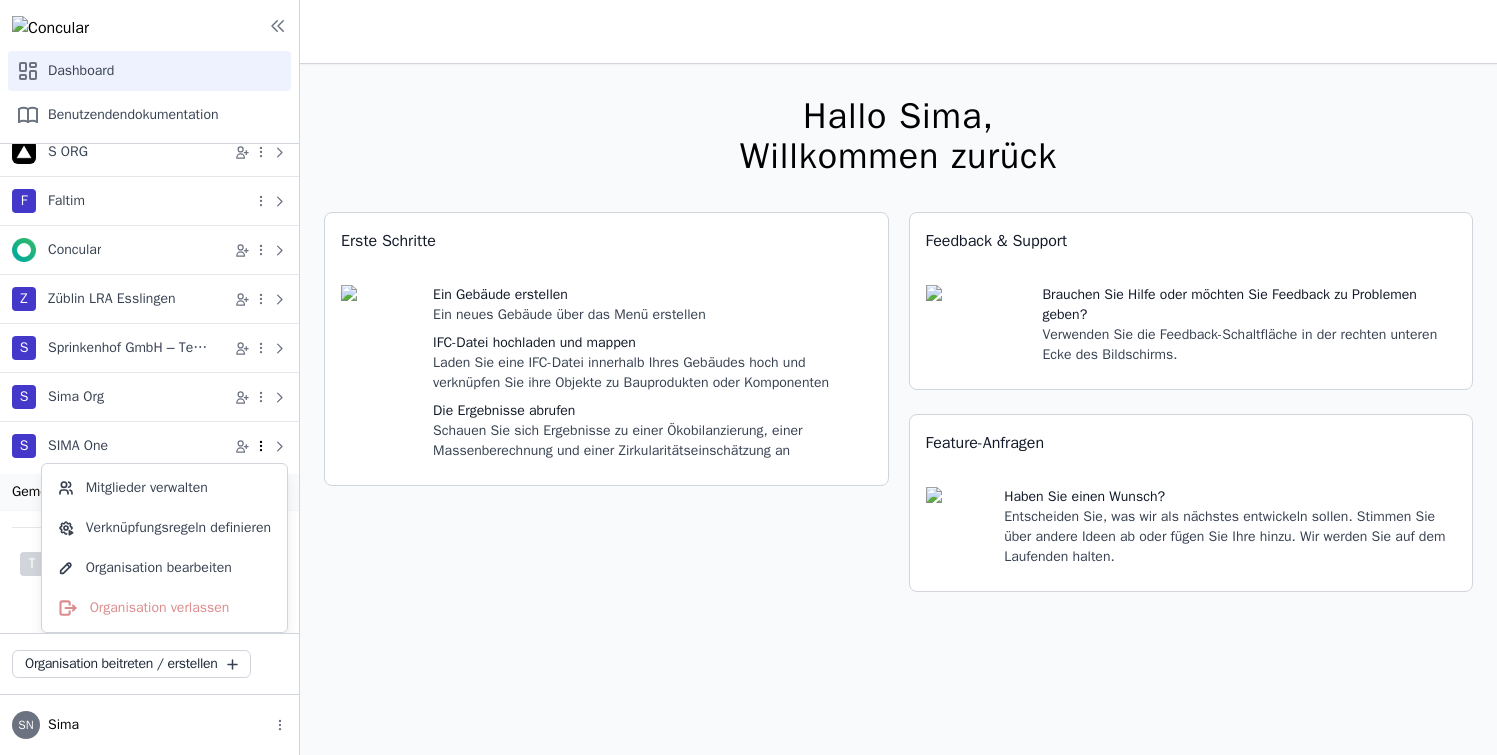 click at bounding box center [261, 446] 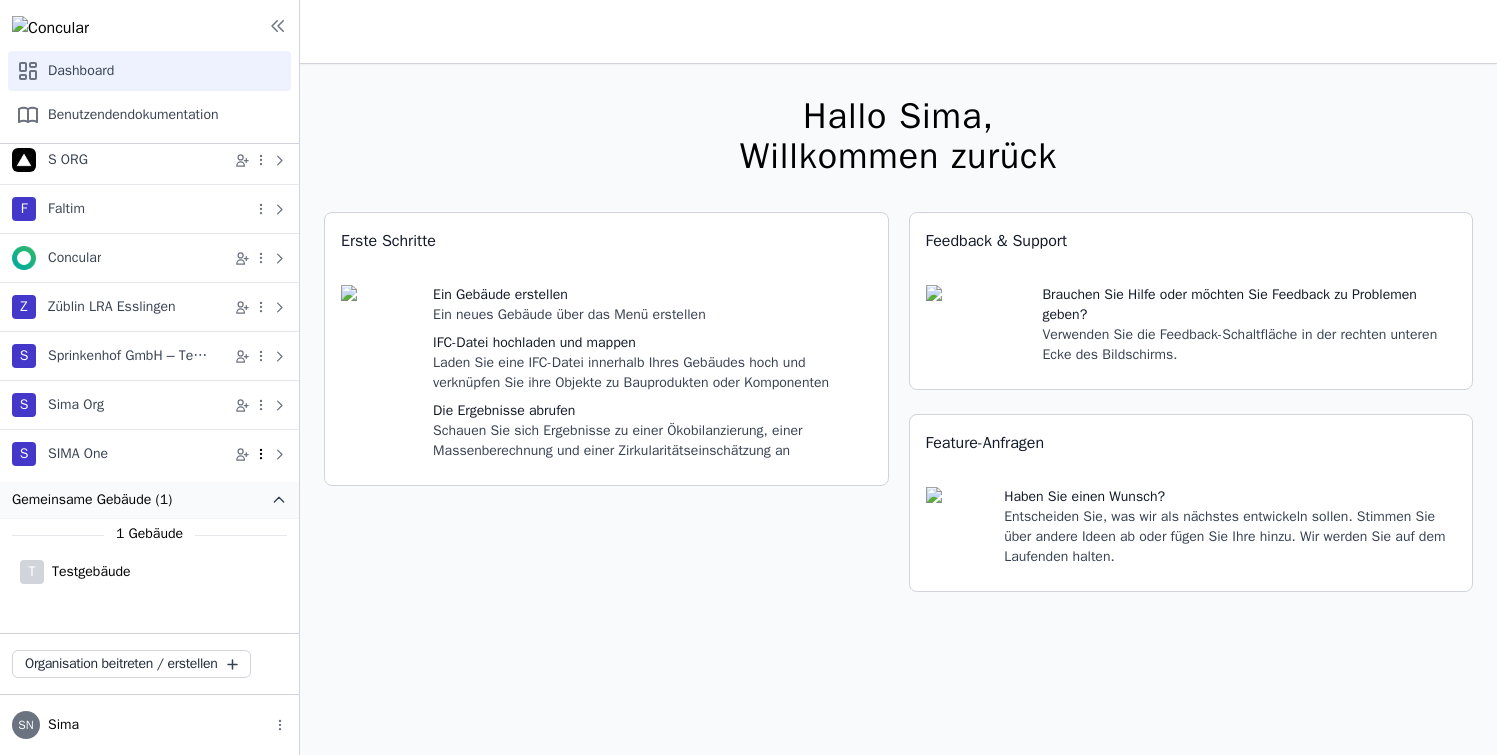 scroll, scrollTop: 14, scrollLeft: 0, axis: vertical 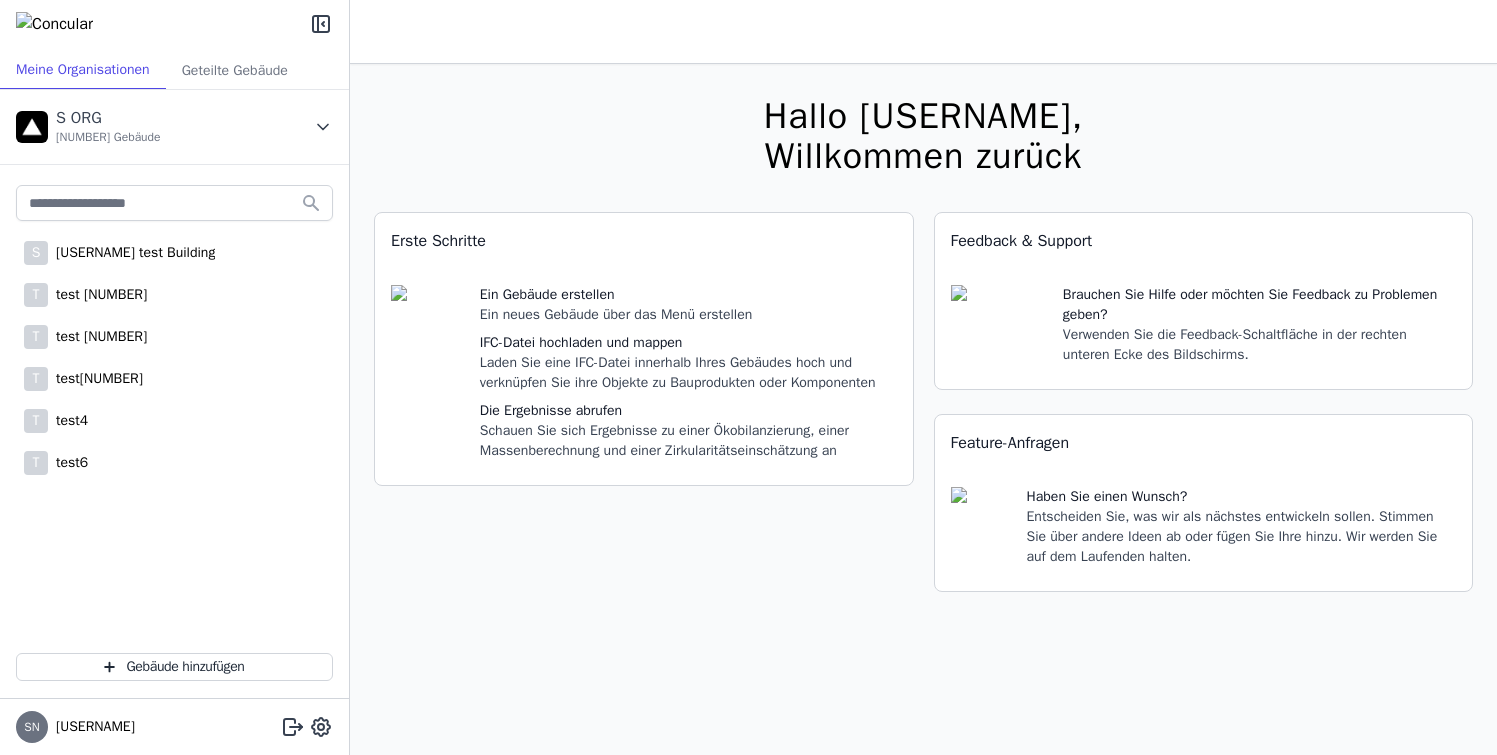 click at bounding box center [323, 127] 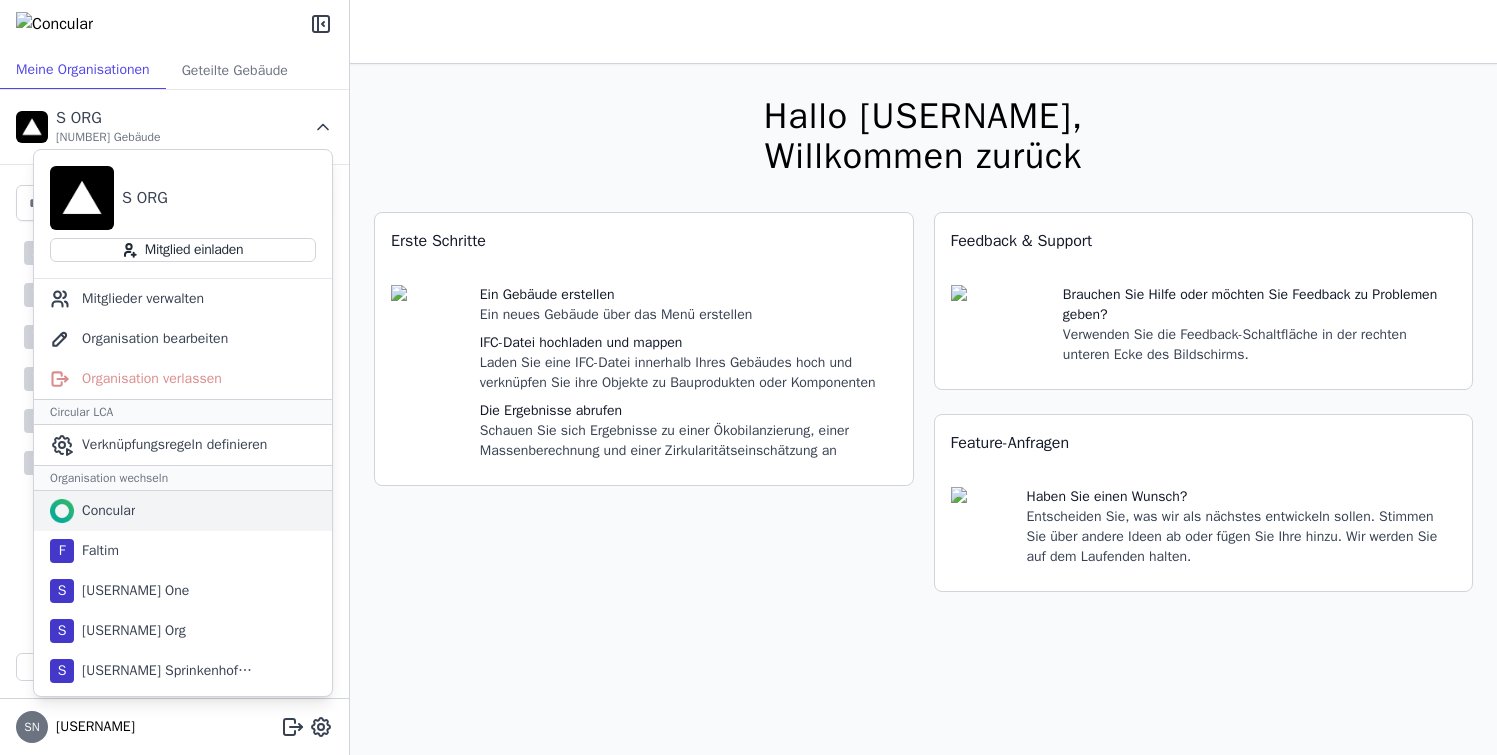 click on "Concular" at bounding box center (104, 511) 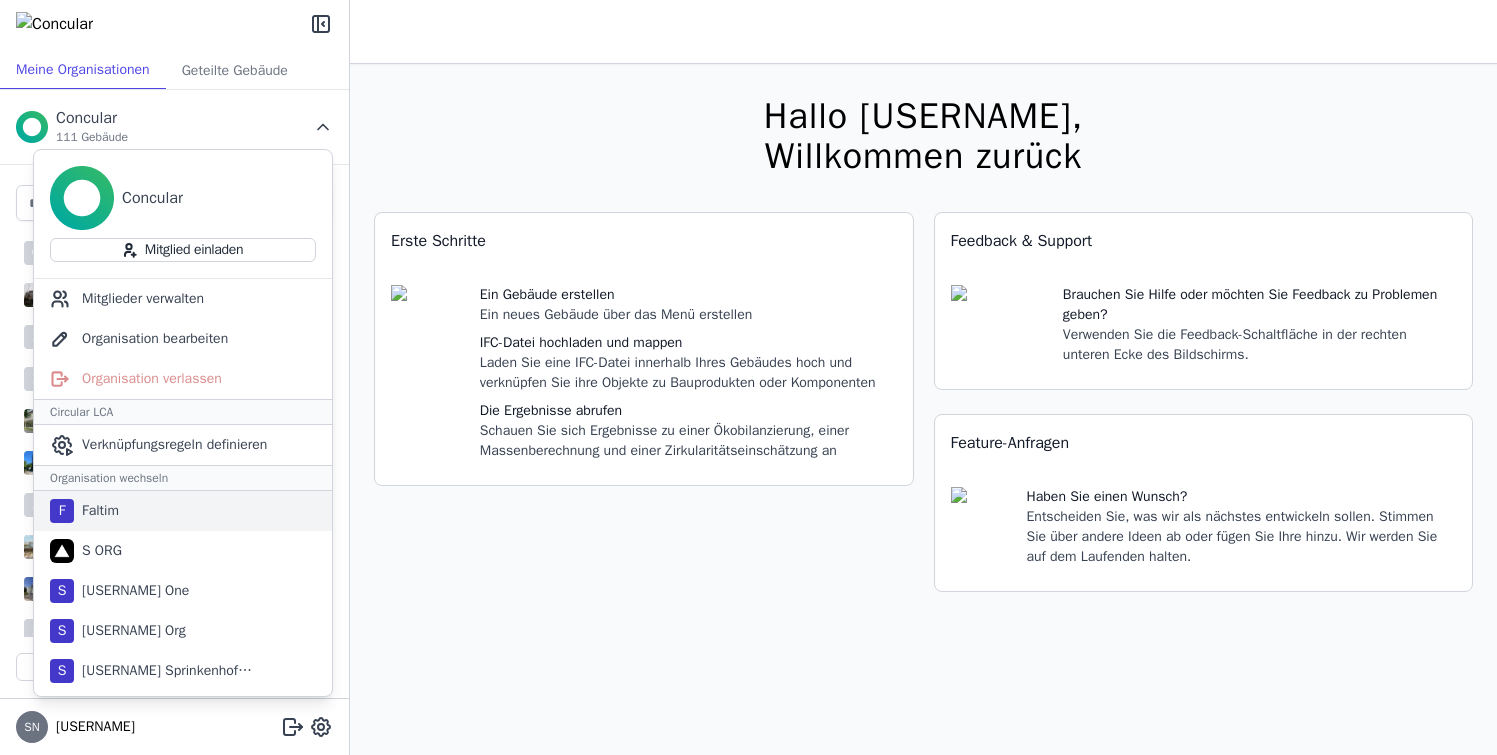click on "Faltim" at bounding box center [96, 511] 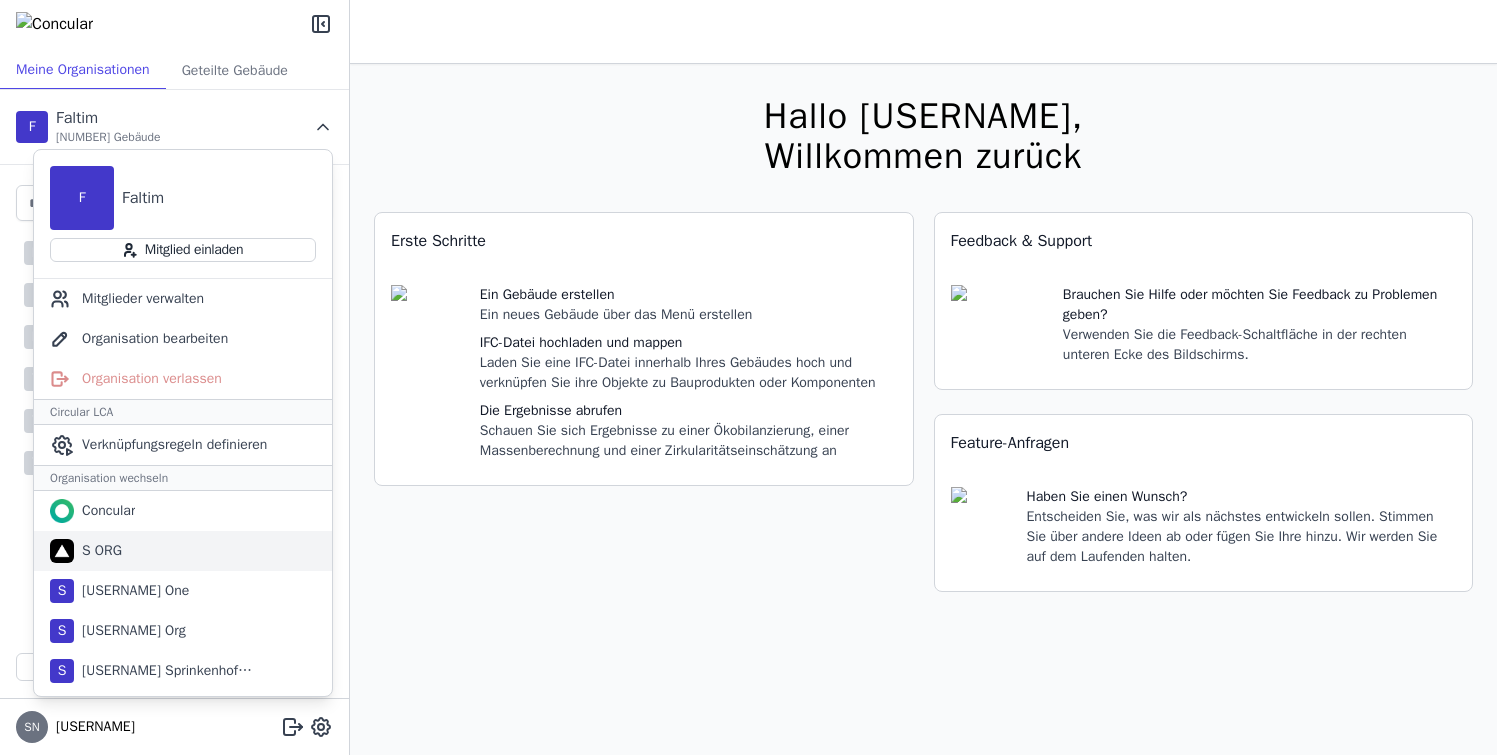 click on "S ORG" at bounding box center [183, 551] 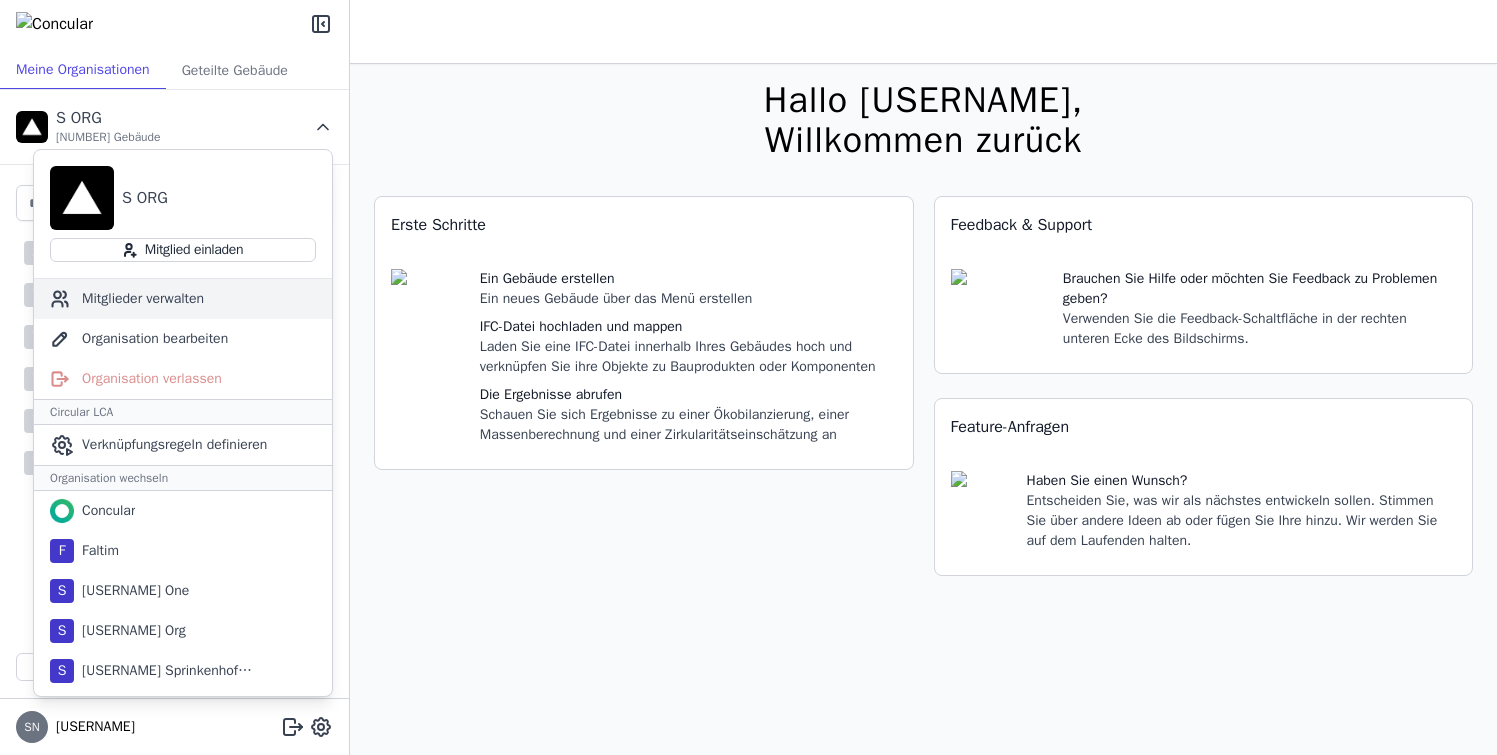 scroll, scrollTop: 0, scrollLeft: 0, axis: both 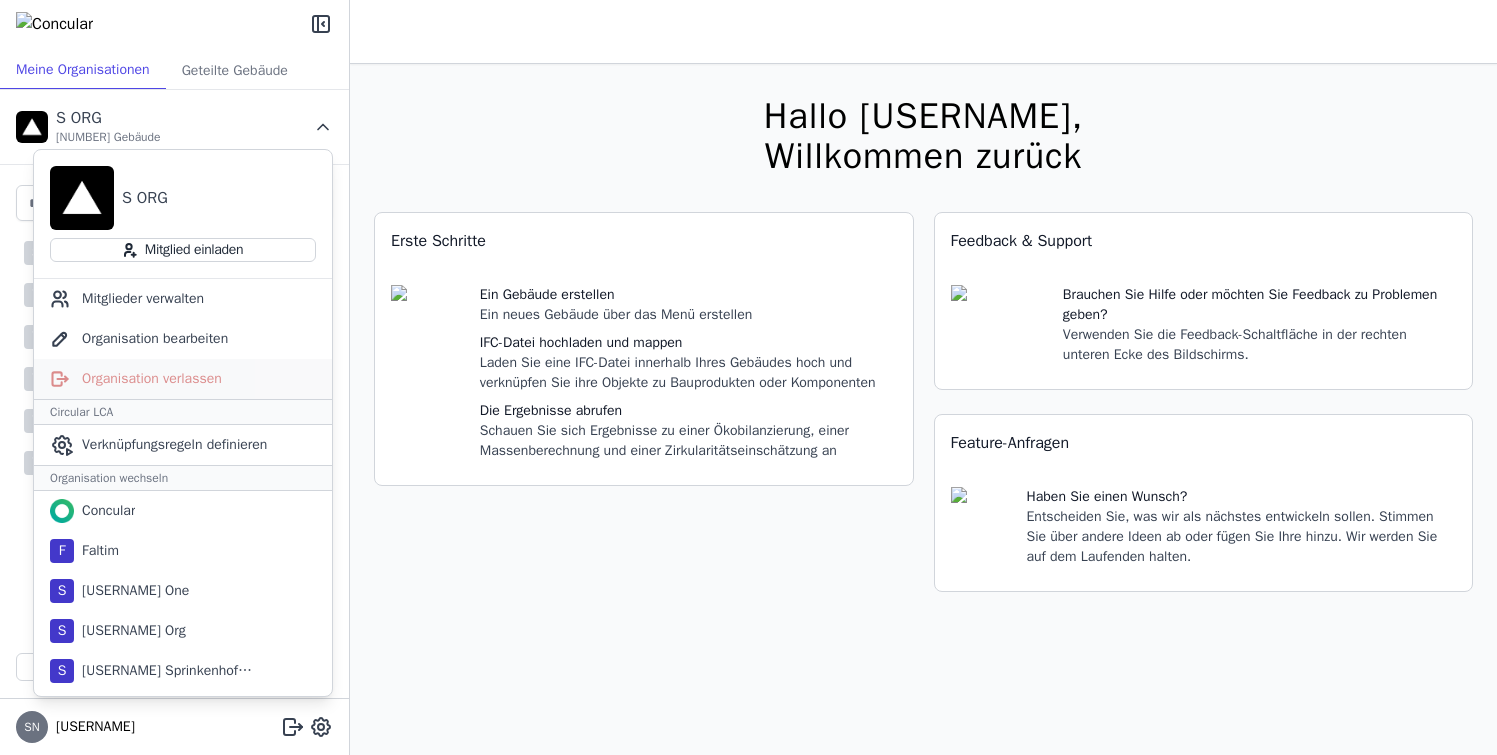 click on "Organisation verlassen" at bounding box center (183, 379) 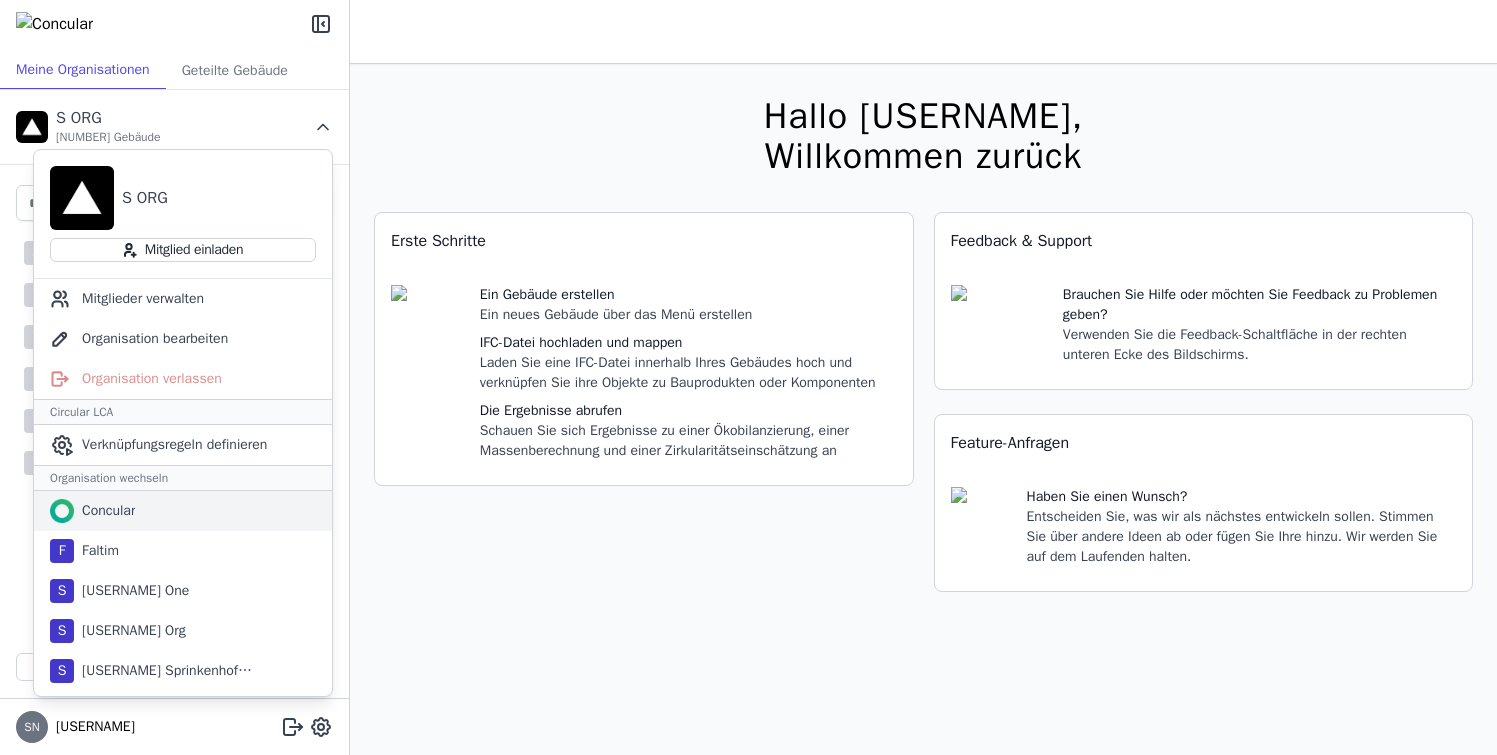 click on "Concular" at bounding box center [104, 511] 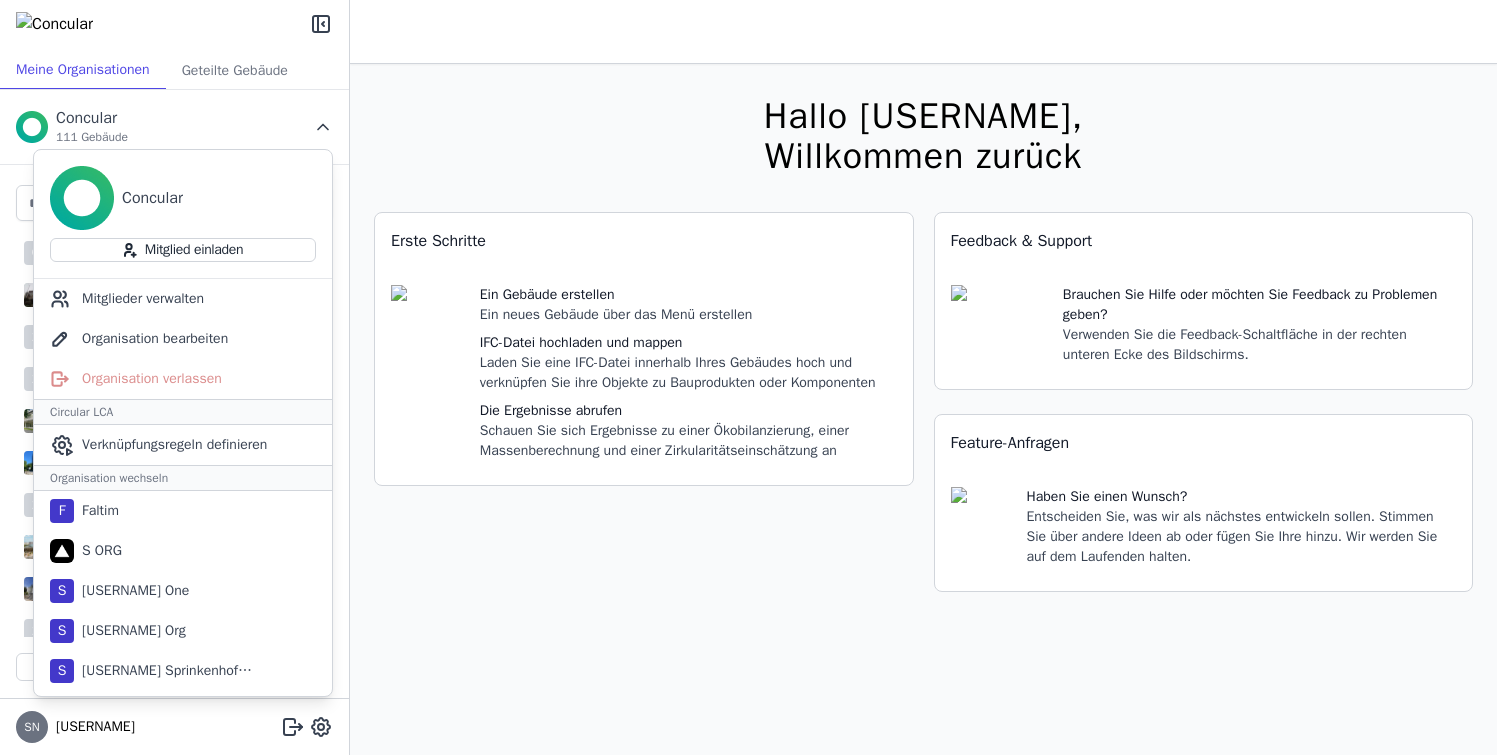 click on "Hallo [USERNAME], Willkommen zurück Sie verwenden derzeit eine Beta-Version. Es könnte sein, dass Teile der Software nicht so funktionieren, wie Sie es erwarten. Erste Schritte Ein Gebäude erstellen Ein neues Gebäude über das Menü erstellen IFC-Datei hochladen und mappen Laden Sie eine IFC-Datei innerhalb Ihres Gebäudes hoch und verknüpfen Sie ihre Objekte zu Bauprodukten oder Komponenten Die Ergebnisse abrufen Schauen Sie sich Ergebnisse zu einer Ökobilanzierung, einer Massenberechnung und einer Zirkularitätseinschätzung an Feedback & Support Brauchen Sie Hilfe oder möchten Sie Feedback zu Problemen geben? Verwenden Sie die Feedback-Schaltfläche in der rechten unteren Ecke des Bildschirms. Feature-Anfragen Haben Sie einen Wunsch? Entscheiden Sie, was wir als nächstes entwickeln sollen. Stimmen Sie über andere Ideen ab oder fügen Sie Ihre hinzu. Wir werden Sie auf dem Laufenden halten." at bounding box center [923, 441] 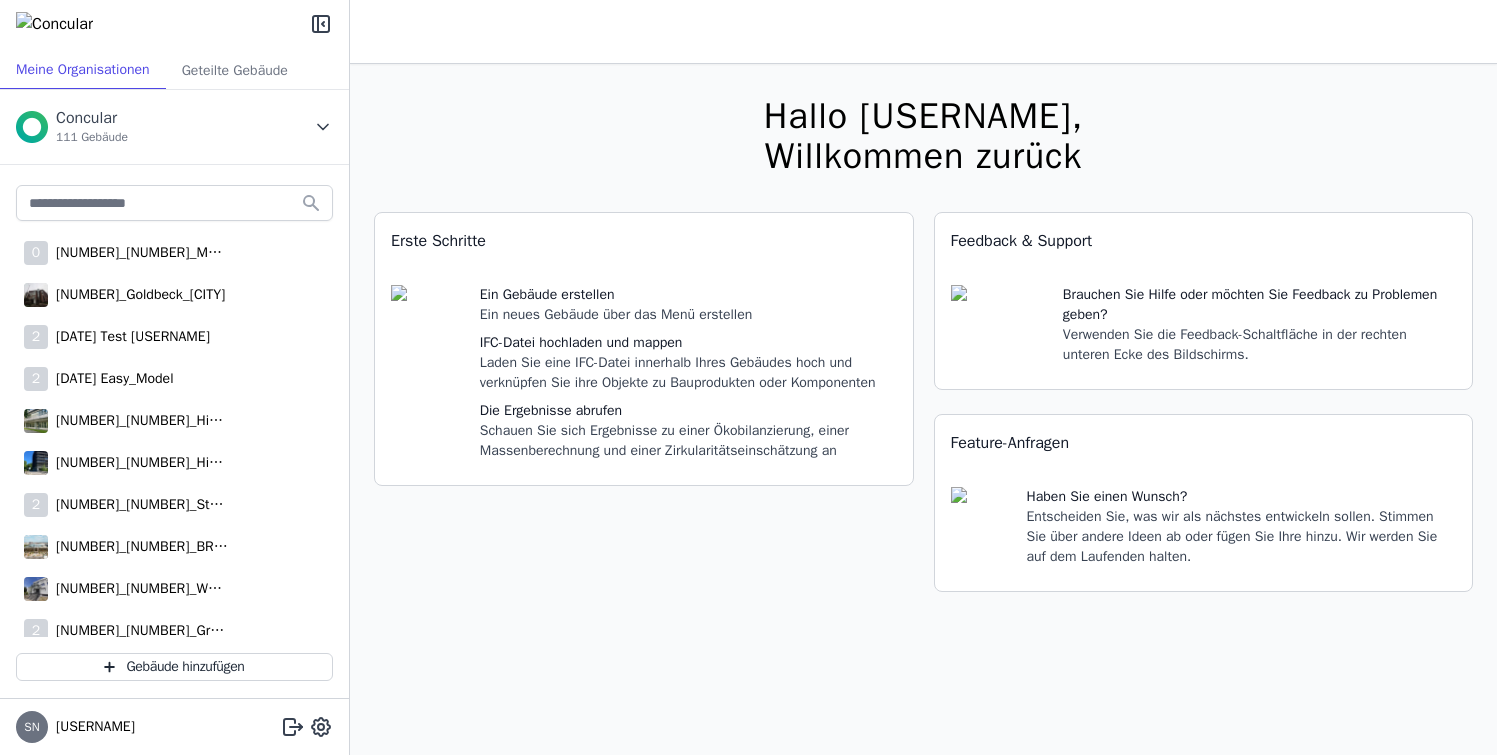 click at bounding box center [323, 127] 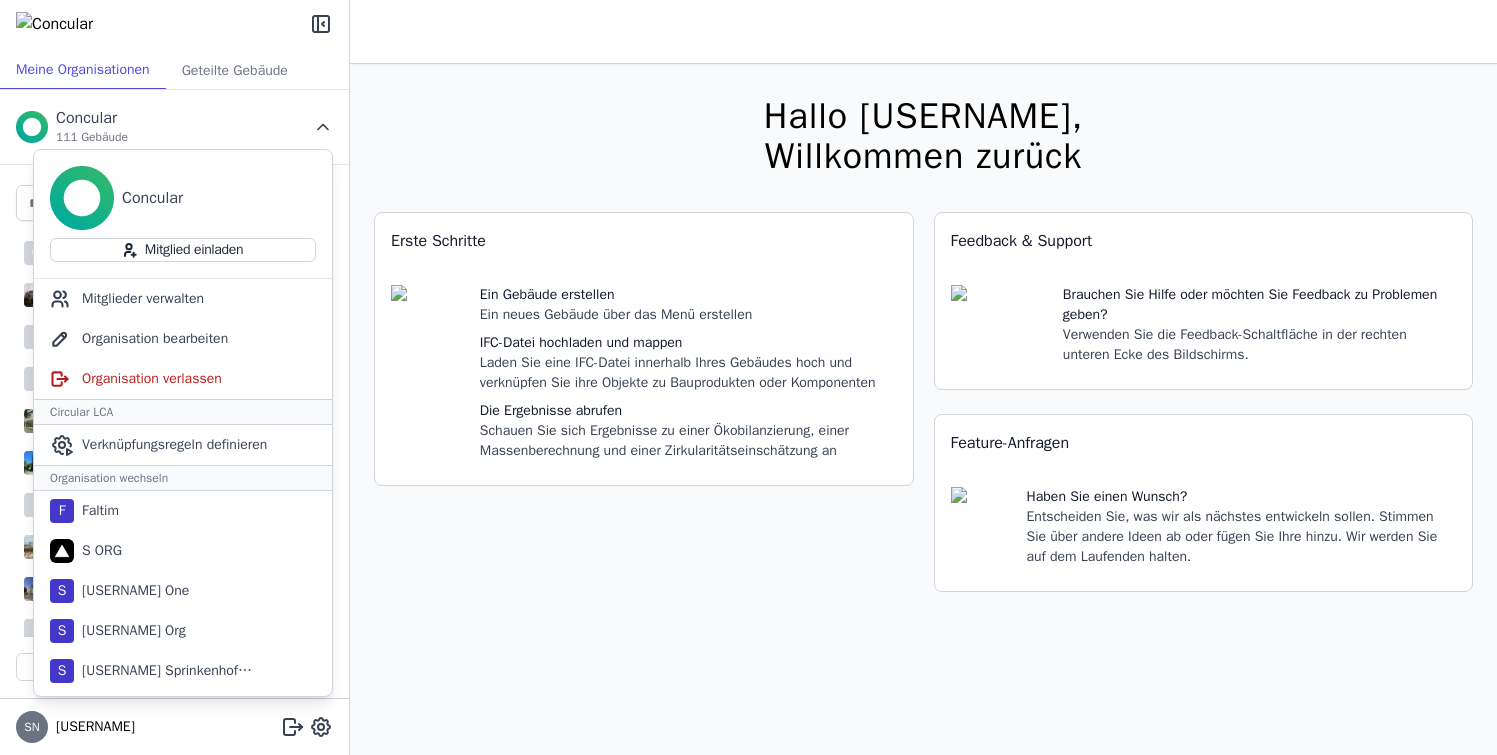 click at bounding box center [323, 127] 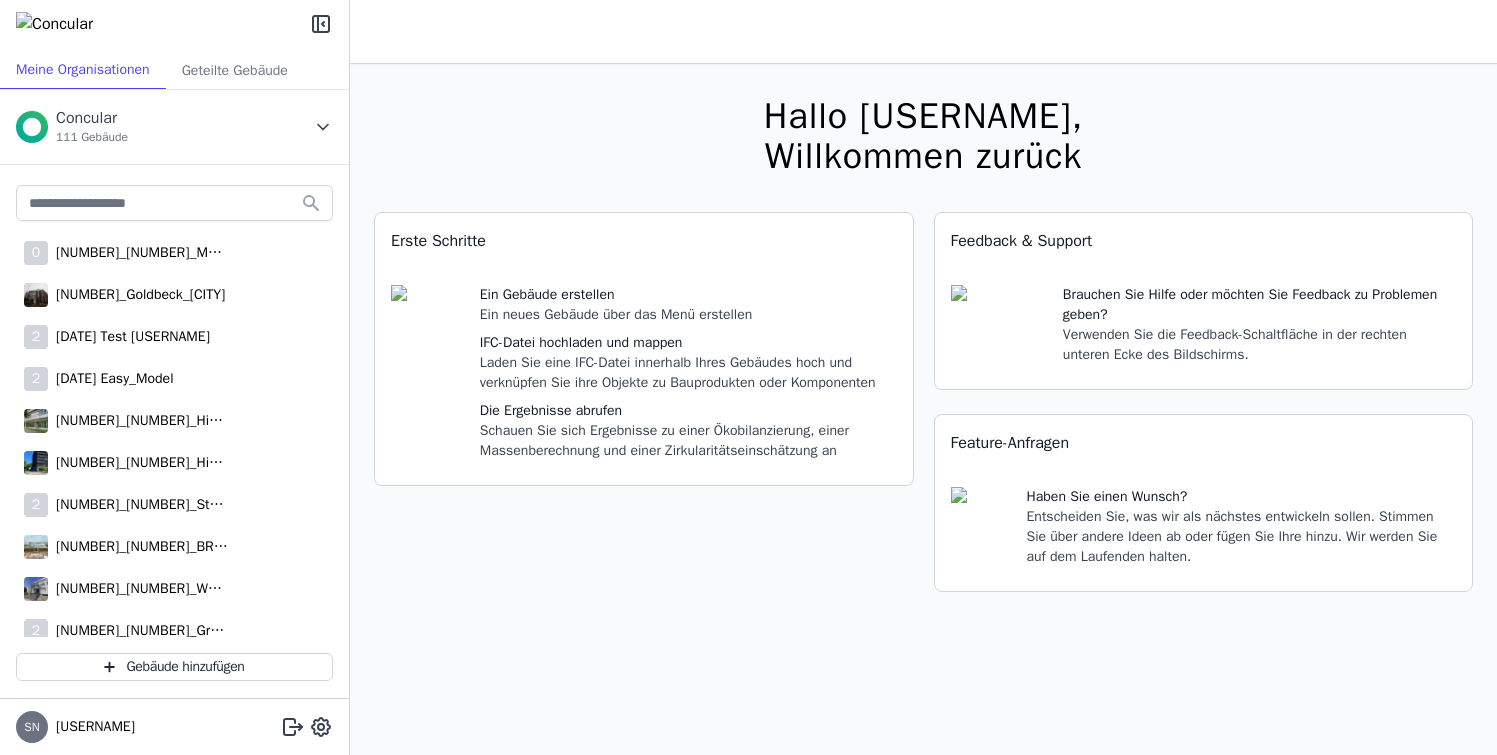 click at bounding box center (323, 127) 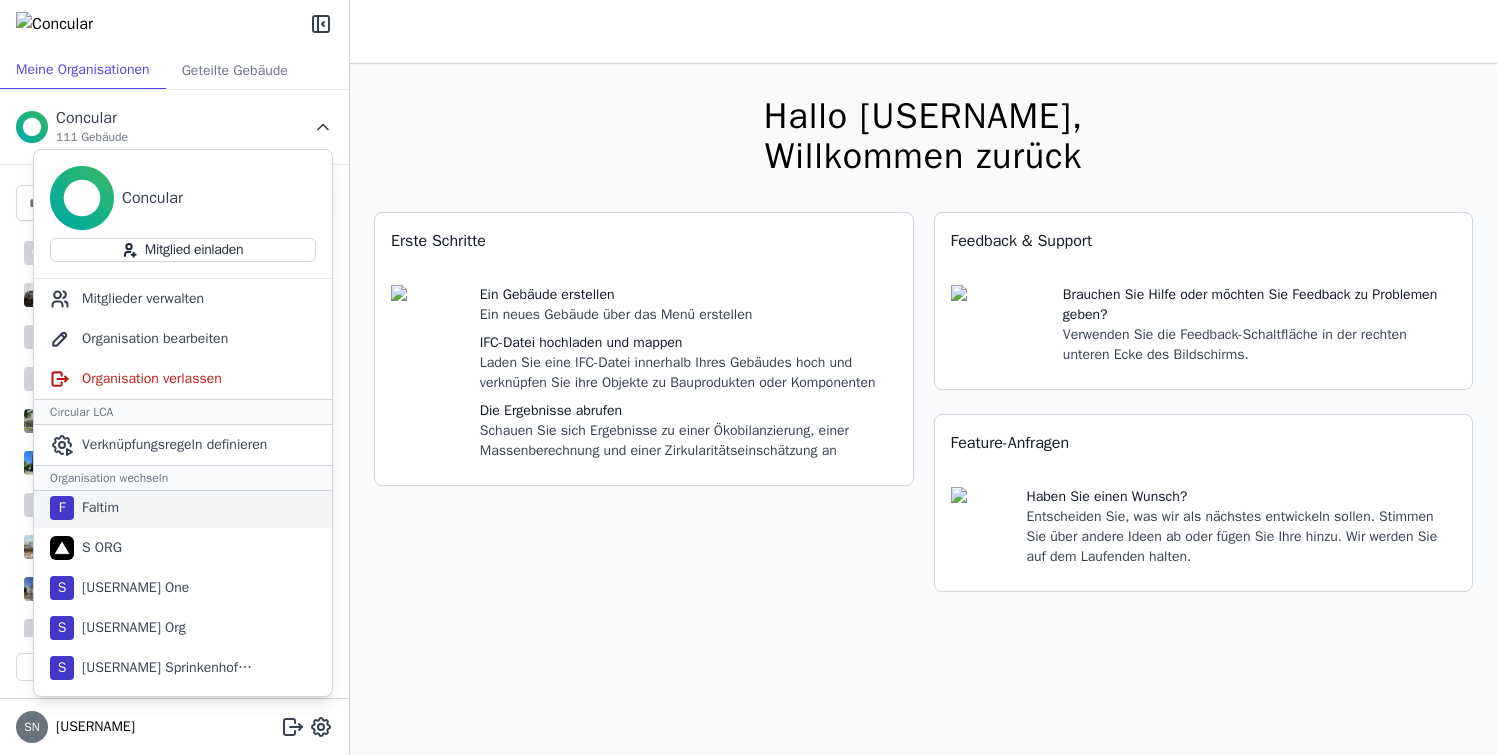 scroll, scrollTop: 0, scrollLeft: 0, axis: both 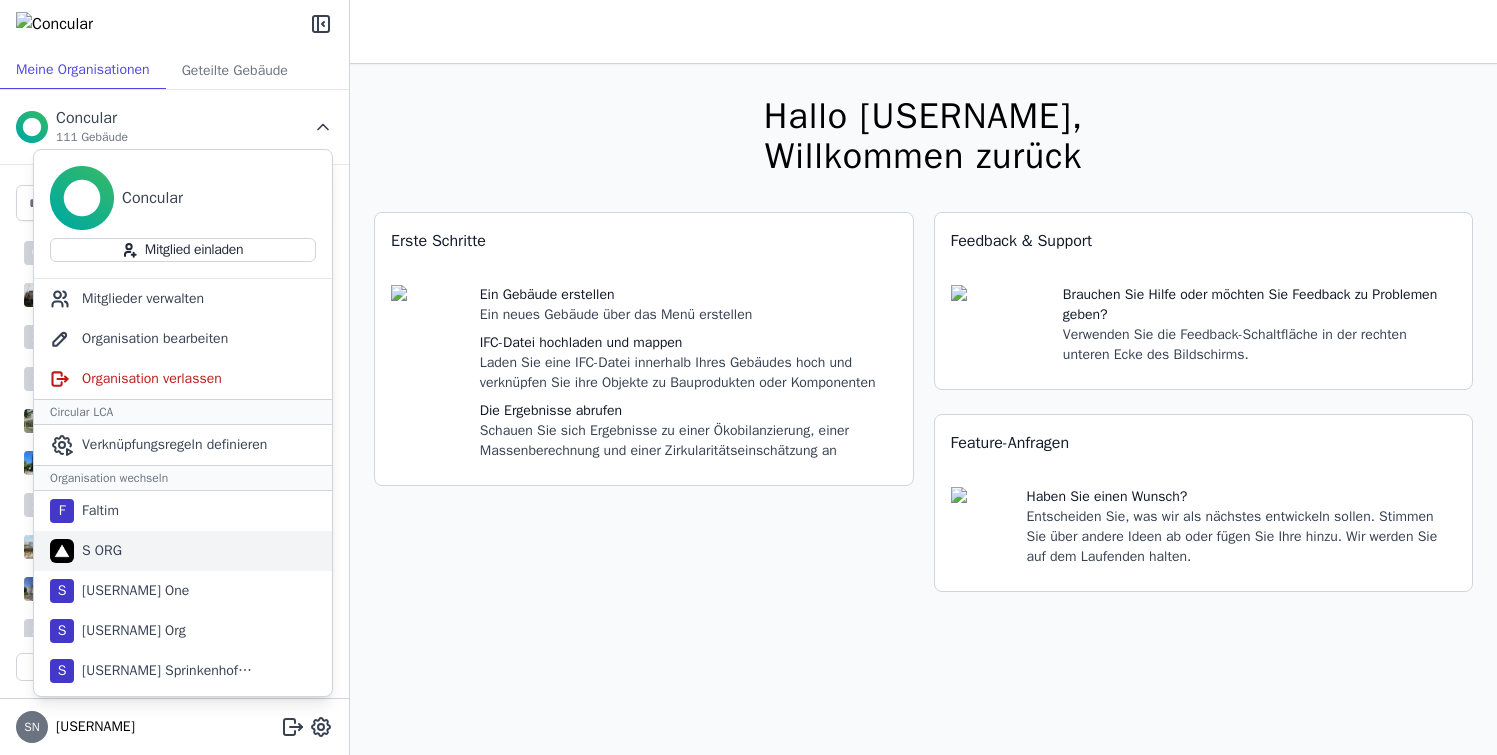 click on "S ORG" at bounding box center (183, 551) 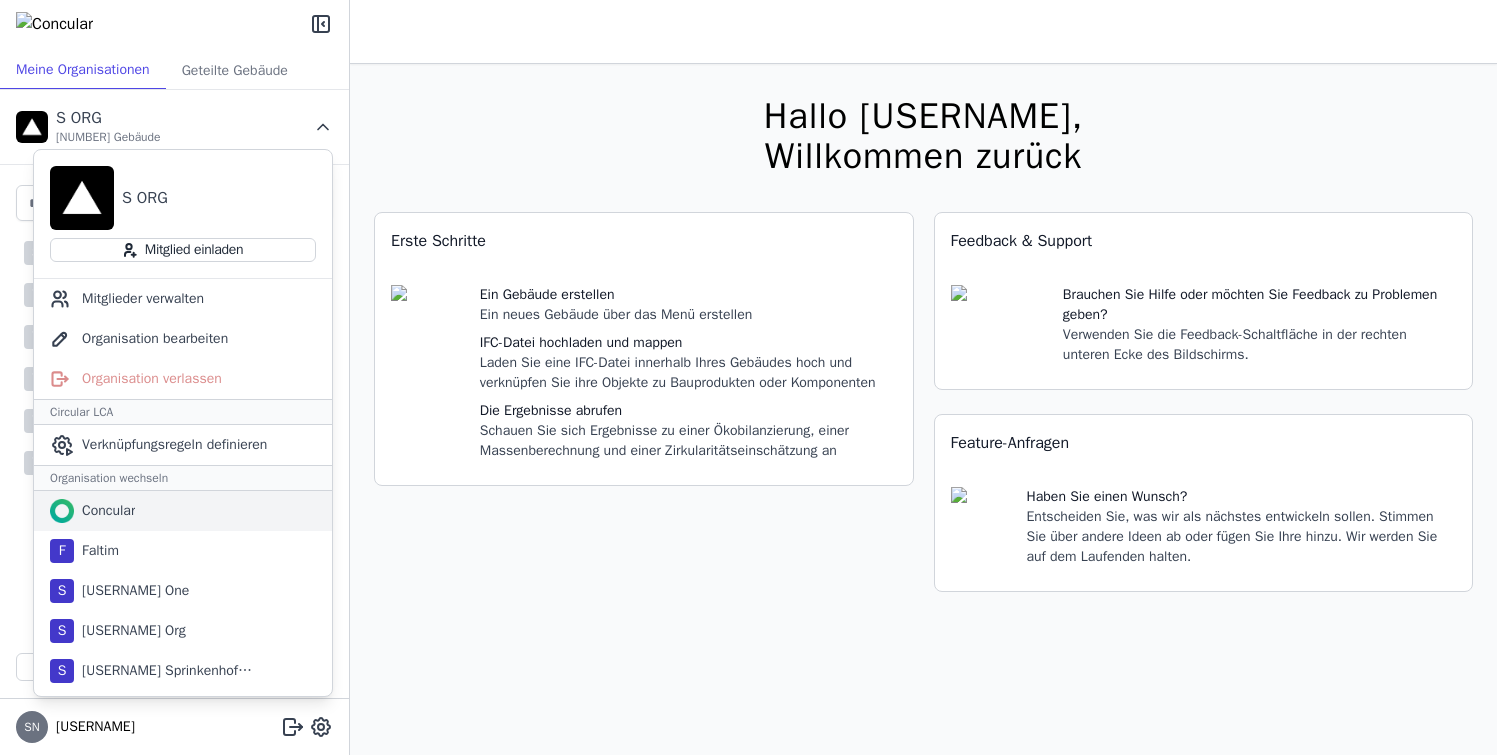 click on "Concular" at bounding box center (104, 511) 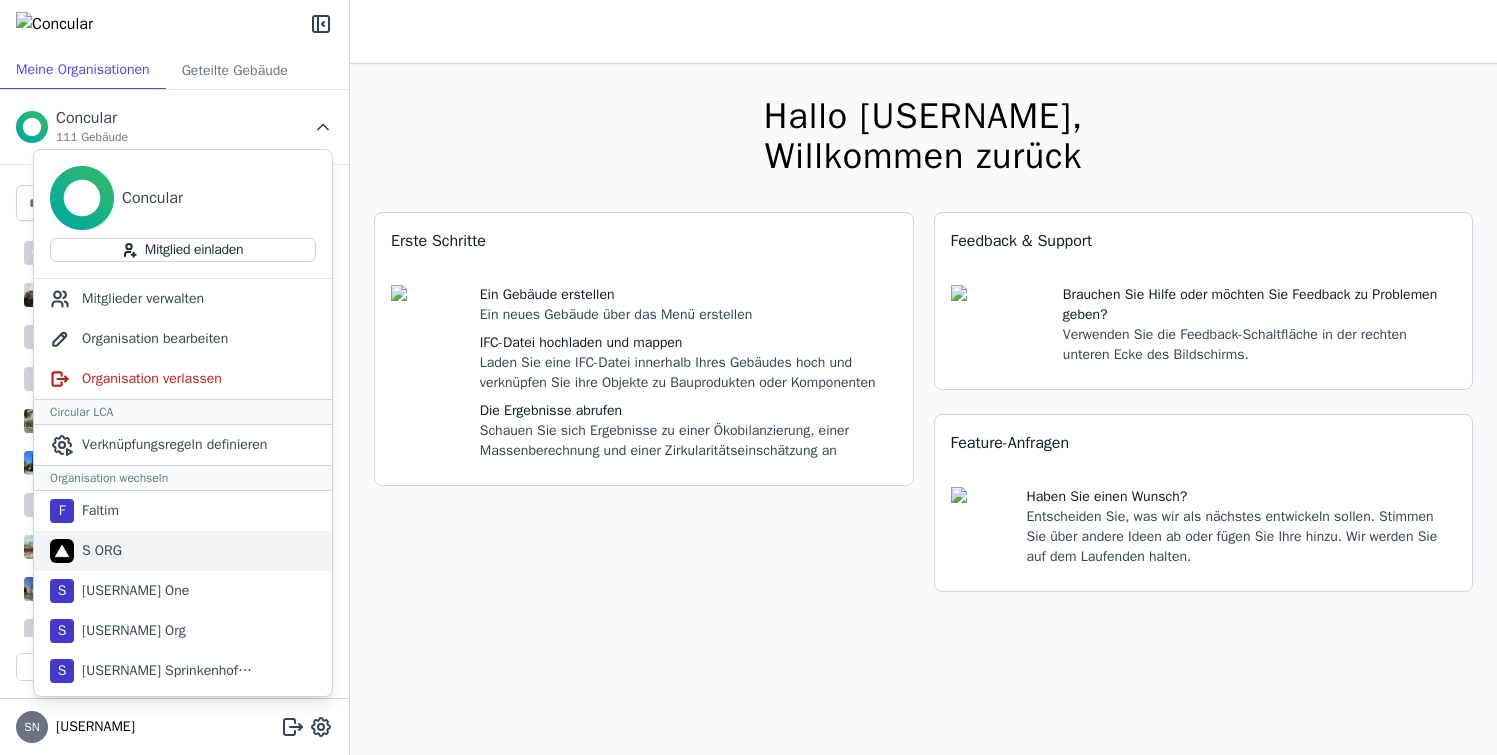 click on "S ORG" at bounding box center (183, 551) 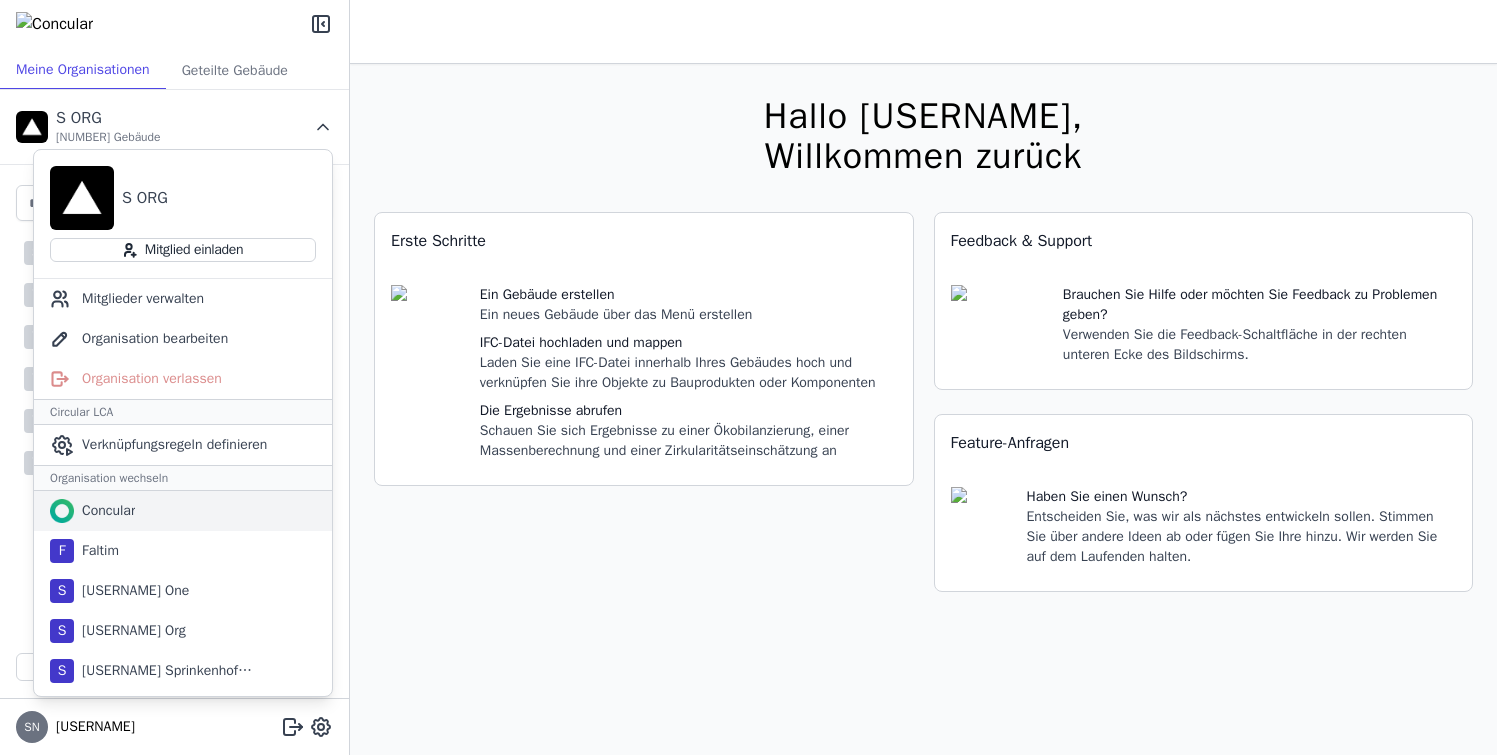 click on "Concular" at bounding box center [104, 511] 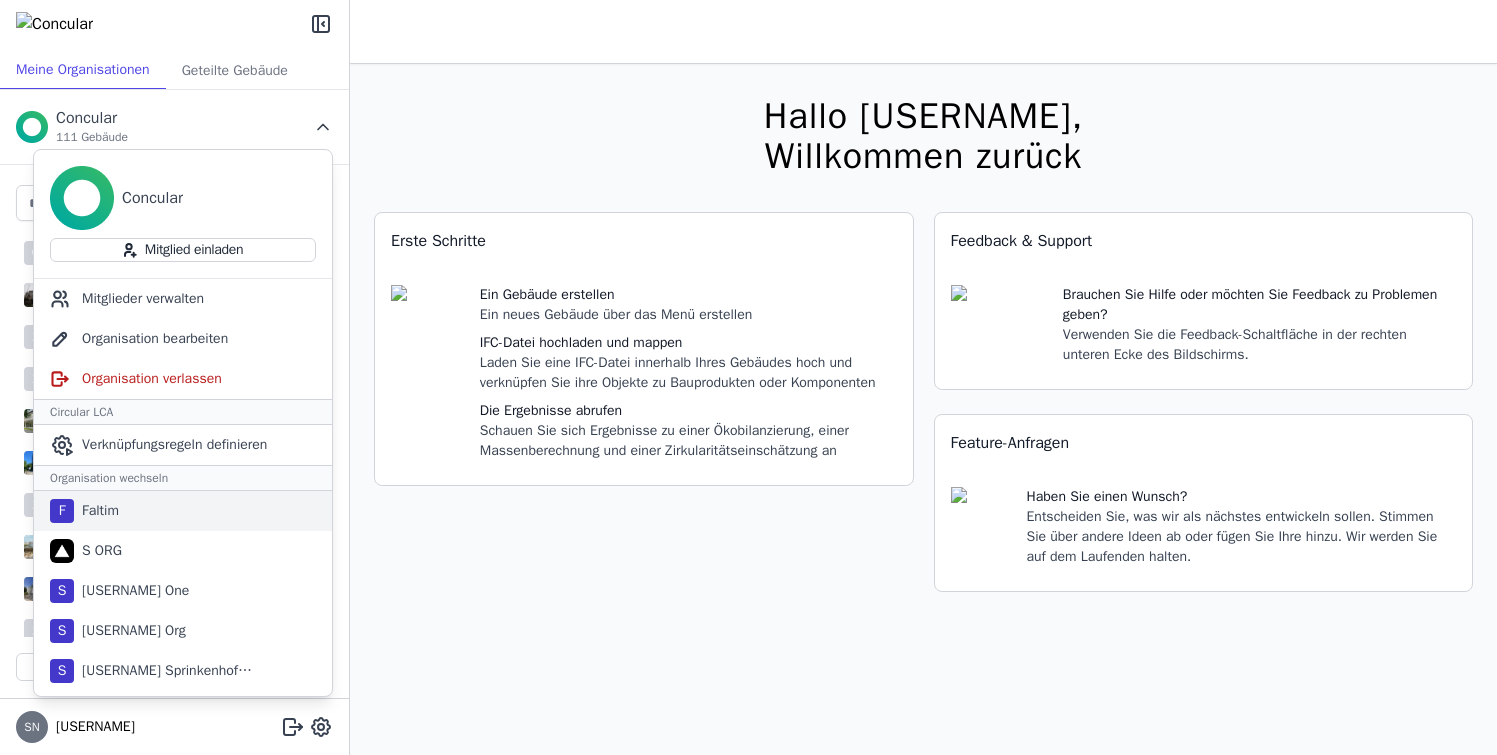 click on "S ORG" at bounding box center (96, 511) 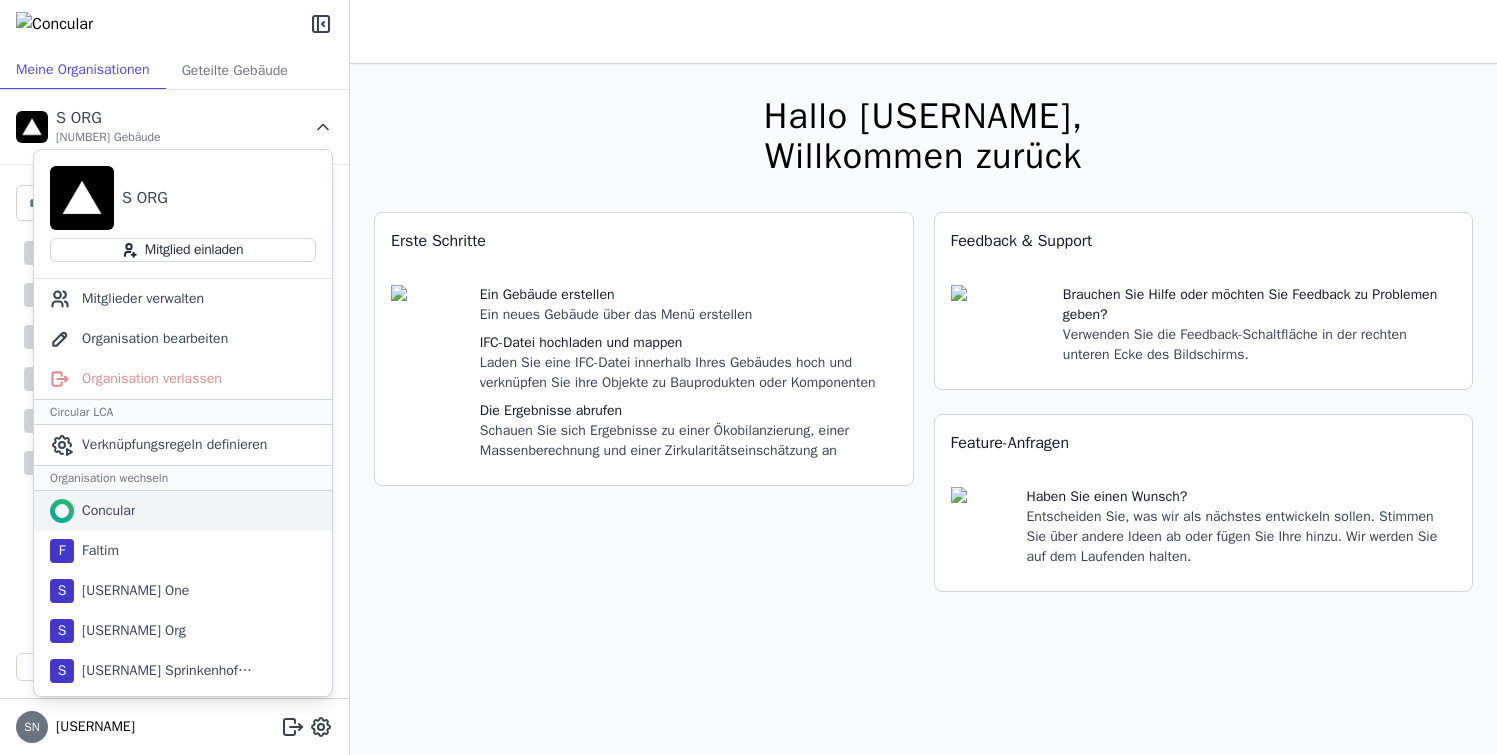 click on "Concular" at bounding box center (104, 511) 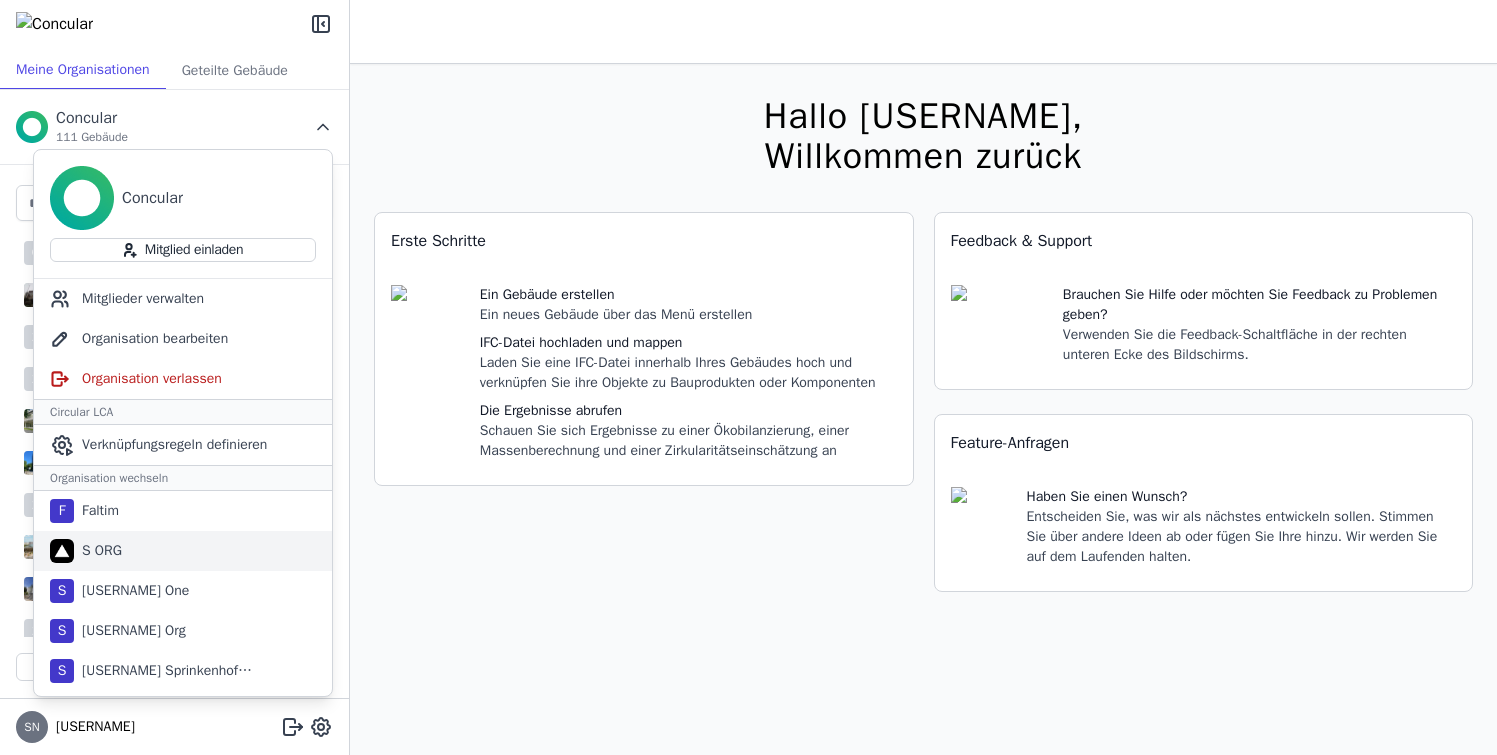 click on "S ORG" at bounding box center (183, 551) 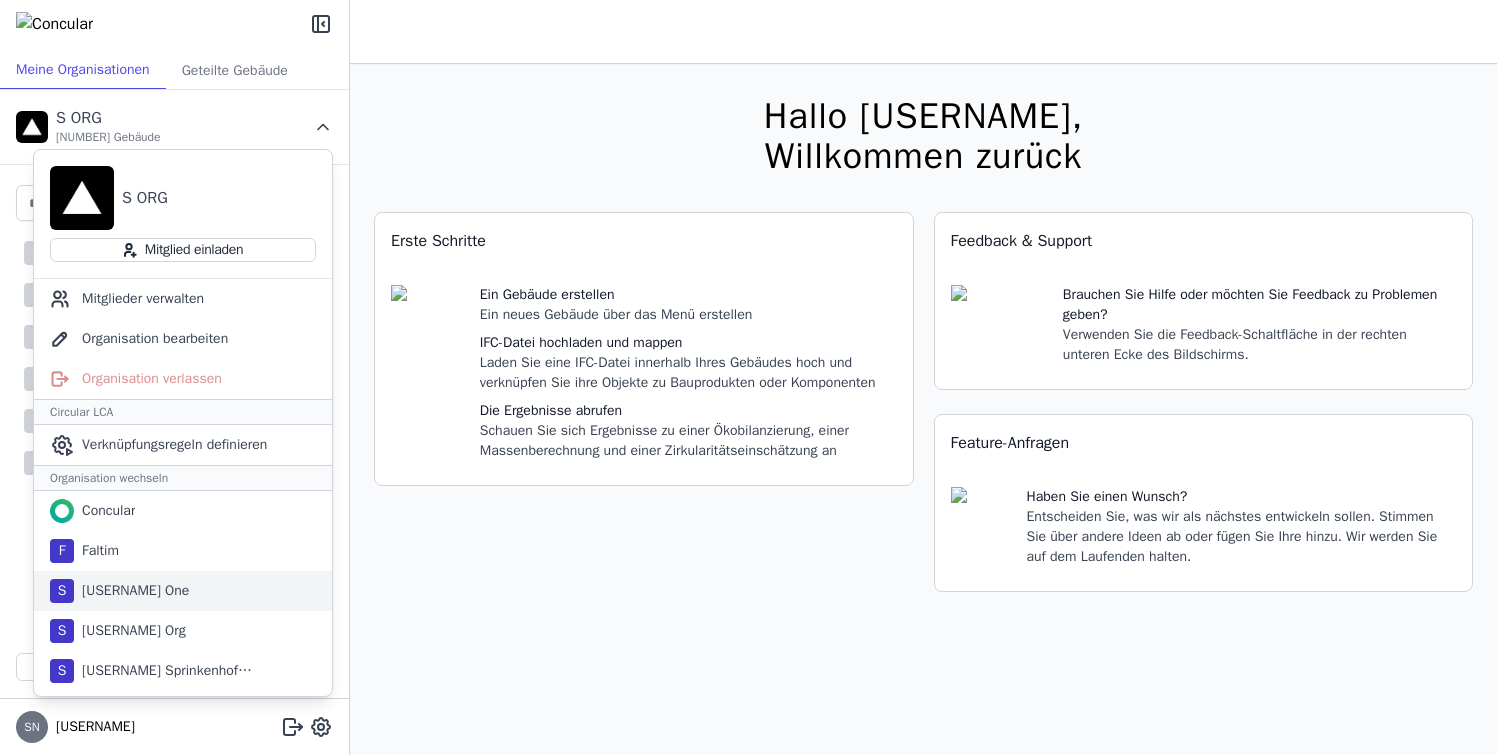 click on "[USERNAME] One" at bounding box center (104, 511) 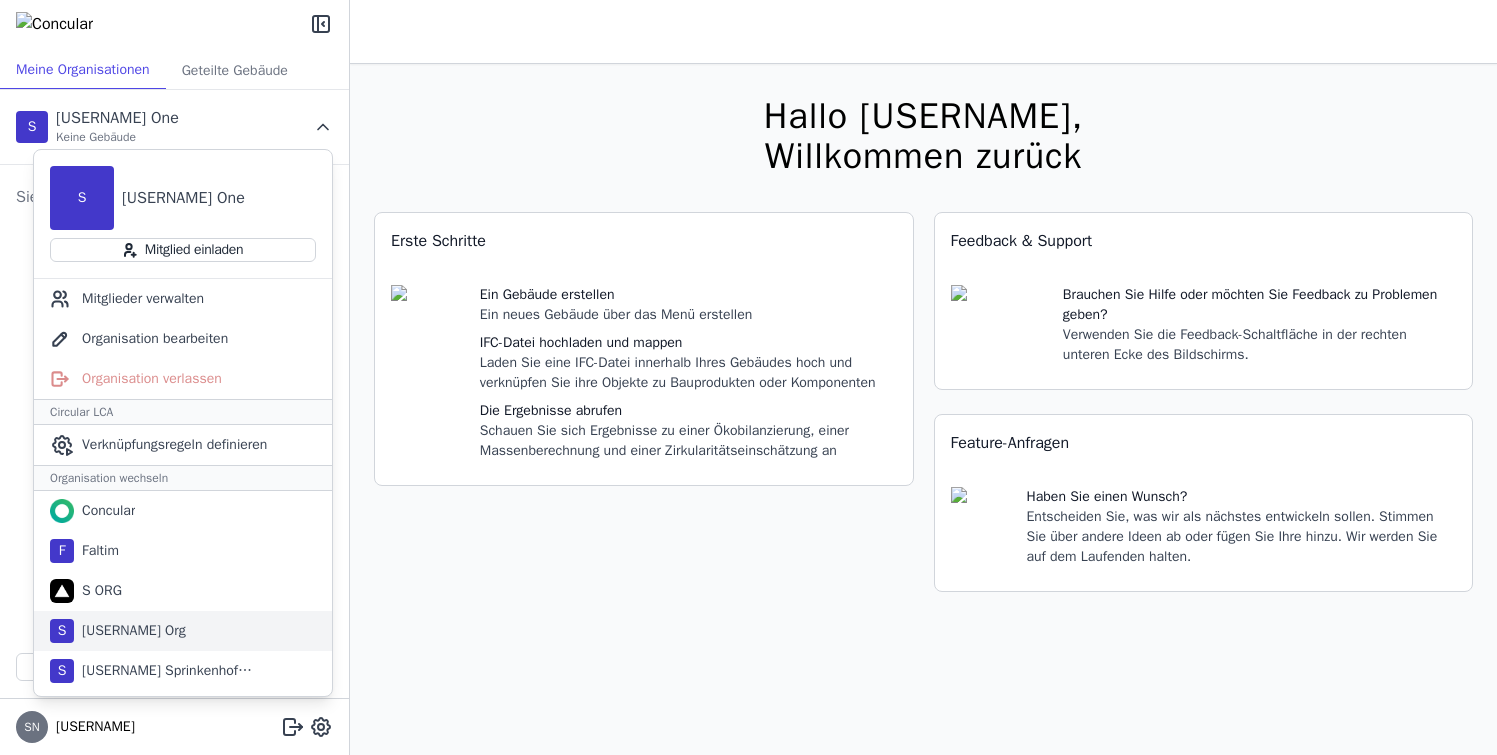 click on "S Sima Org" at bounding box center (183, 631) 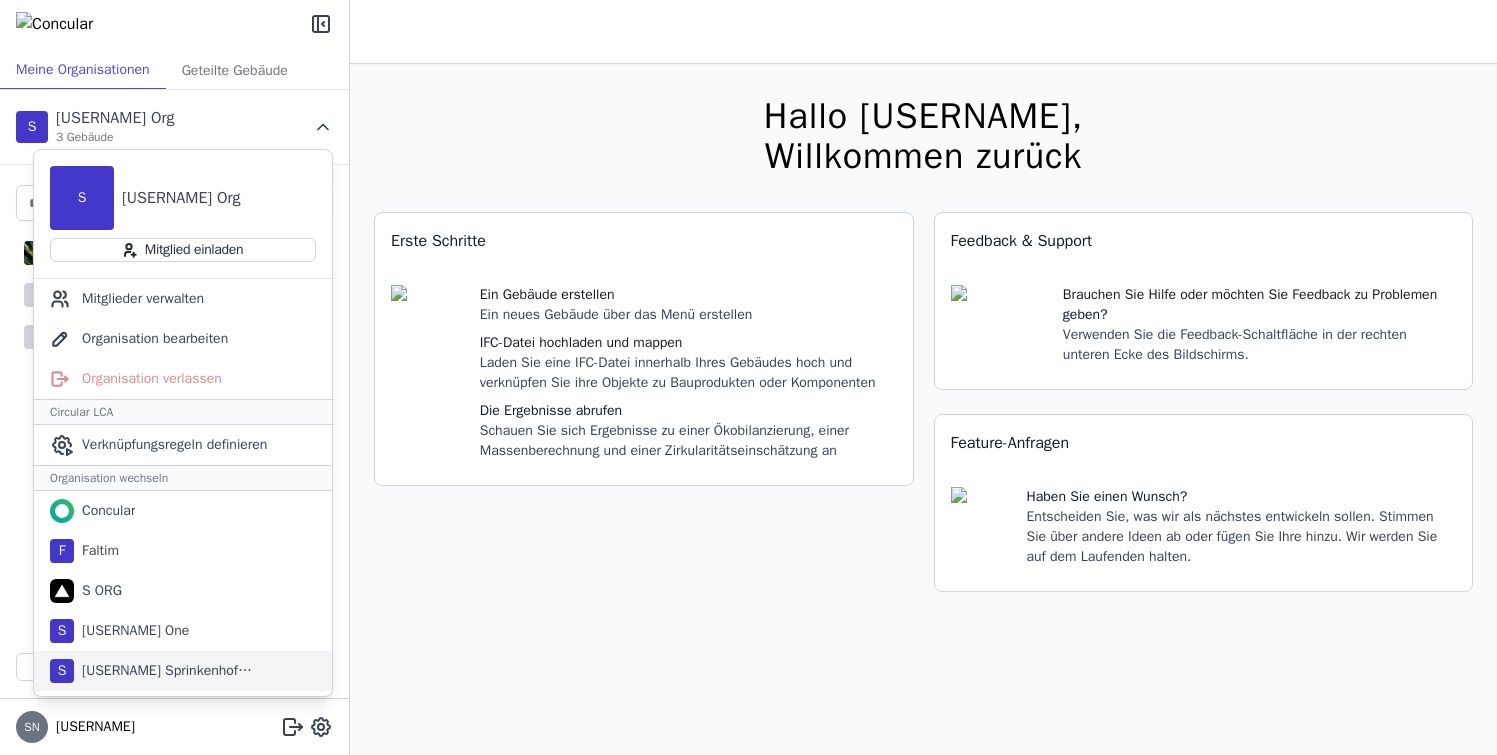 click on "S Sprinkenhof GmbH – Testlauf Große Datei" at bounding box center (183, 671) 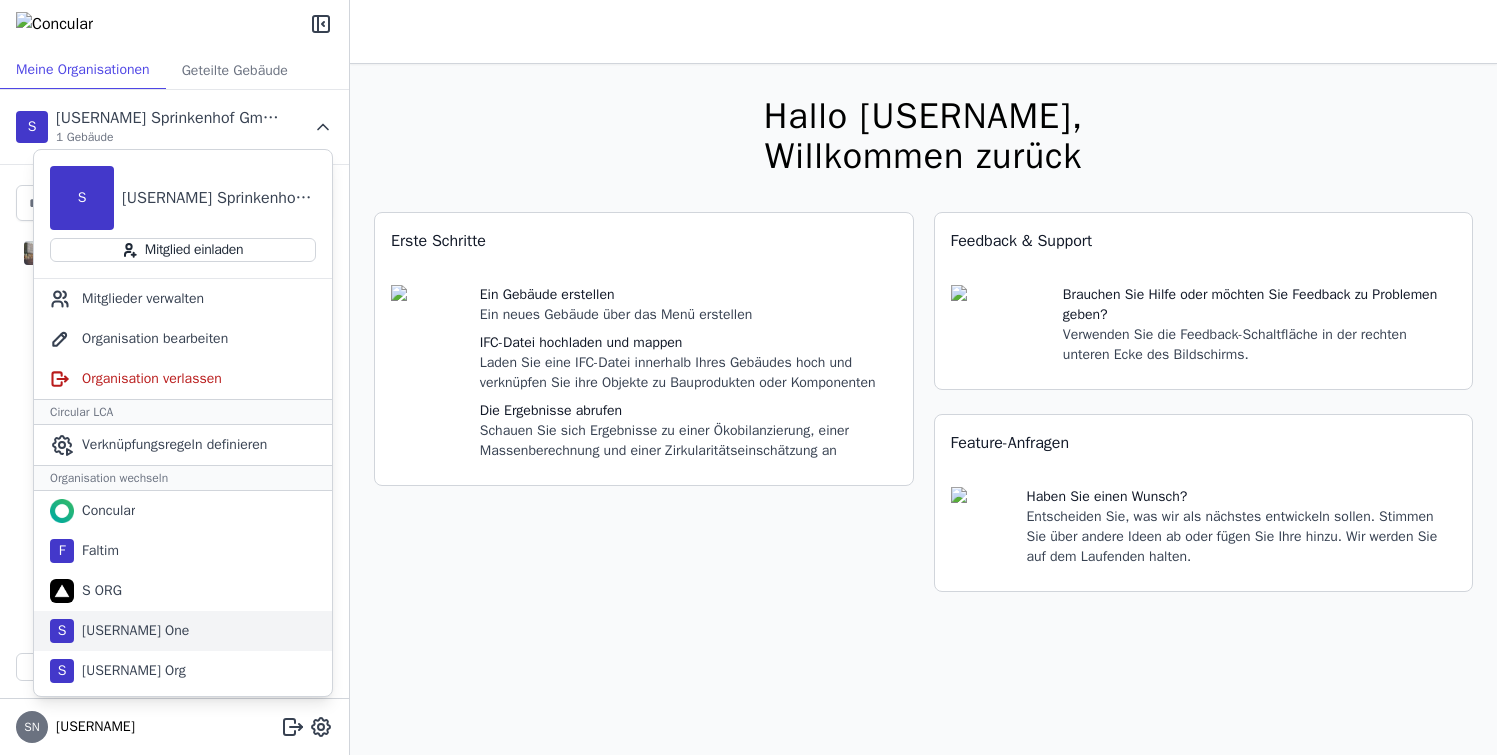 click on "SIMA One" at bounding box center [104, 511] 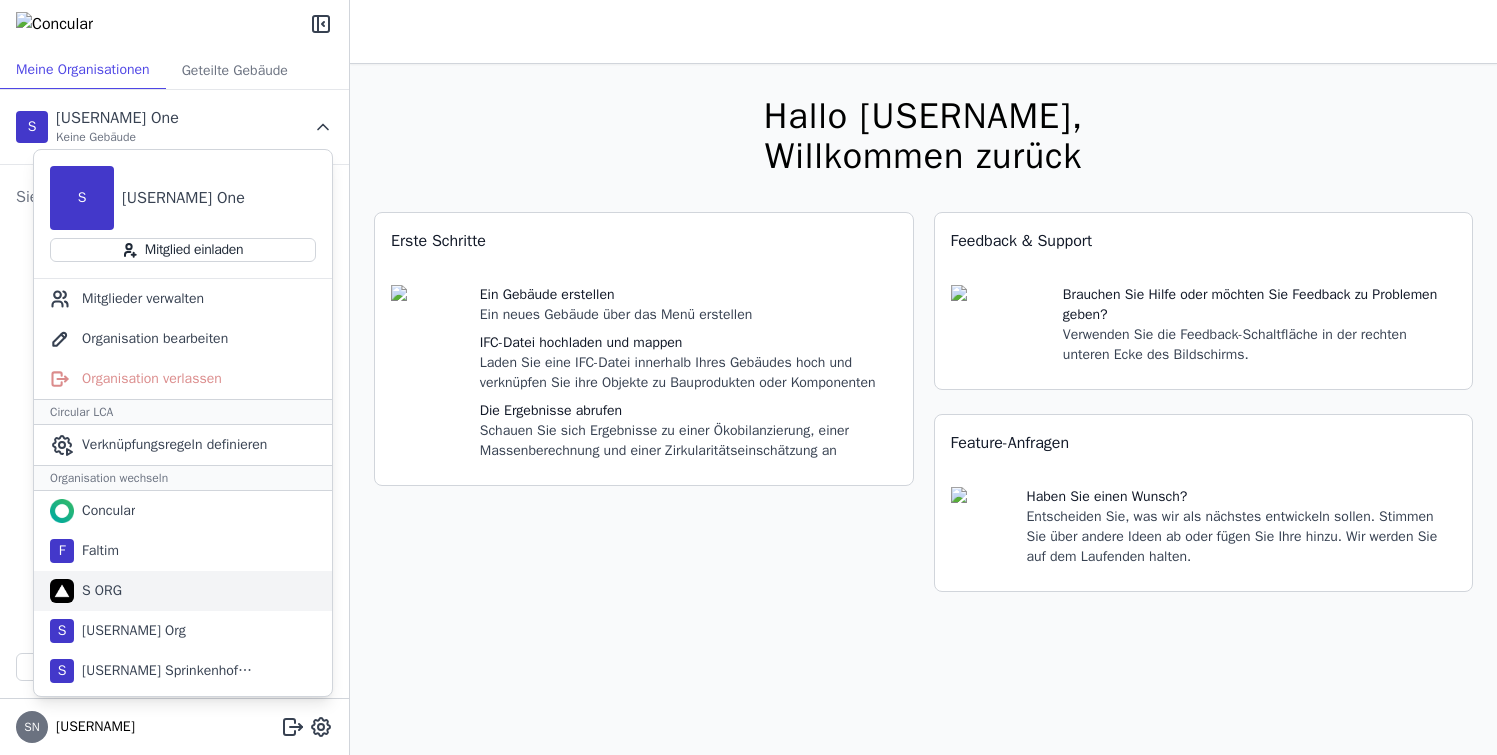 click on "S ORG" at bounding box center (104, 511) 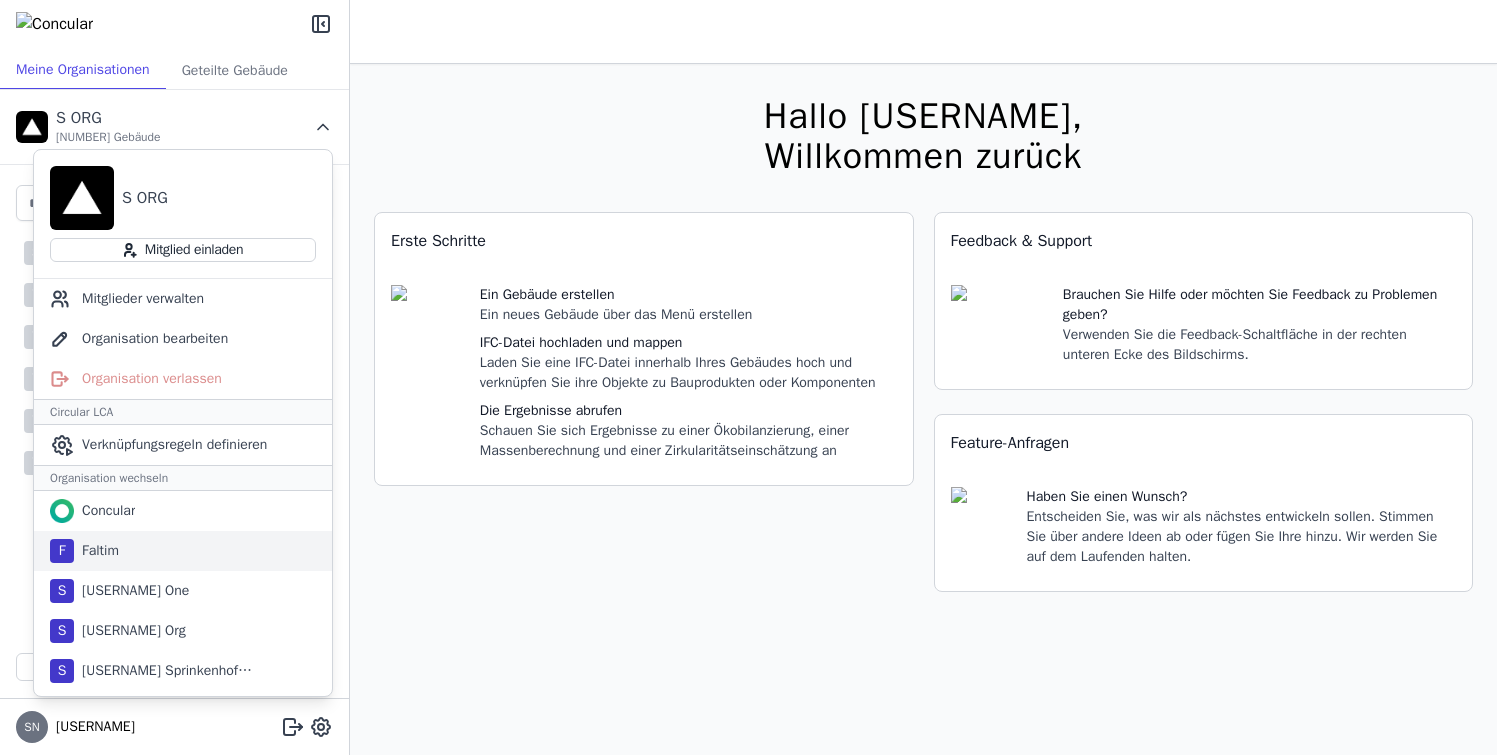 click on "F Faltim" at bounding box center [183, 551] 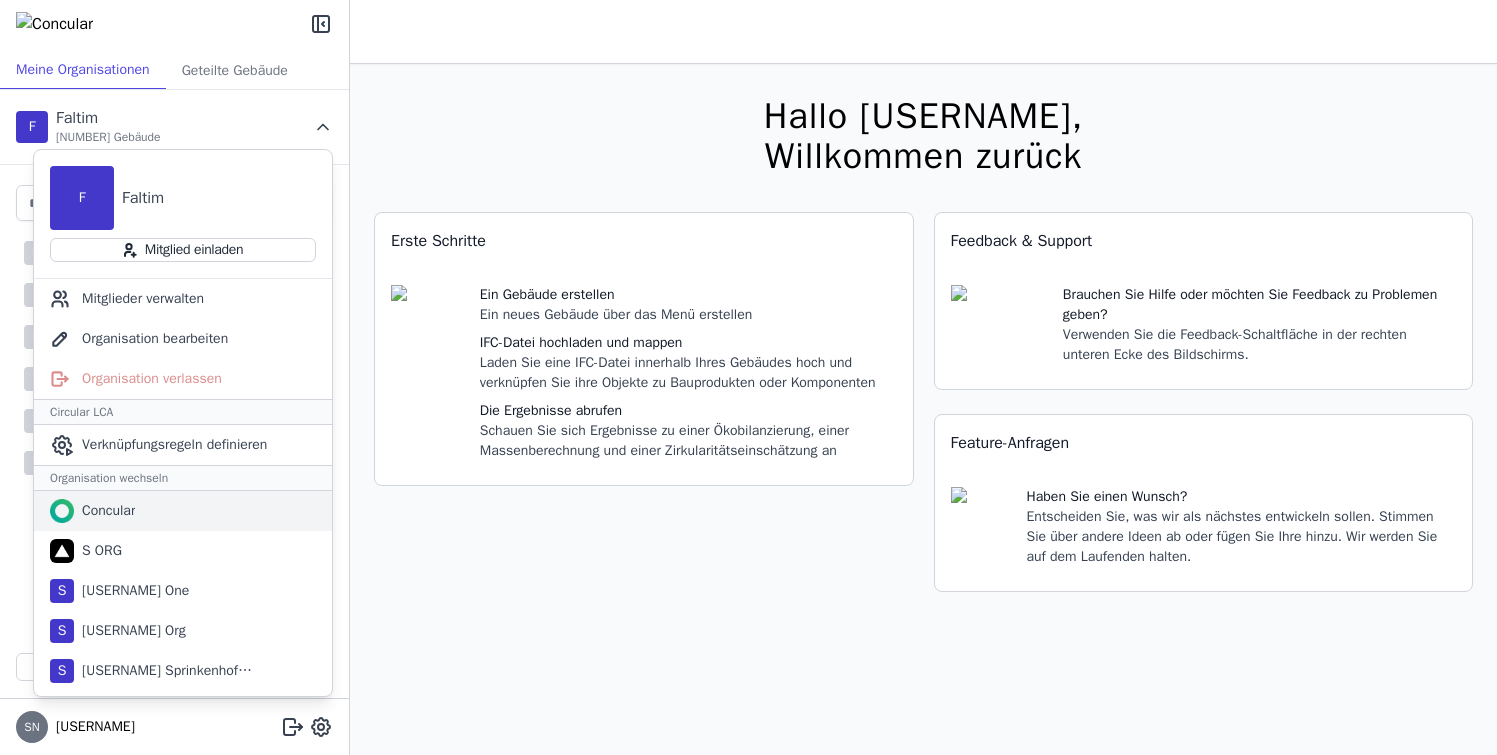click on "Concular" at bounding box center (104, 511) 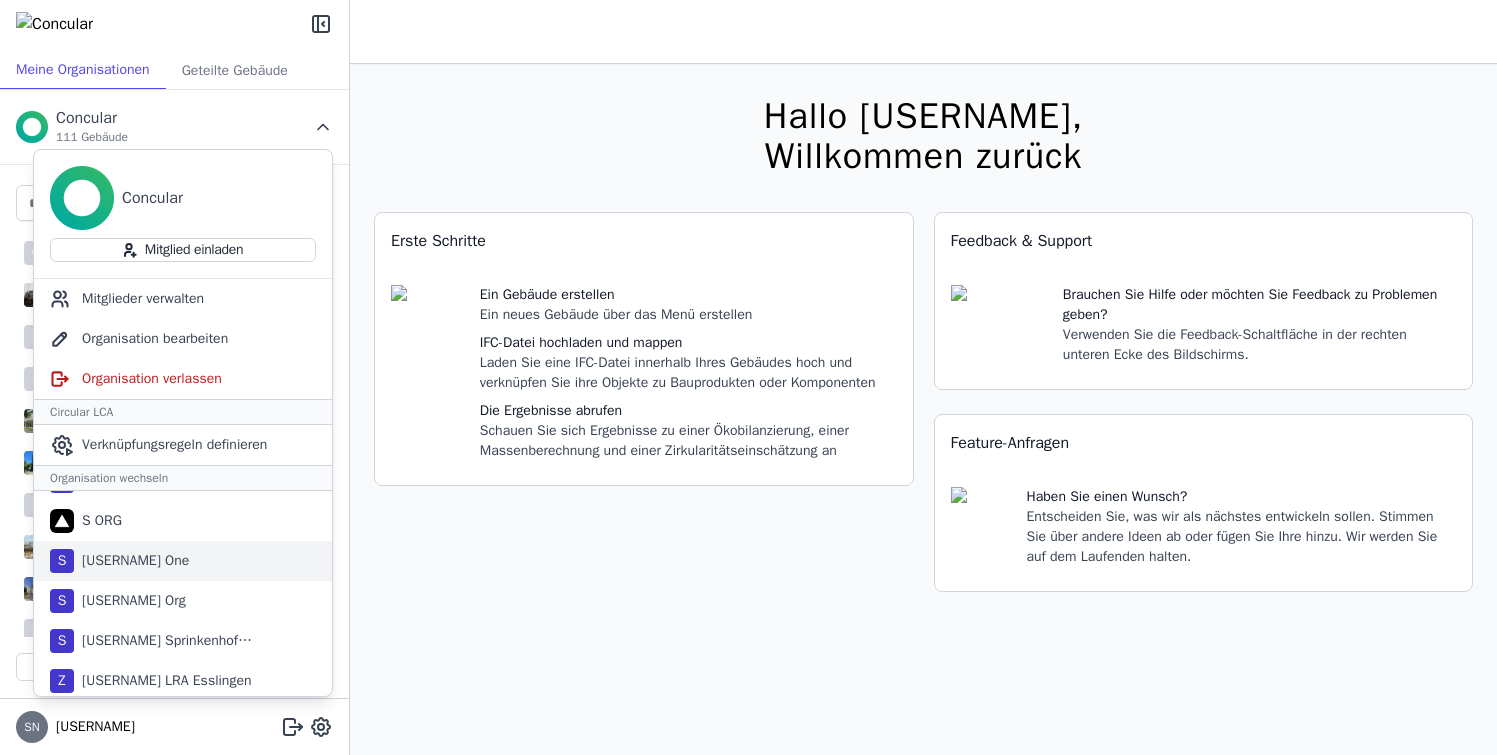 scroll, scrollTop: 35, scrollLeft: 0, axis: vertical 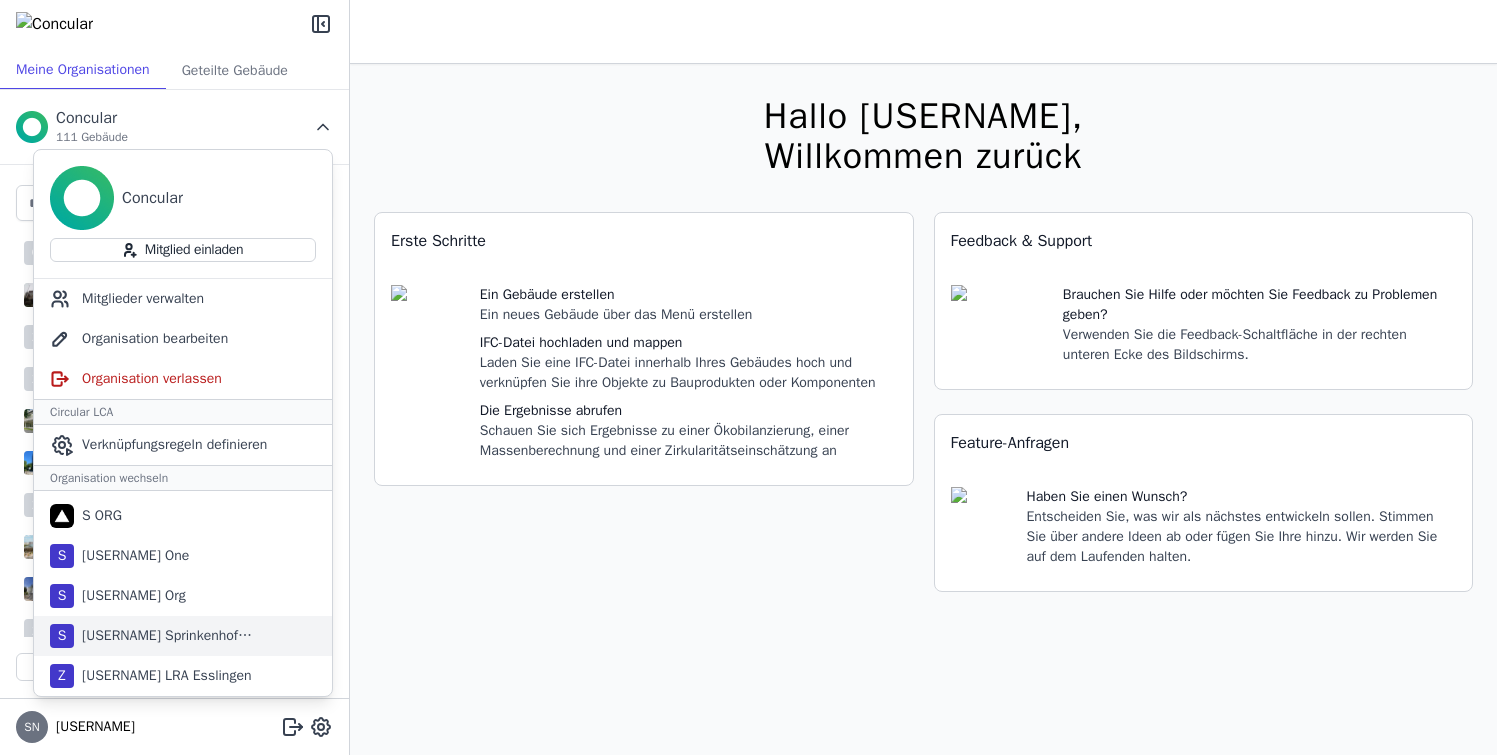 click on "[ANONYMOUS] LRA Esslingen" at bounding box center (96, 476) 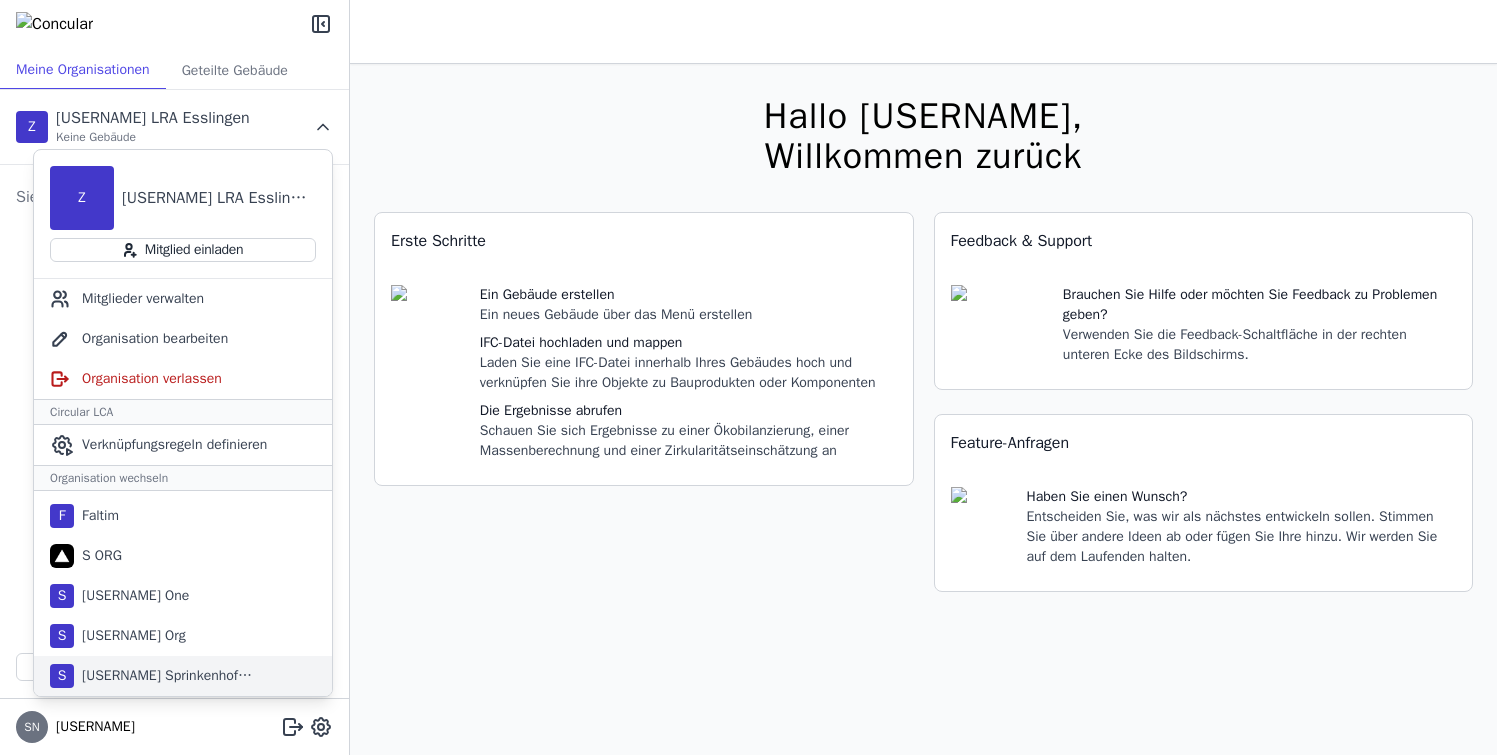 click on "Sprinkenhof GmbH – Testlauf Große Datei" at bounding box center (104, 476) 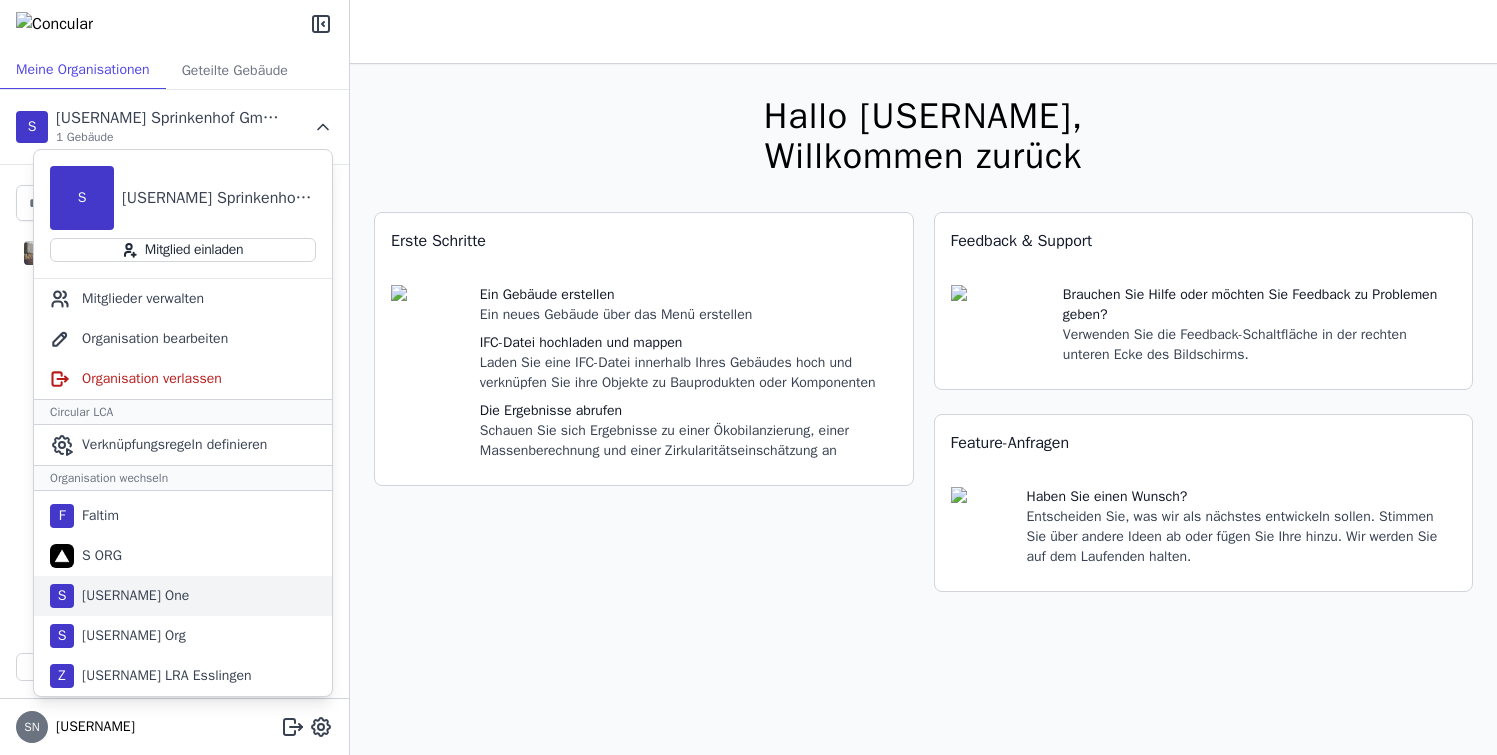 click on "S SIMA One" at bounding box center (183, 596) 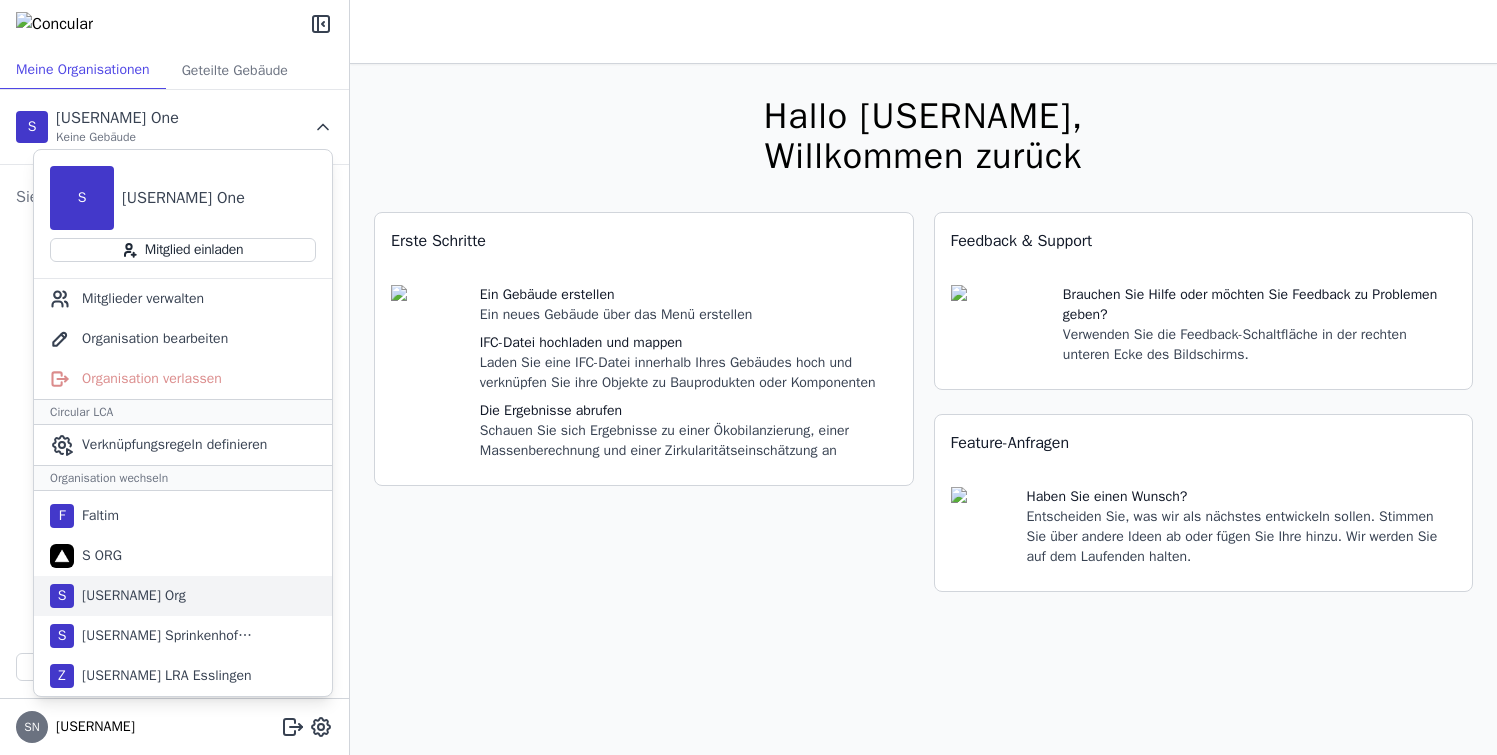 click on "[FIRST] Org" at bounding box center (104, 476) 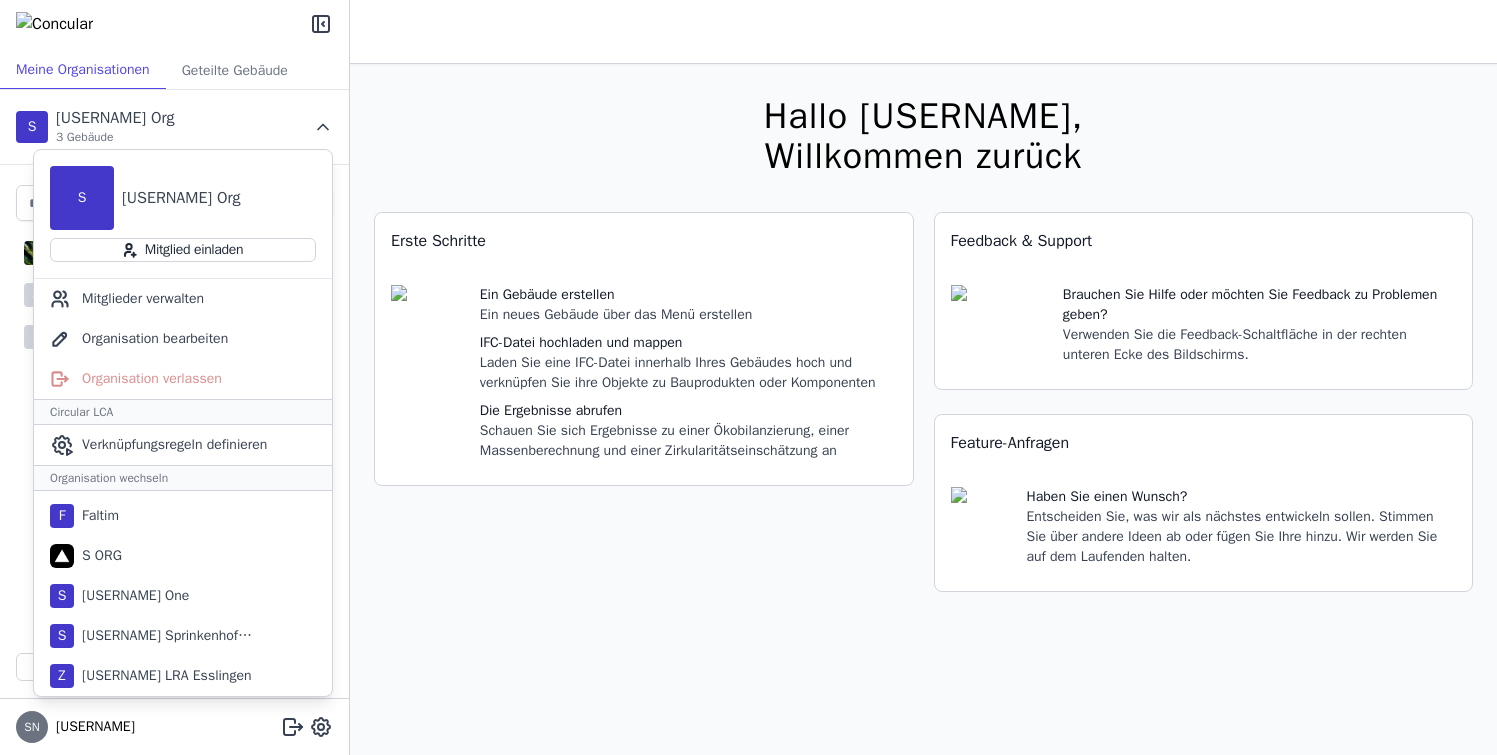 click on "SIMA One" at bounding box center (104, 476) 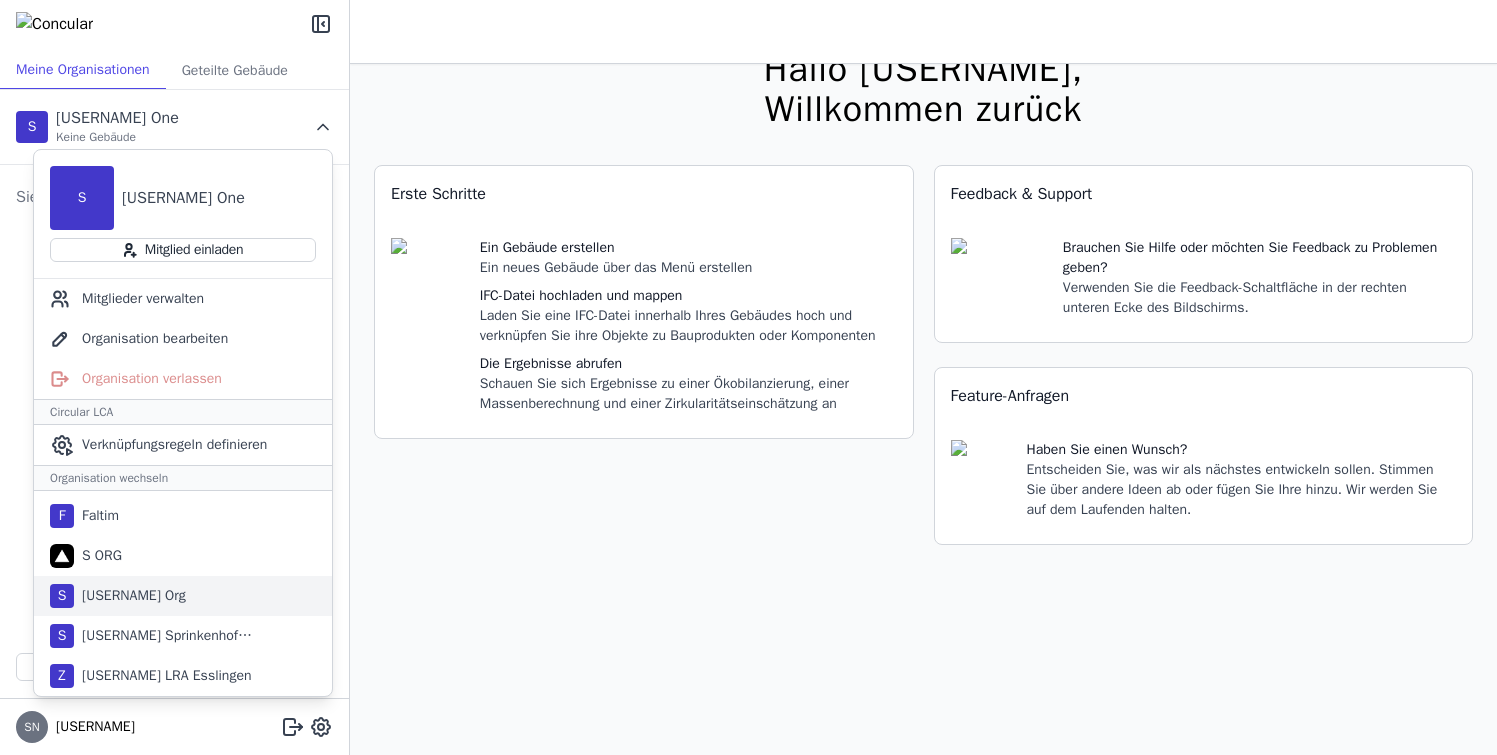 scroll, scrollTop: 0, scrollLeft: 0, axis: both 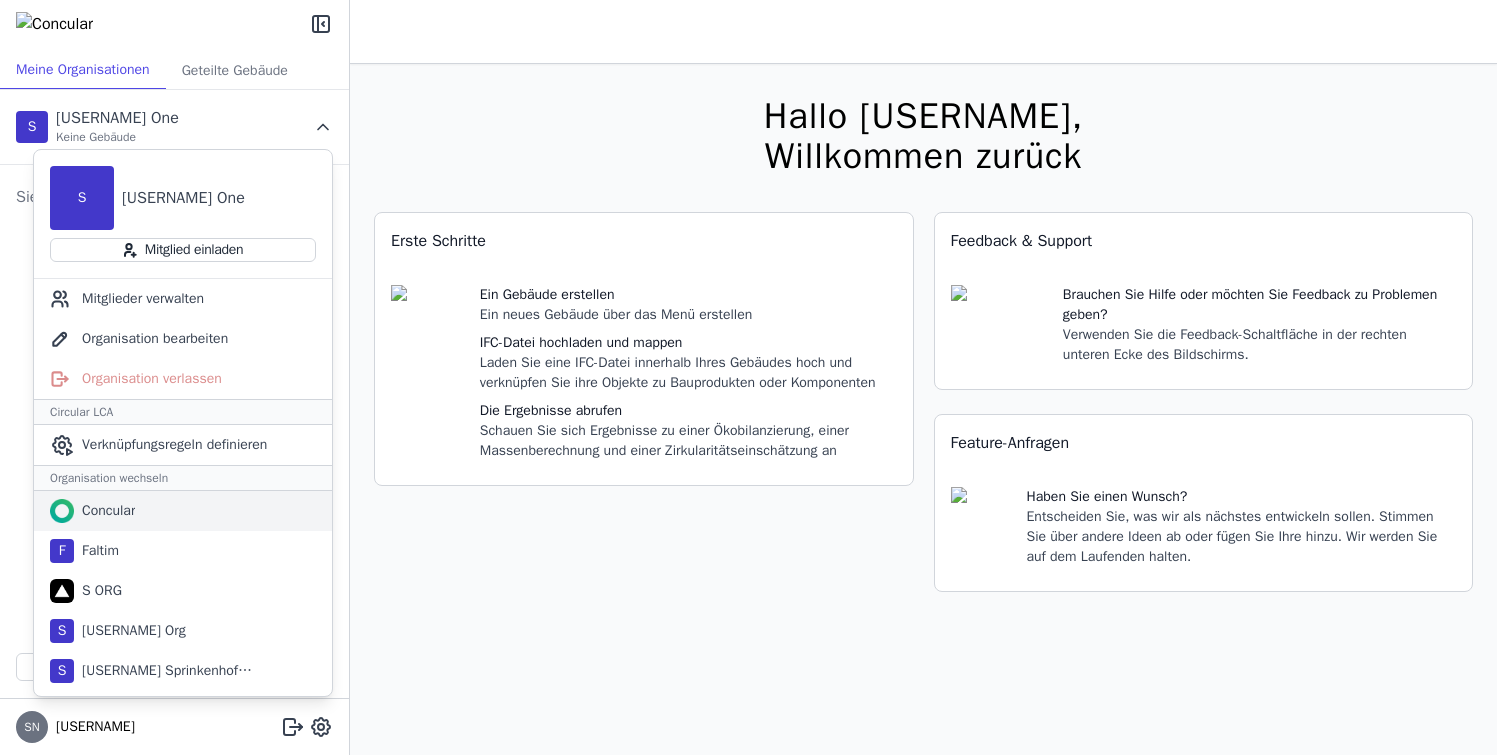 click on "Concular" at bounding box center [183, 511] 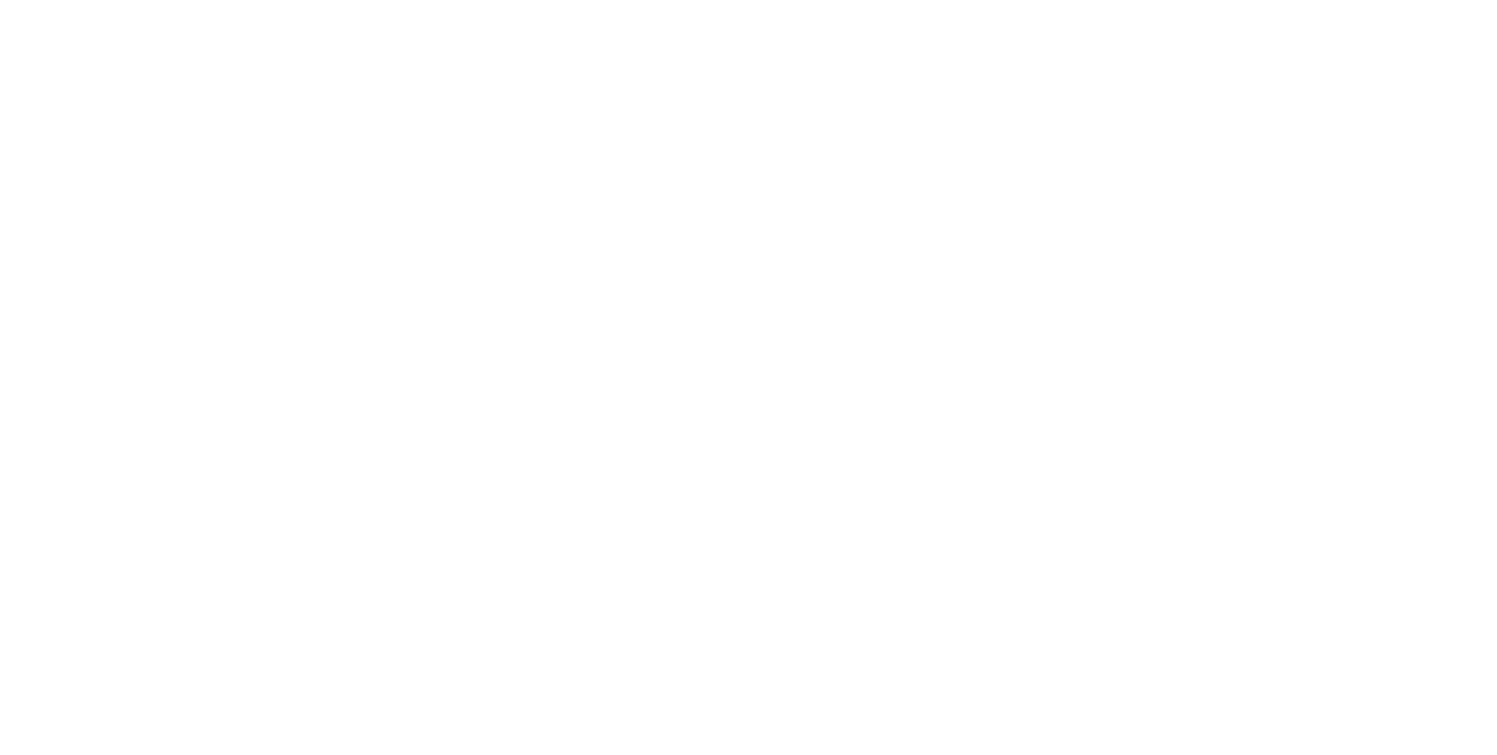 scroll, scrollTop: 0, scrollLeft: 0, axis: both 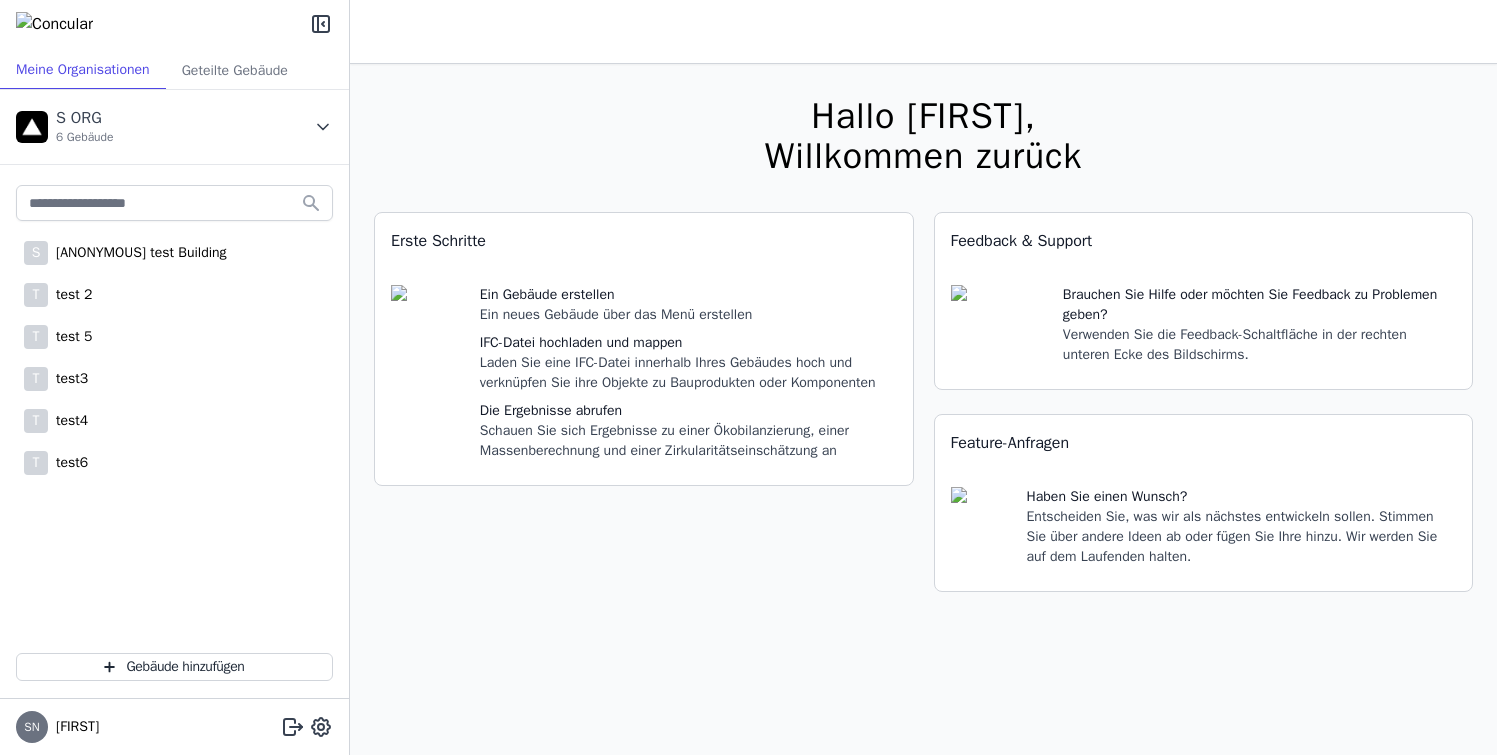 click at bounding box center [323, 127] 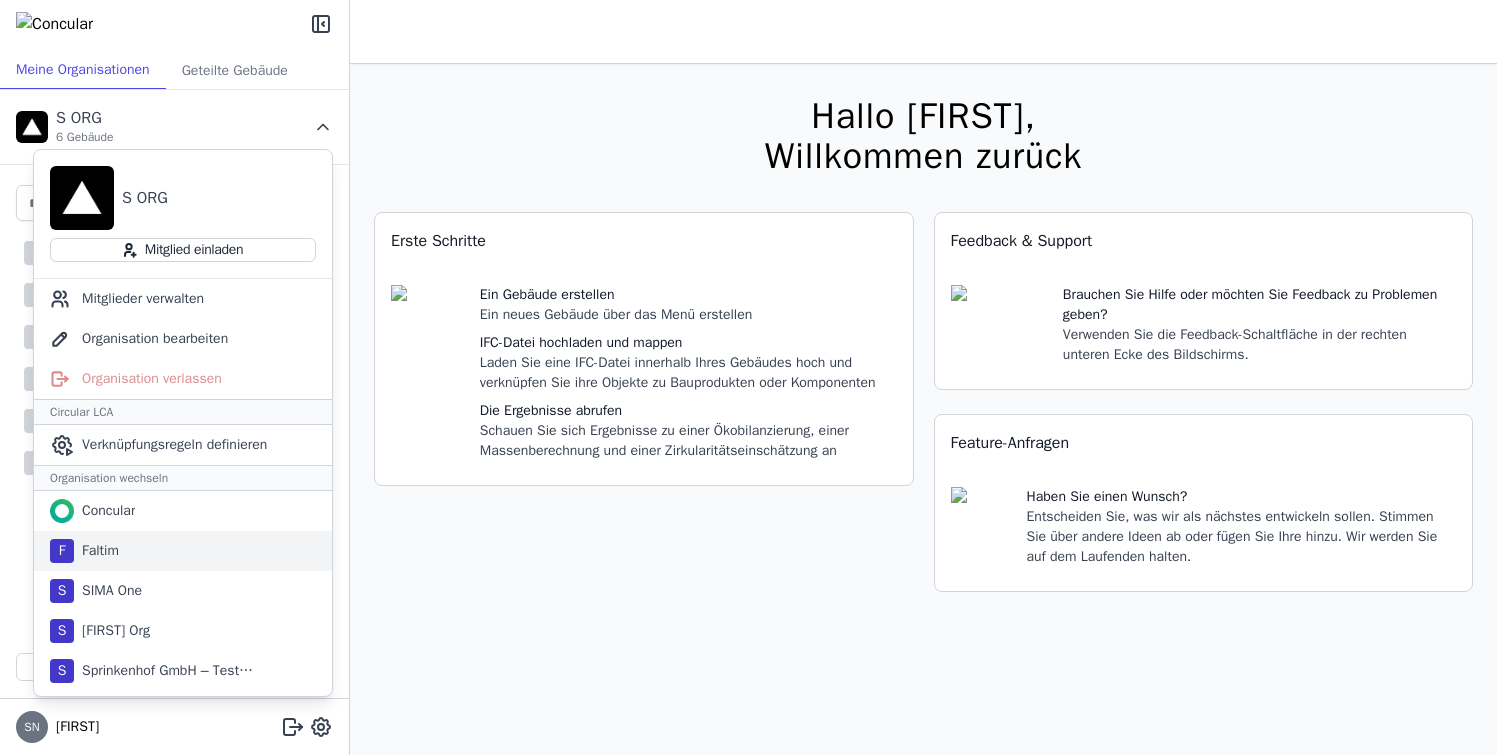 click on "F Faltim" at bounding box center [183, 551] 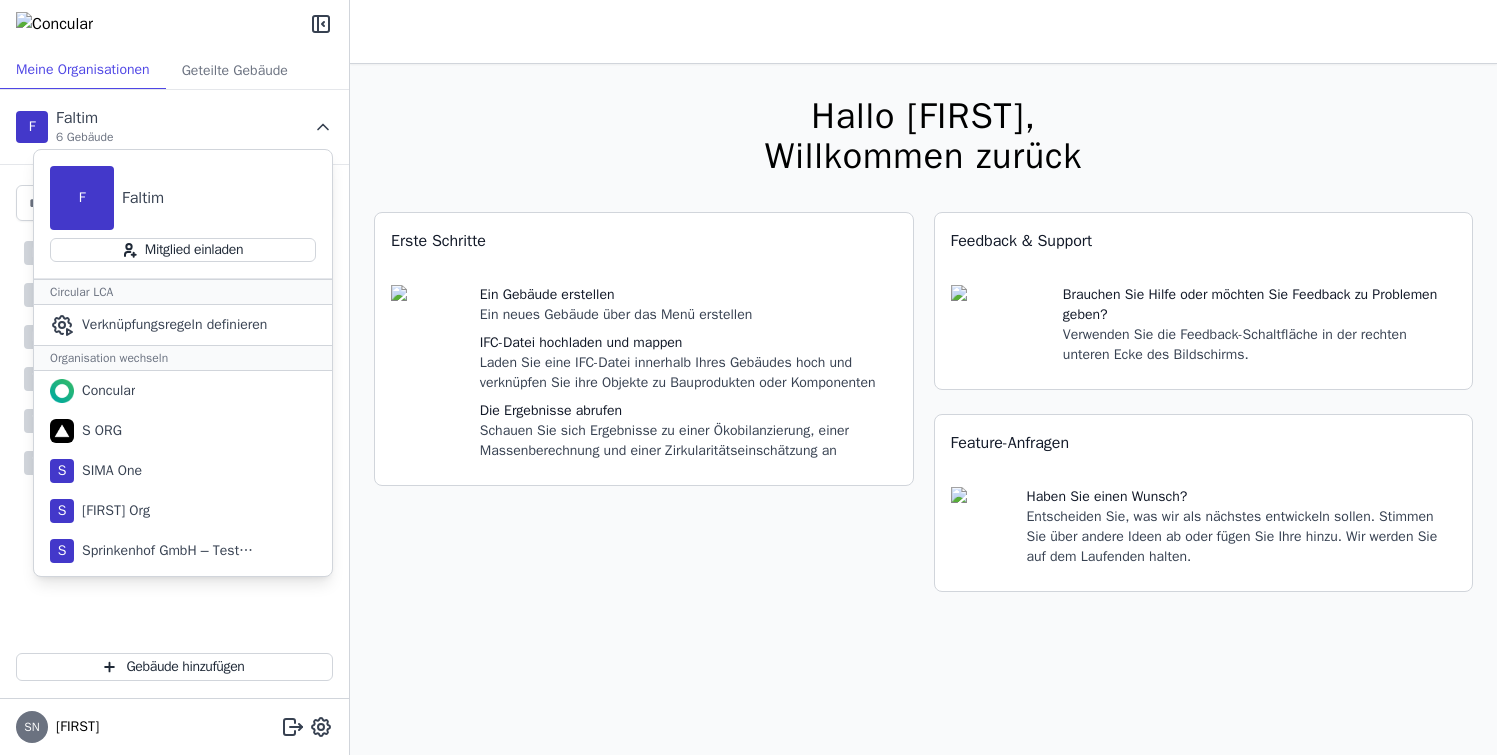 click on "Hallo [FIRST], Willkommen zurück Sie verwenden derzeit eine Beta-Version. Es könnte sein, dass Teile der Software nicht so funktionieren, wie Sie es erwarten. Erste Schritte Ein Gebäude erstellen Ein neues Gebäude über das Menü erstellen IFC-Datei hochladen und mappen Laden Sie eine IFC-Datei innerhalb Ihres Gebäudes hoch und verknüpfen Sie ihre Objekte zu Bauprodukten oder Komponenten Die Ergebnisse abrufen Schauen Sie sich Ergebnisse zu einer Ökobilanzierung, einer Massenberechnung und einer Zirkularitätseinschätzung an Feedback & Support Brauchen Sie Hilfe oder möchten Sie Feedback zu Problemen geben? Verwenden Sie die Feedback-Schaltfläche in der rechten unteren Ecke des Bildschirms. Feature-Anfragen Haben Sie einen Wunsch? Entscheiden Sie, was wir als nächstes entwickeln sollen. Stimmen Sie über andere Ideen ab oder fügen Sie Ihre hinzu. Wir werden Sie auf dem Laufenden halten." at bounding box center (923, 441) 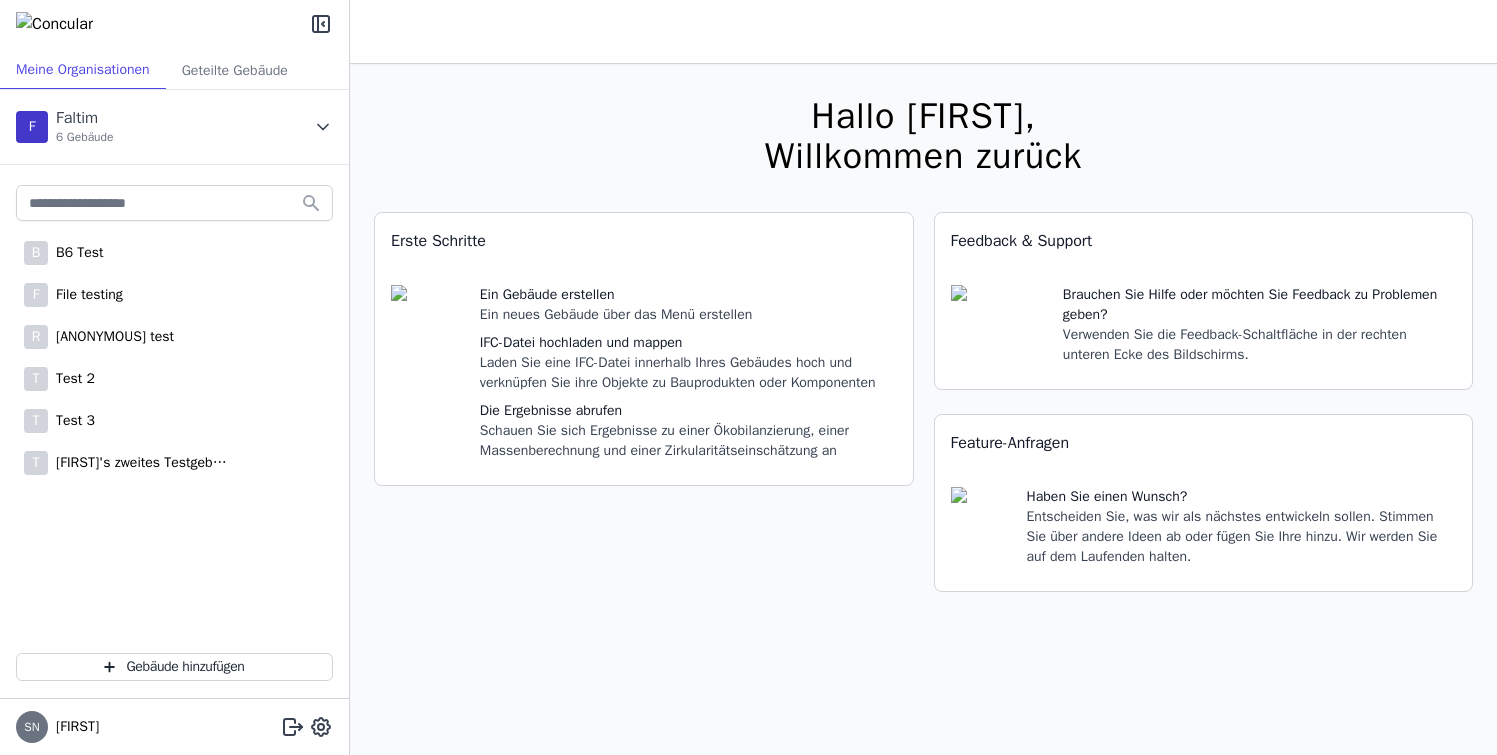 click at bounding box center [323, 127] 